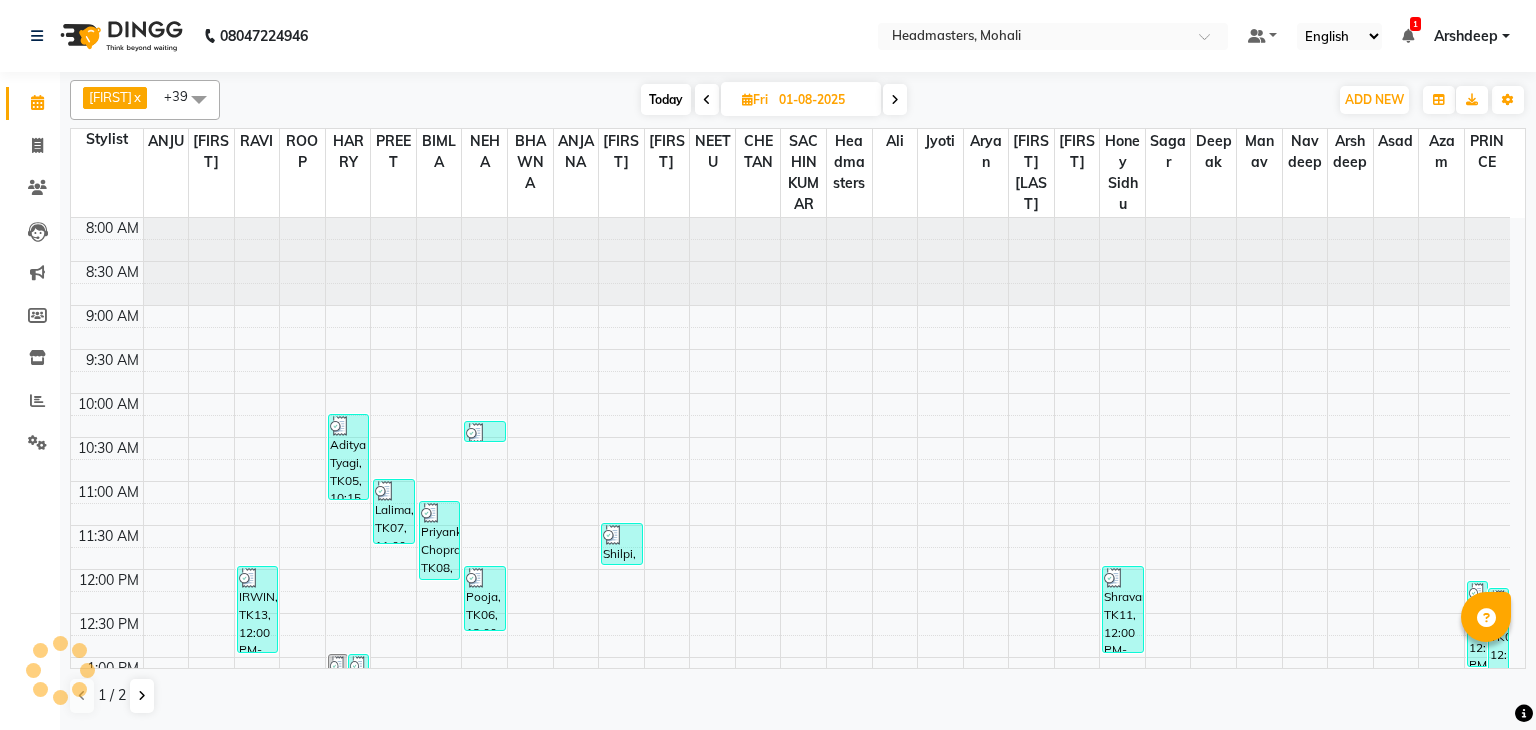 scroll, scrollTop: 0, scrollLeft: 0, axis: both 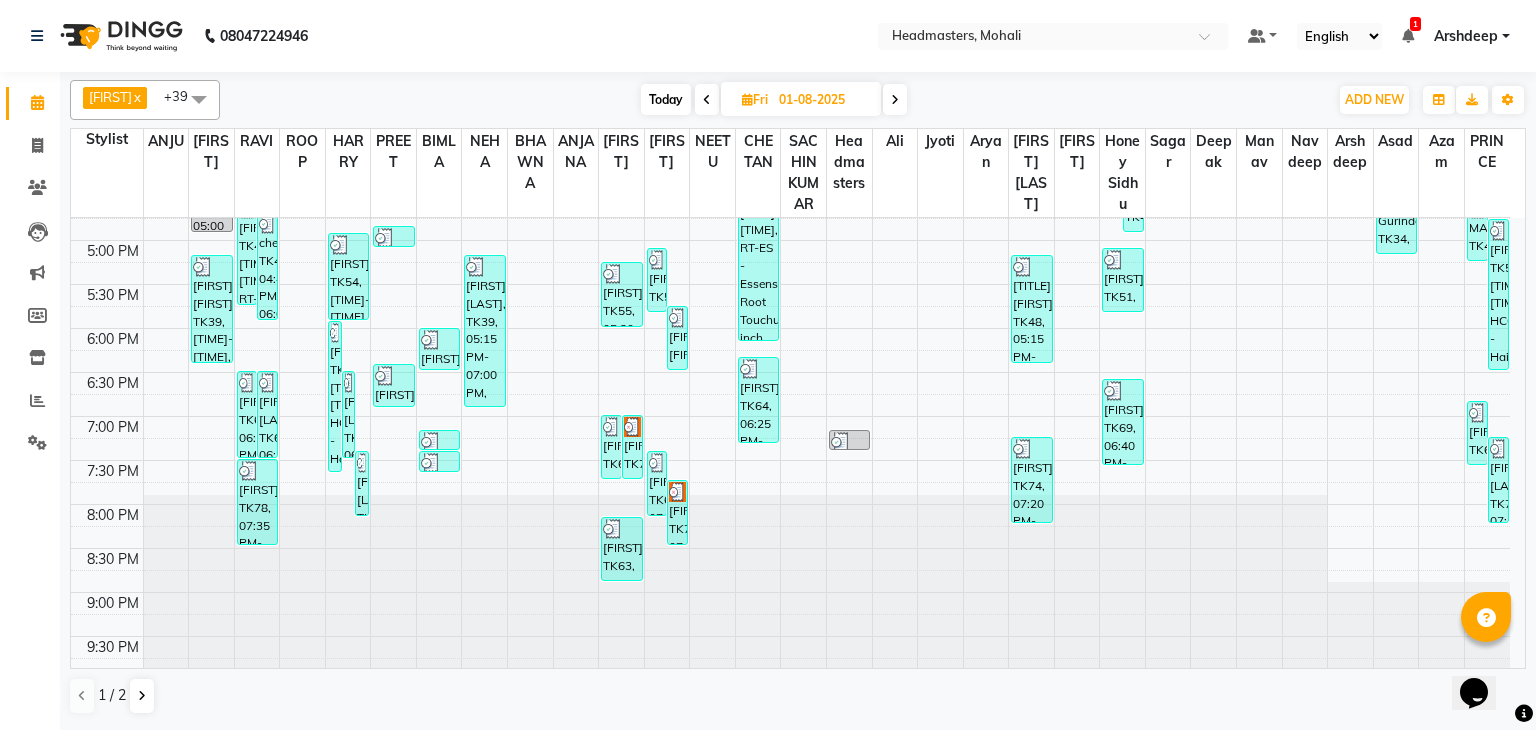 click on "x" at bounding box center (136, 97) 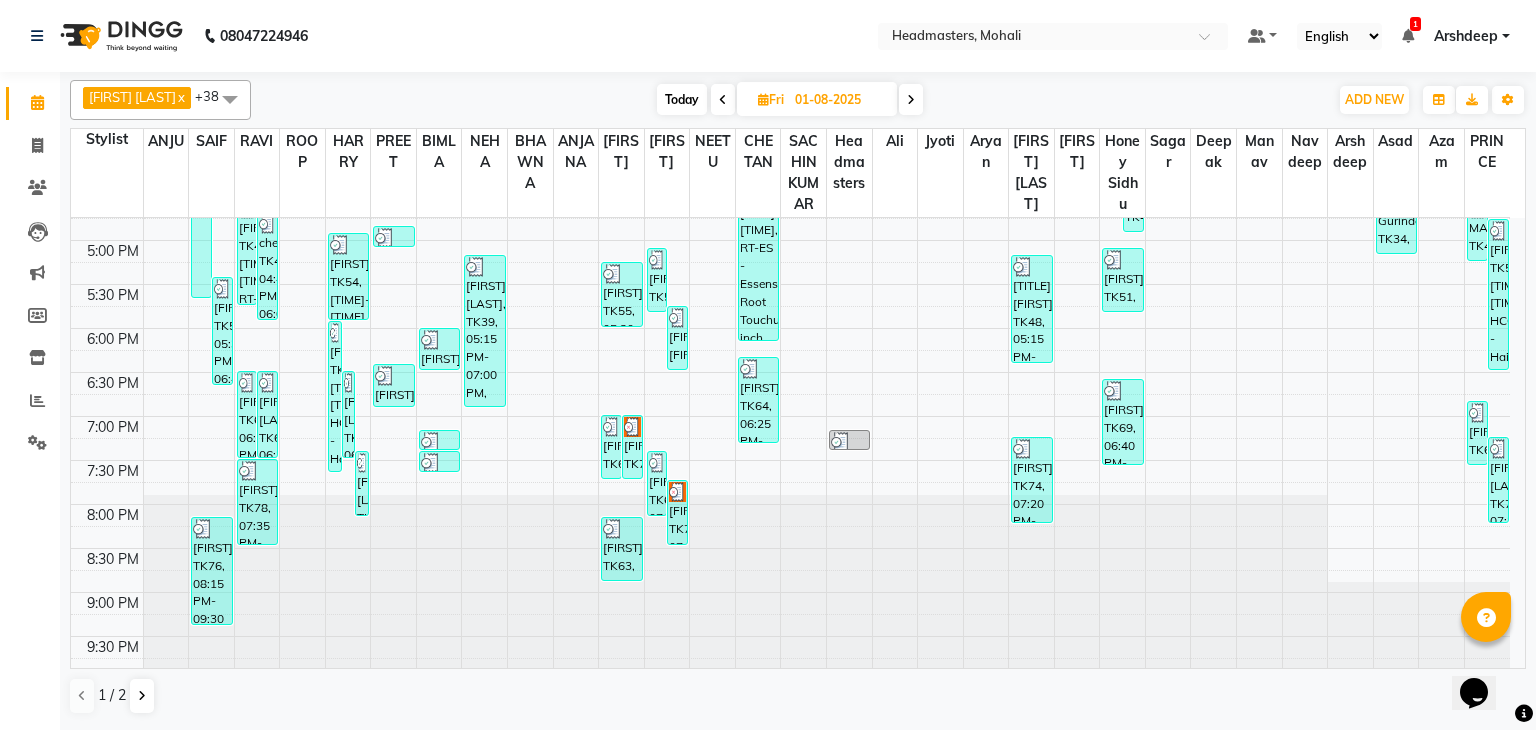click on "x" at bounding box center (180, 97) 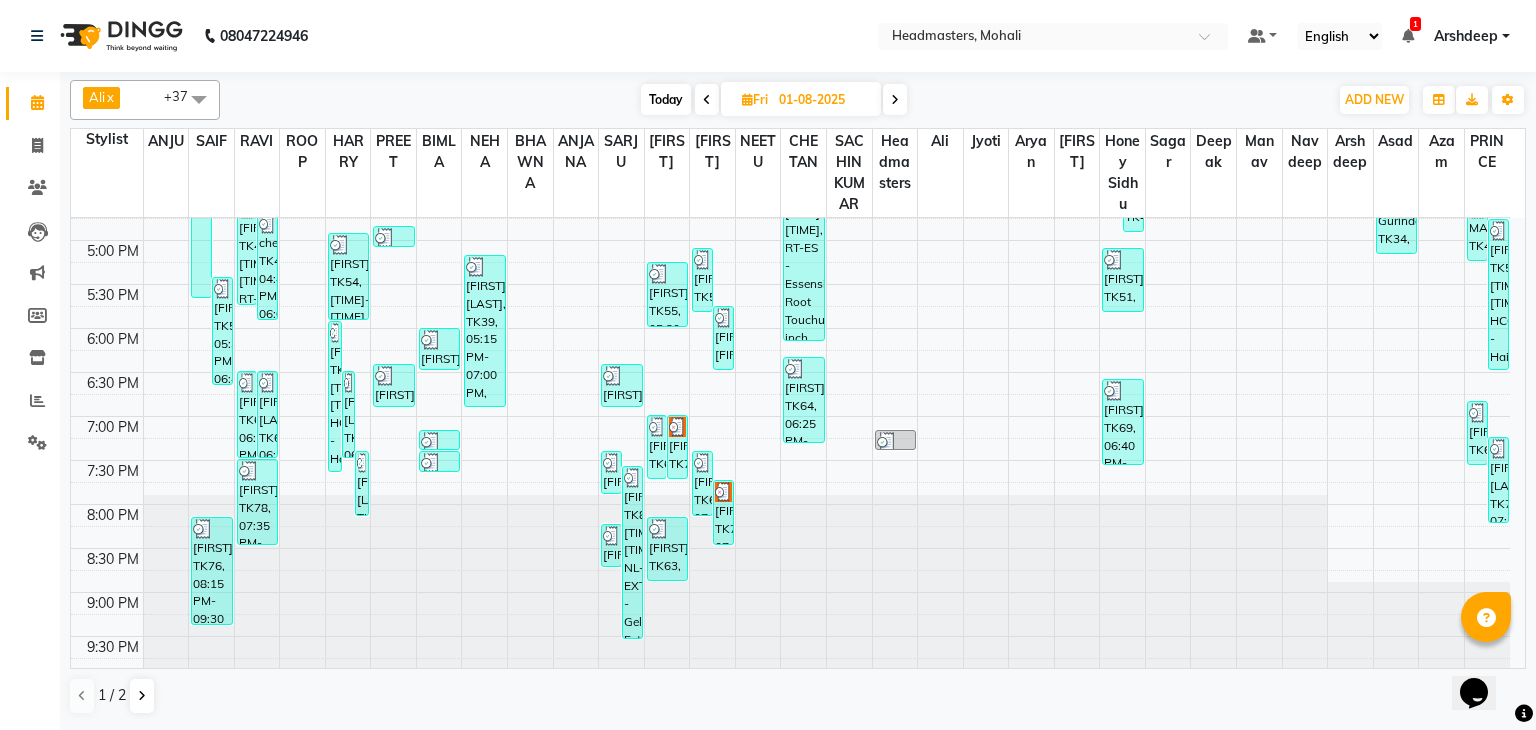 click on "+37" at bounding box center (183, 96) 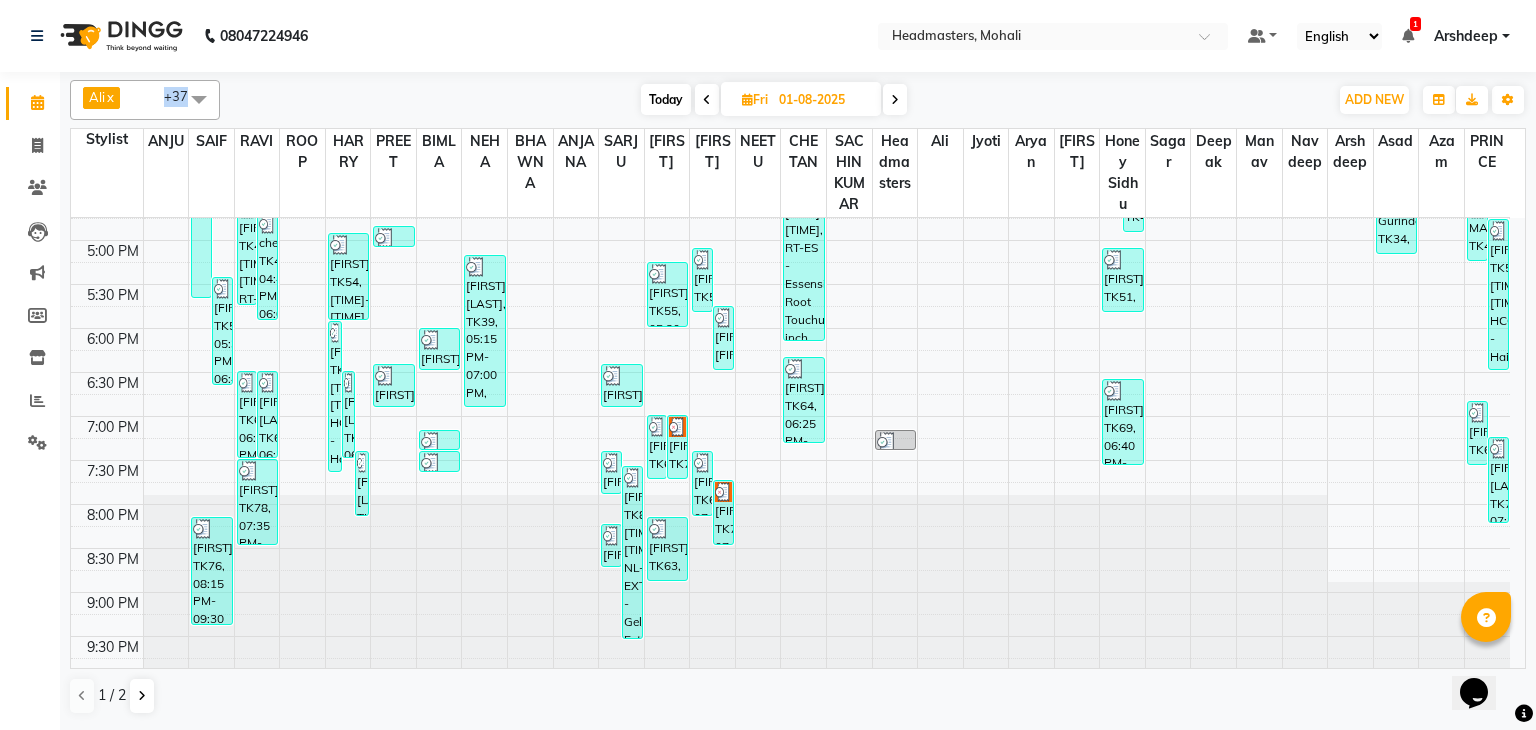 drag, startPoint x: 166, startPoint y: 97, endPoint x: 204, endPoint y: 93, distance: 38.209946 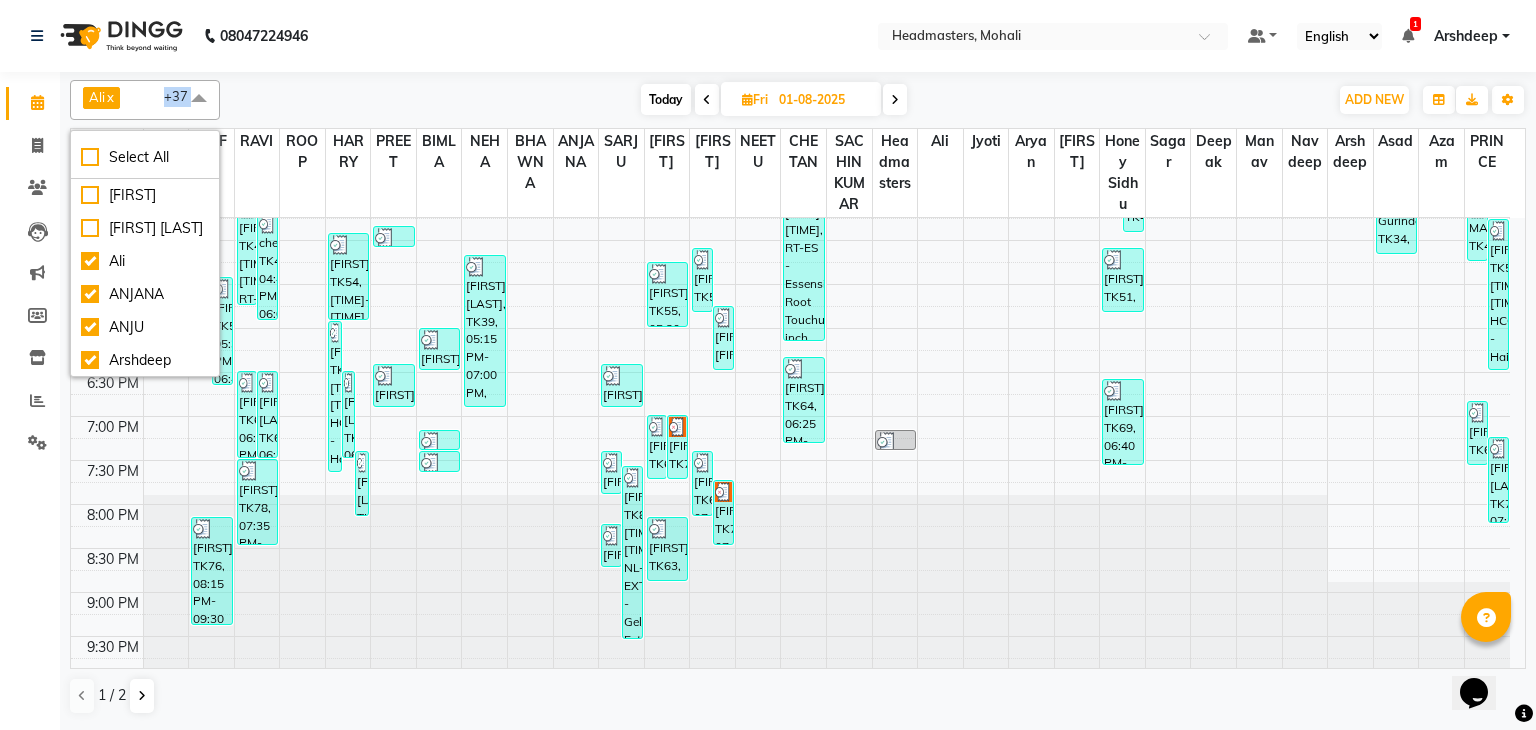 click at bounding box center [199, 99] 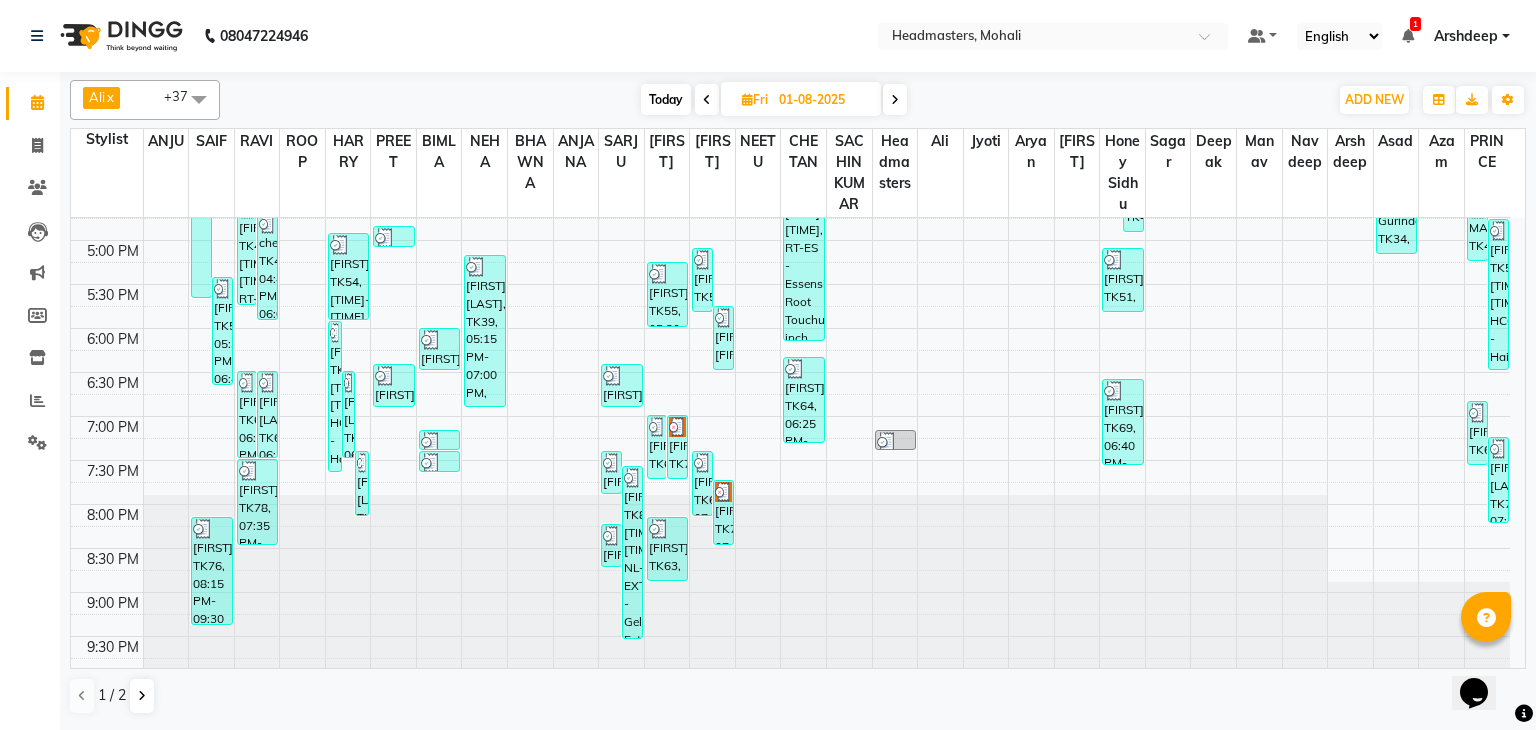 click at bounding box center (199, 99) 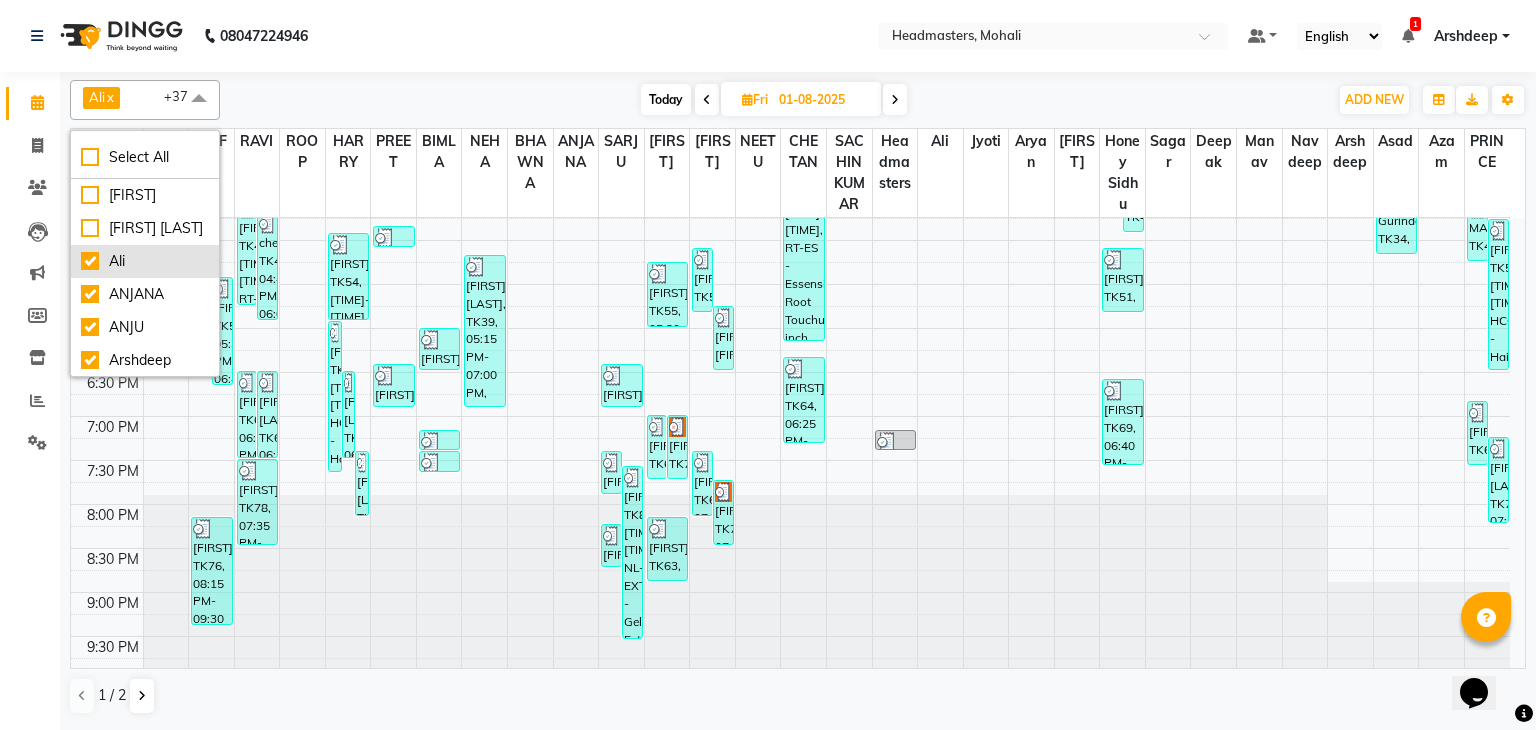 click on "Ali" at bounding box center (145, 261) 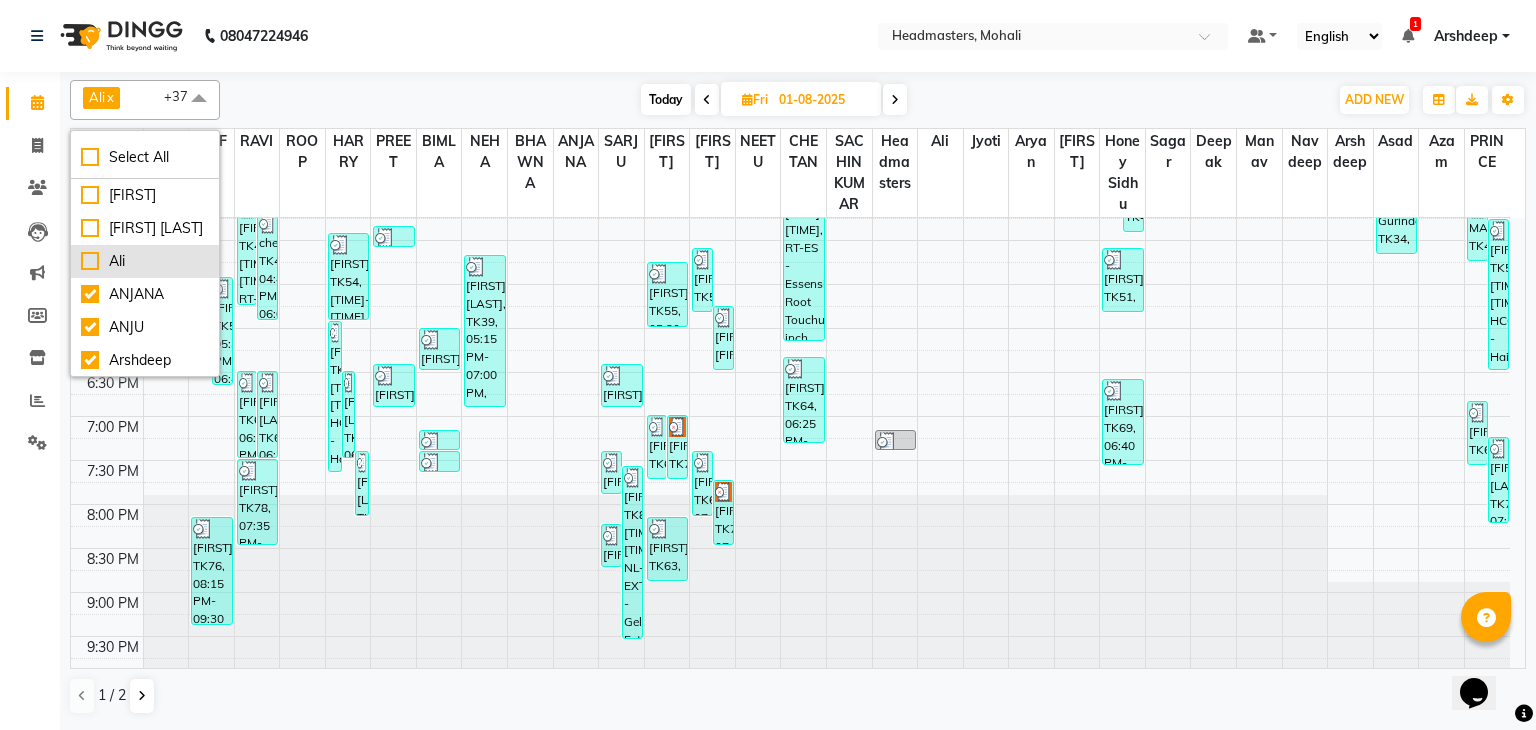 checkbox on "false" 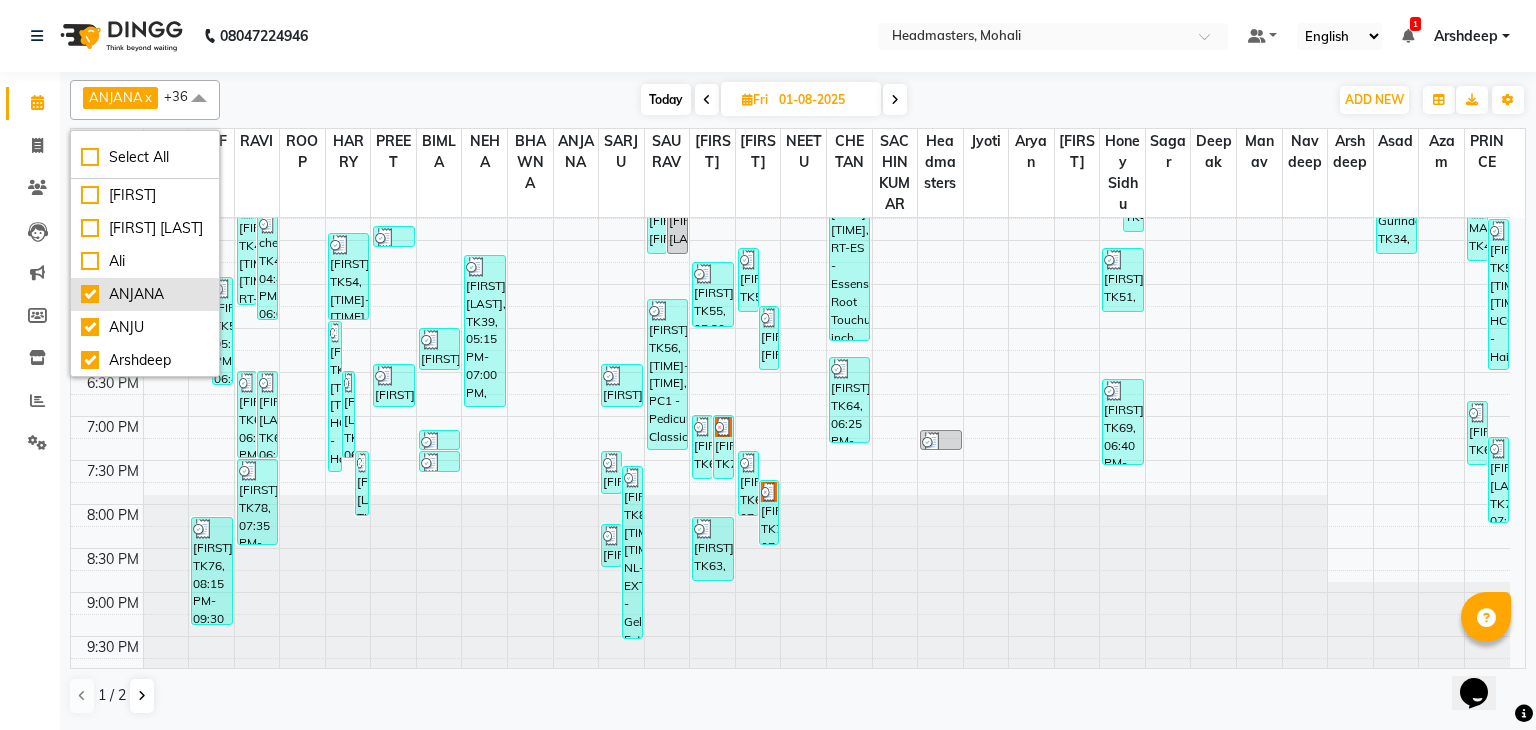 click on "ANJANA" at bounding box center [145, 294] 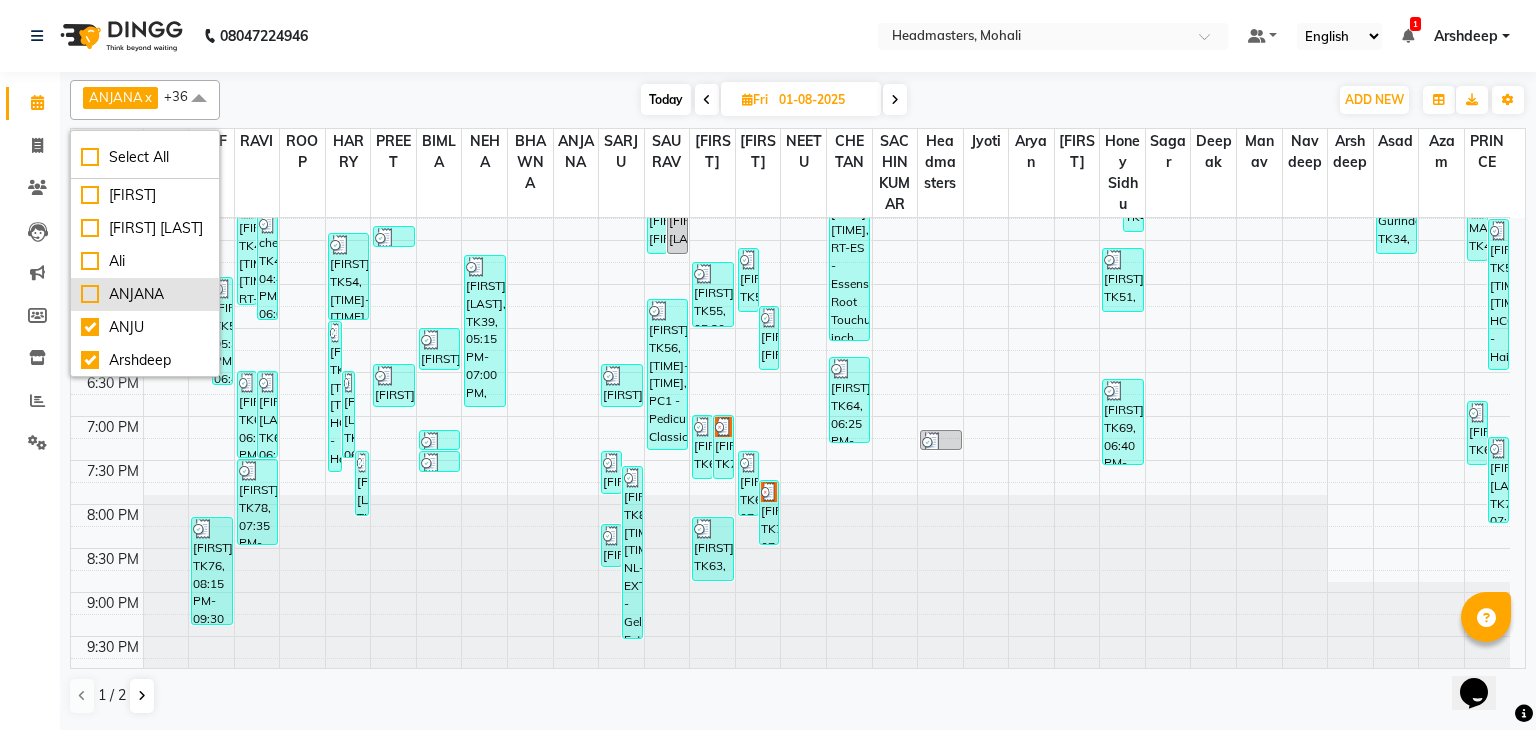 checkbox on "false" 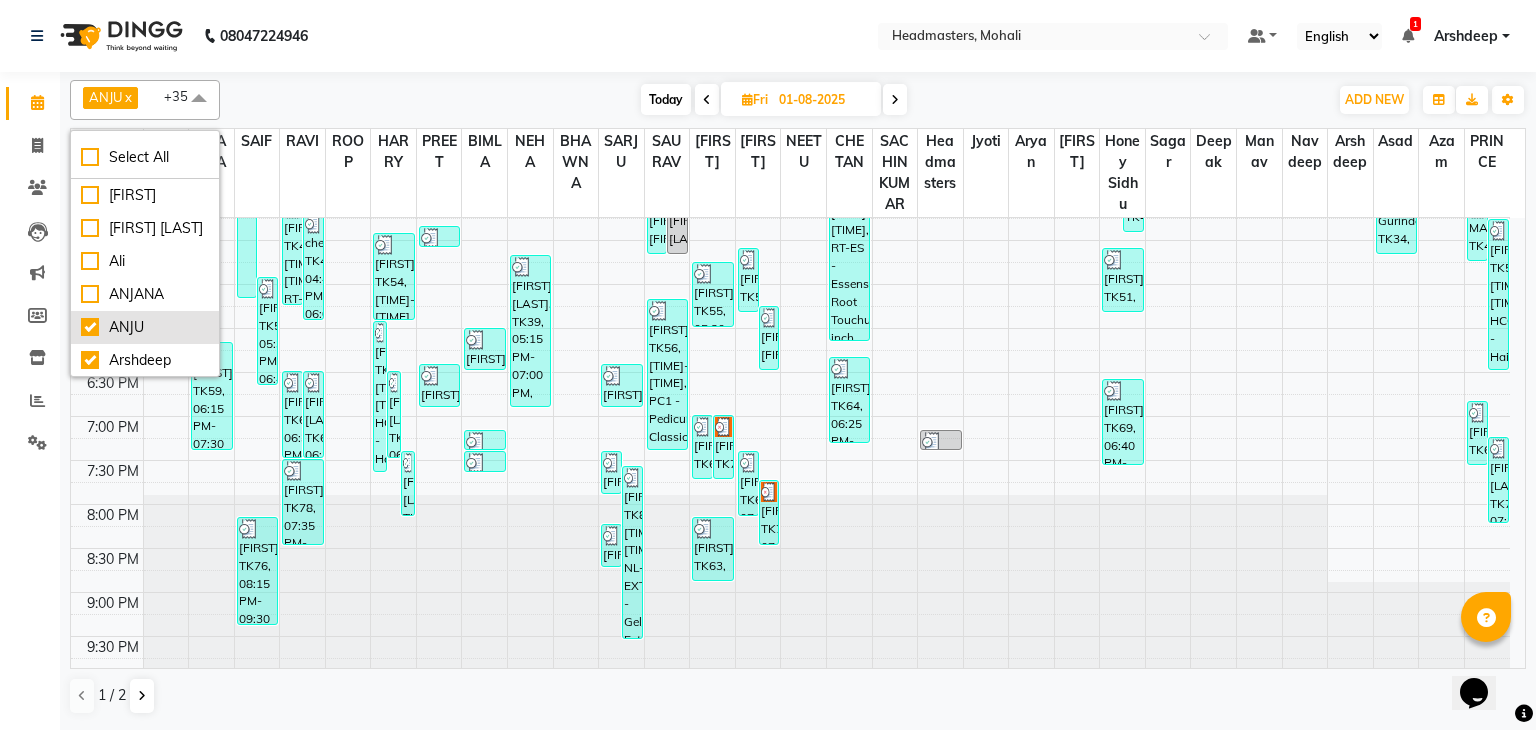 click on "ANJU" at bounding box center (145, 327) 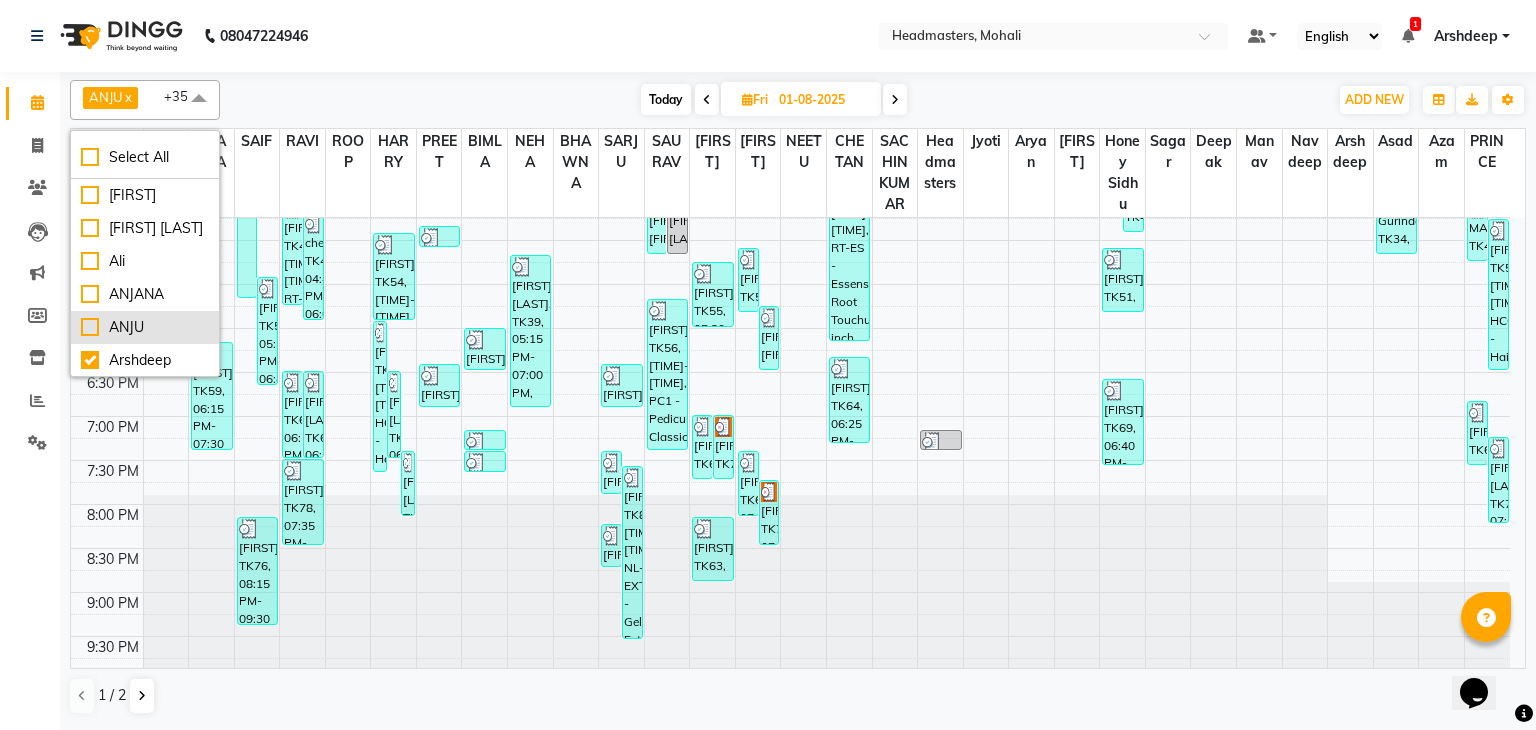 checkbox on "false" 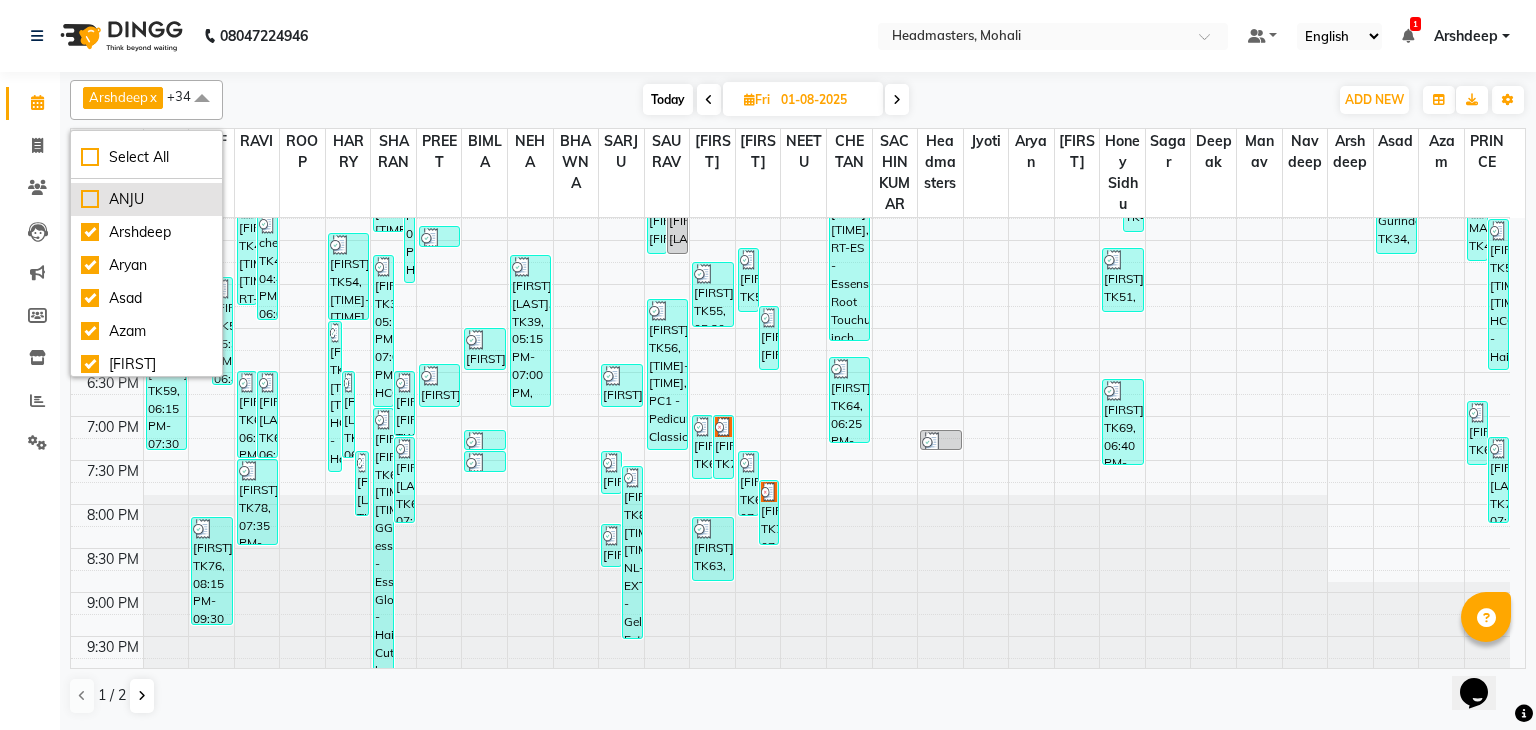 scroll, scrollTop: 132, scrollLeft: 0, axis: vertical 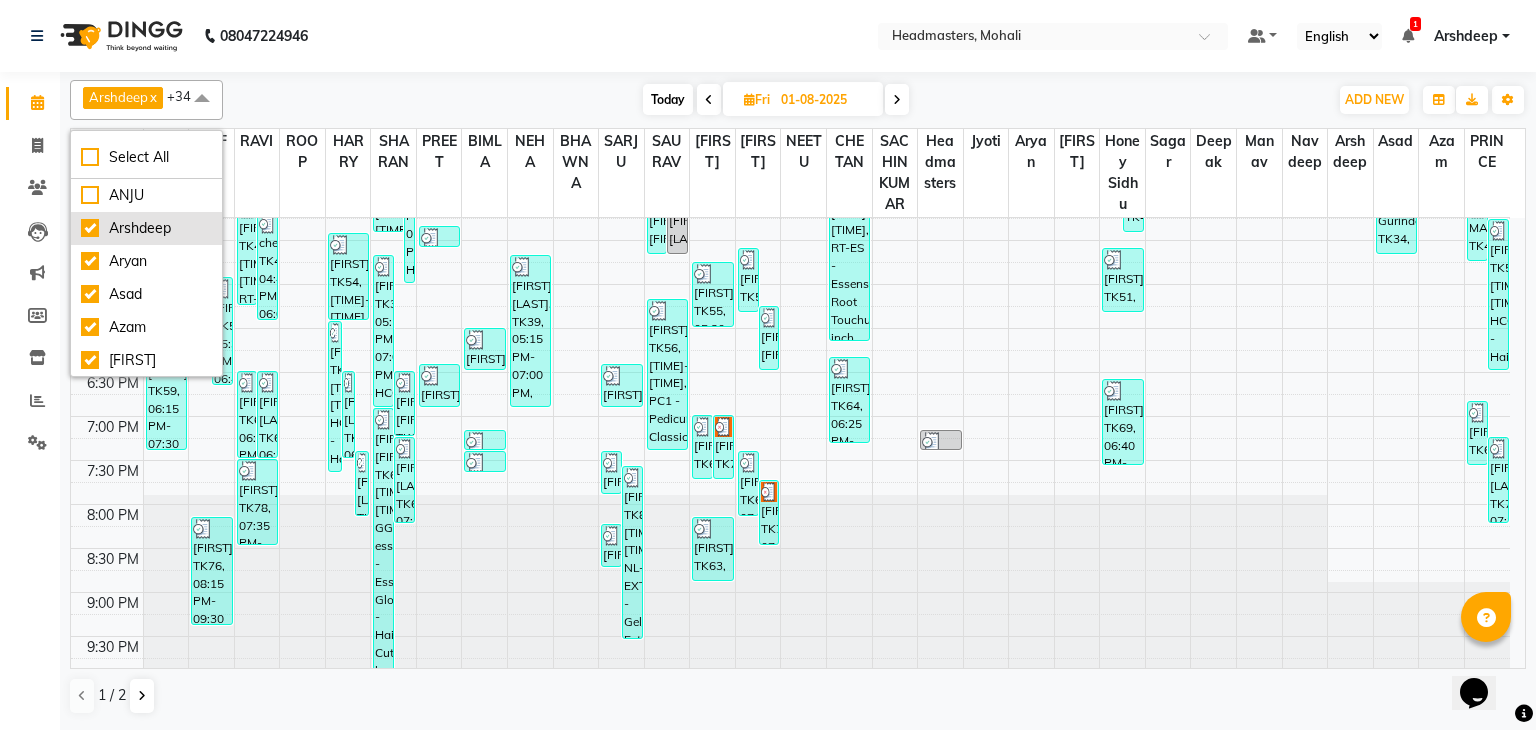click on "Arshdeep" at bounding box center [146, 228] 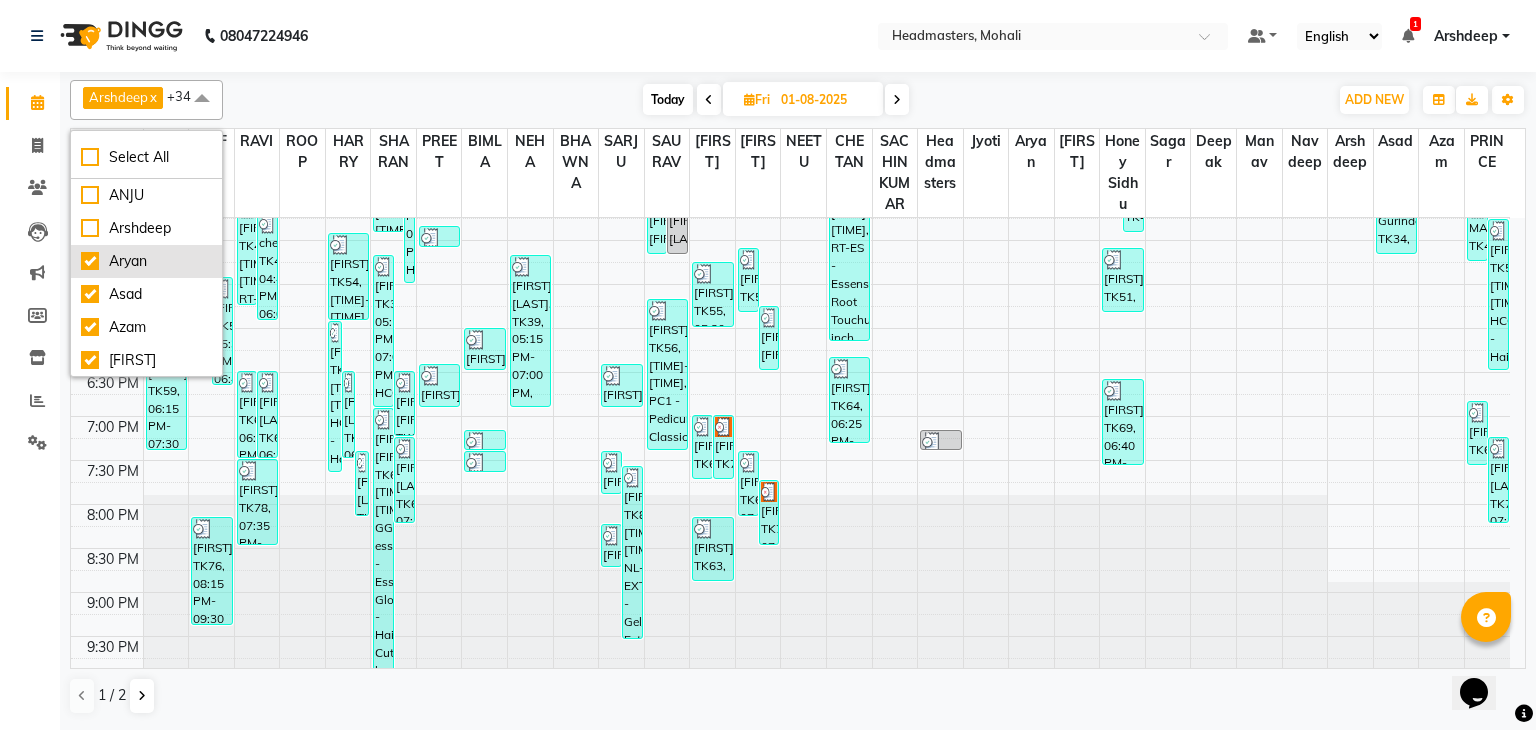 checkbox on "false" 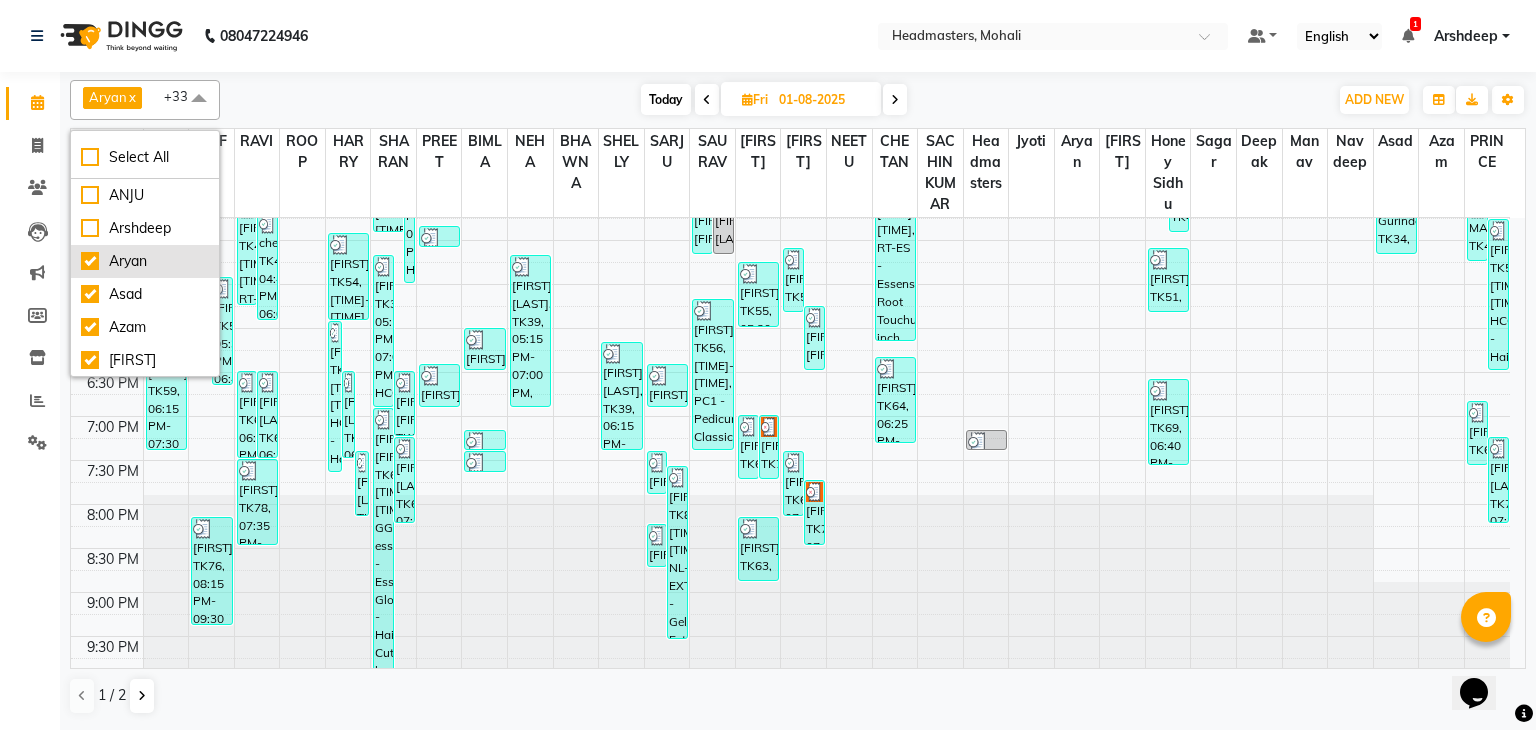 click on "Aryan" at bounding box center (145, 261) 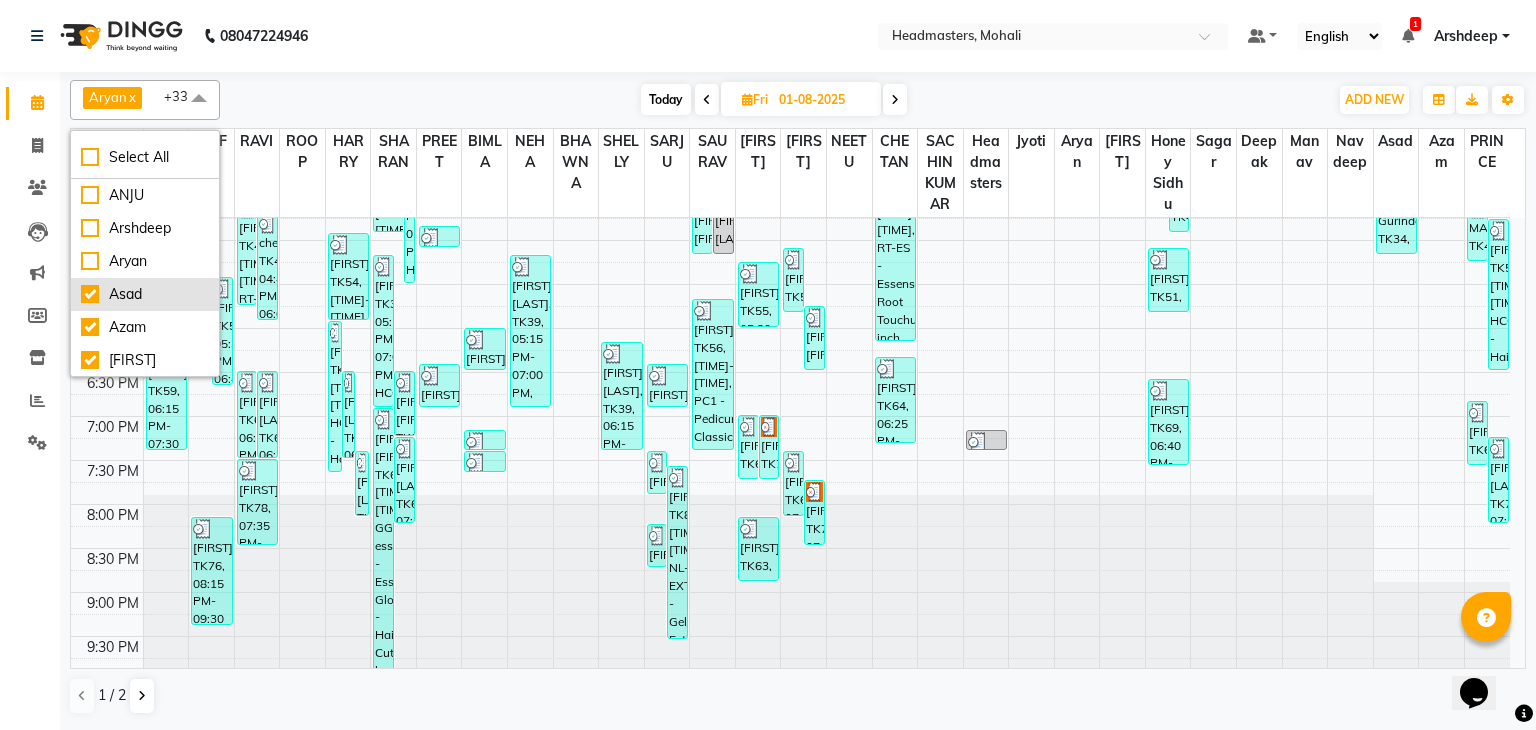 checkbox on "false" 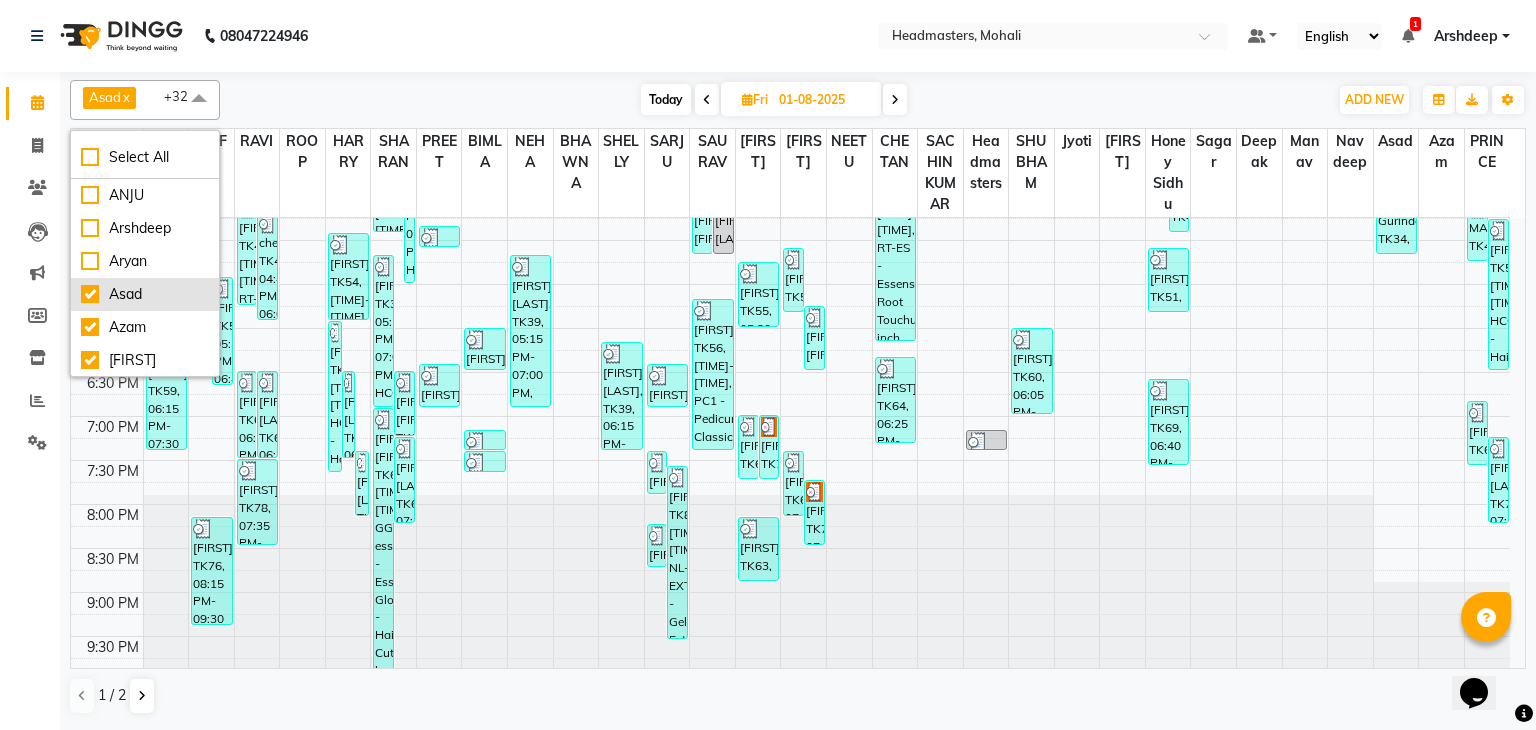 click on "Asad" at bounding box center [145, 294] 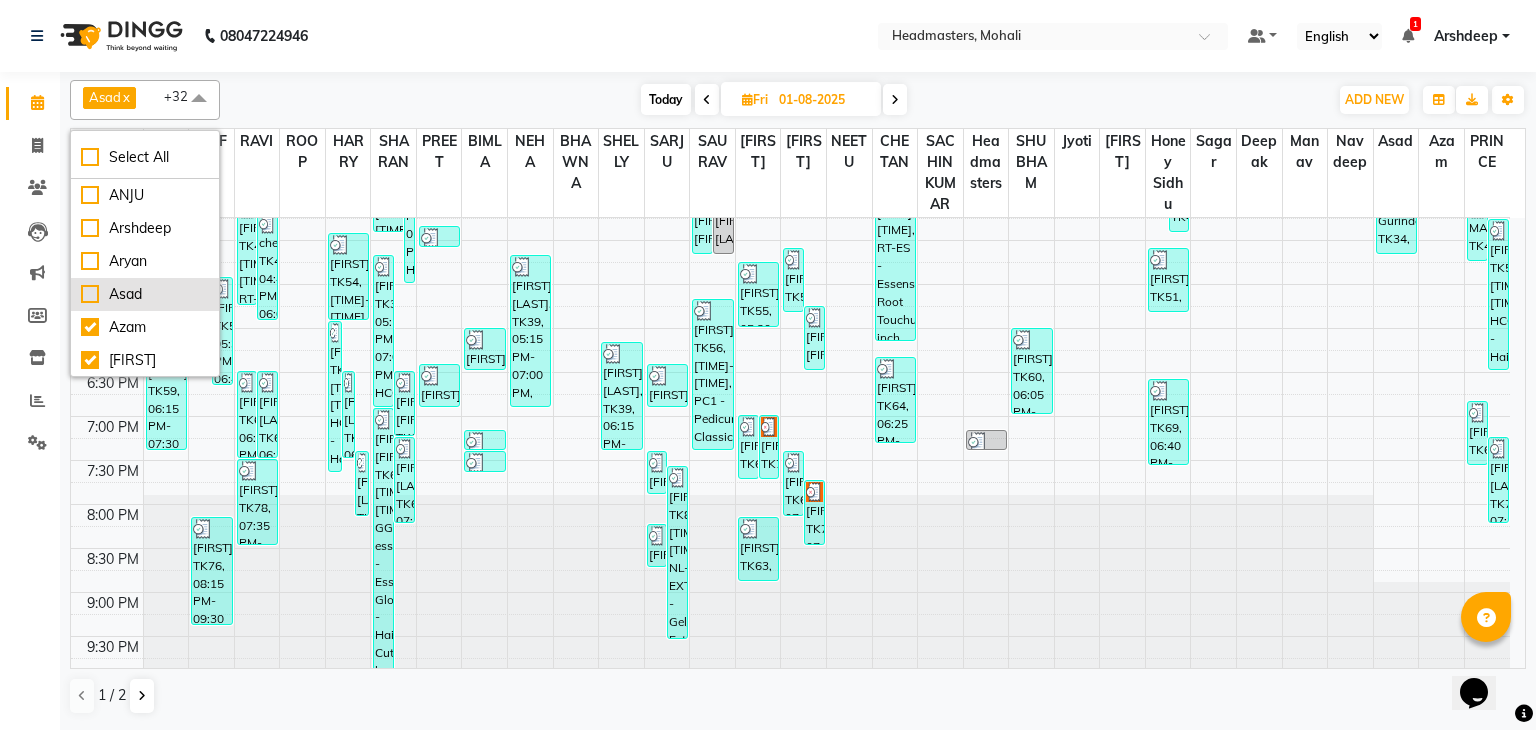 checkbox on "false" 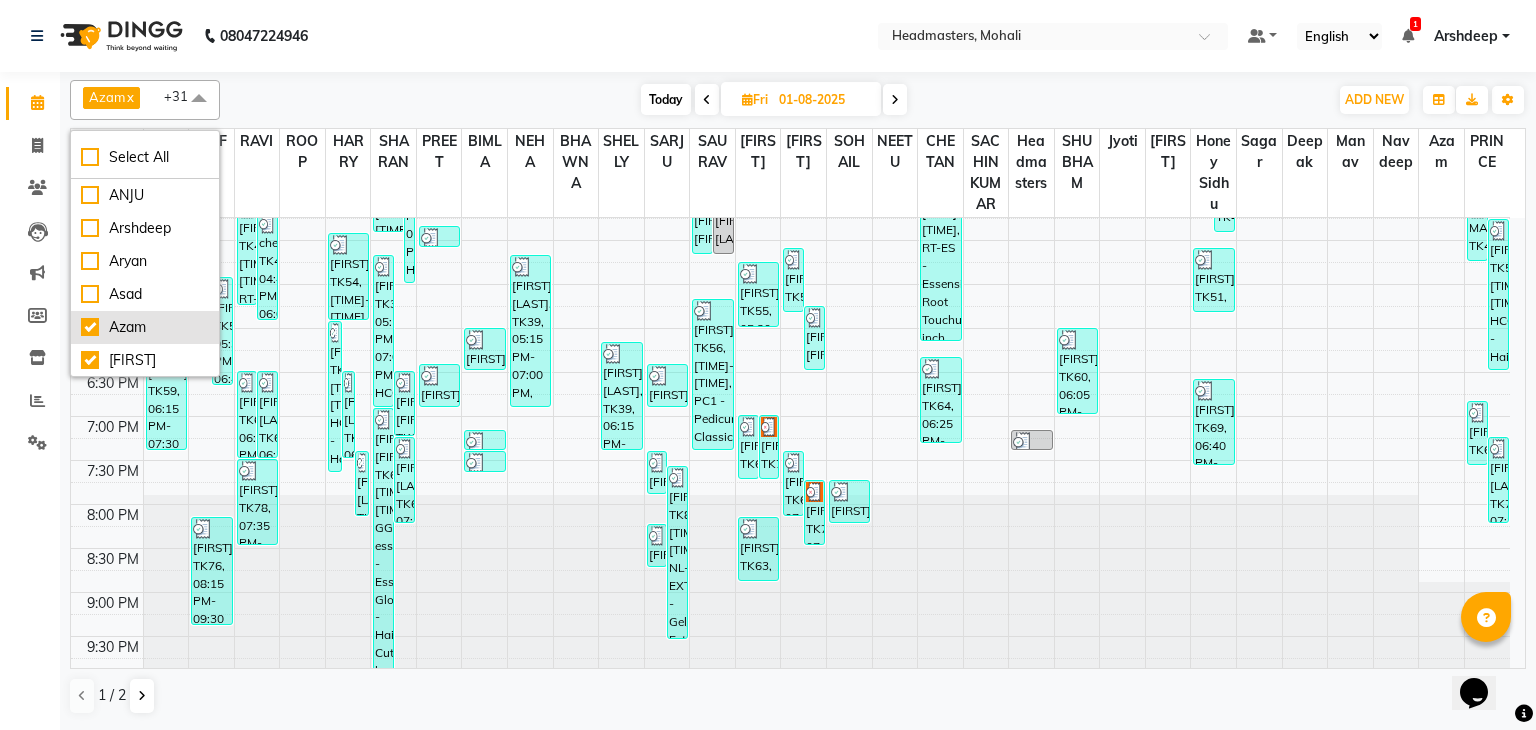 click on "Azam" at bounding box center (145, 327) 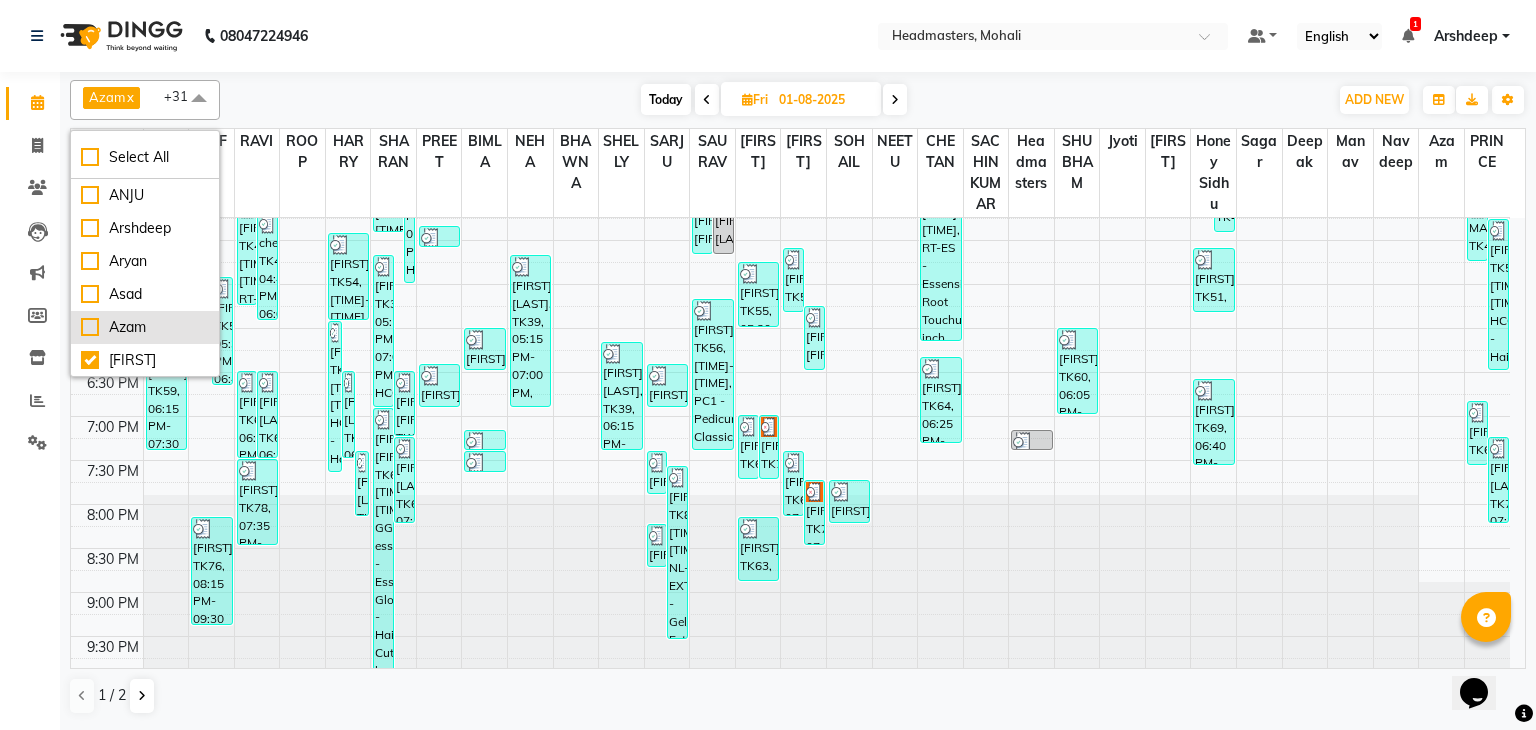 checkbox on "false" 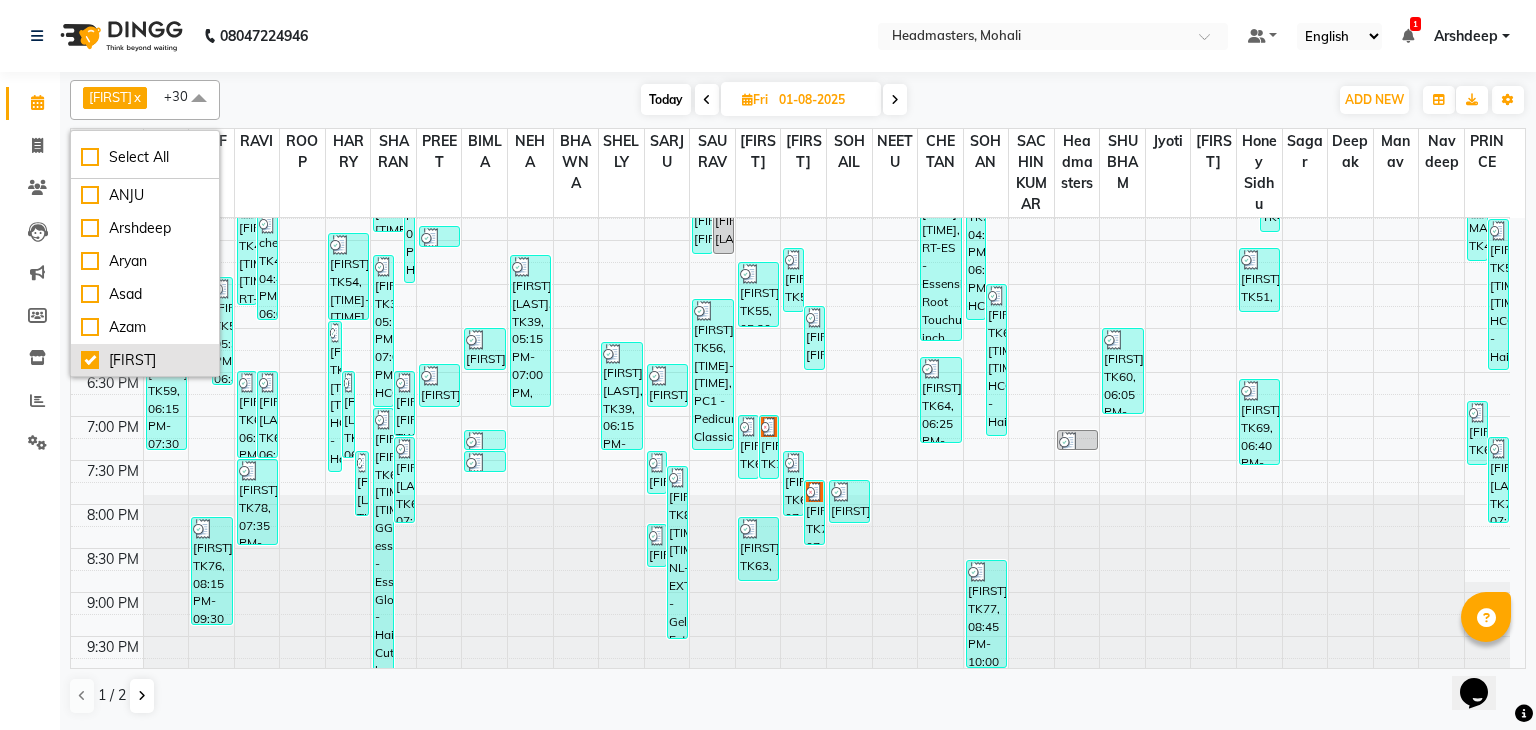 click on "[FIRST]" at bounding box center [145, 360] 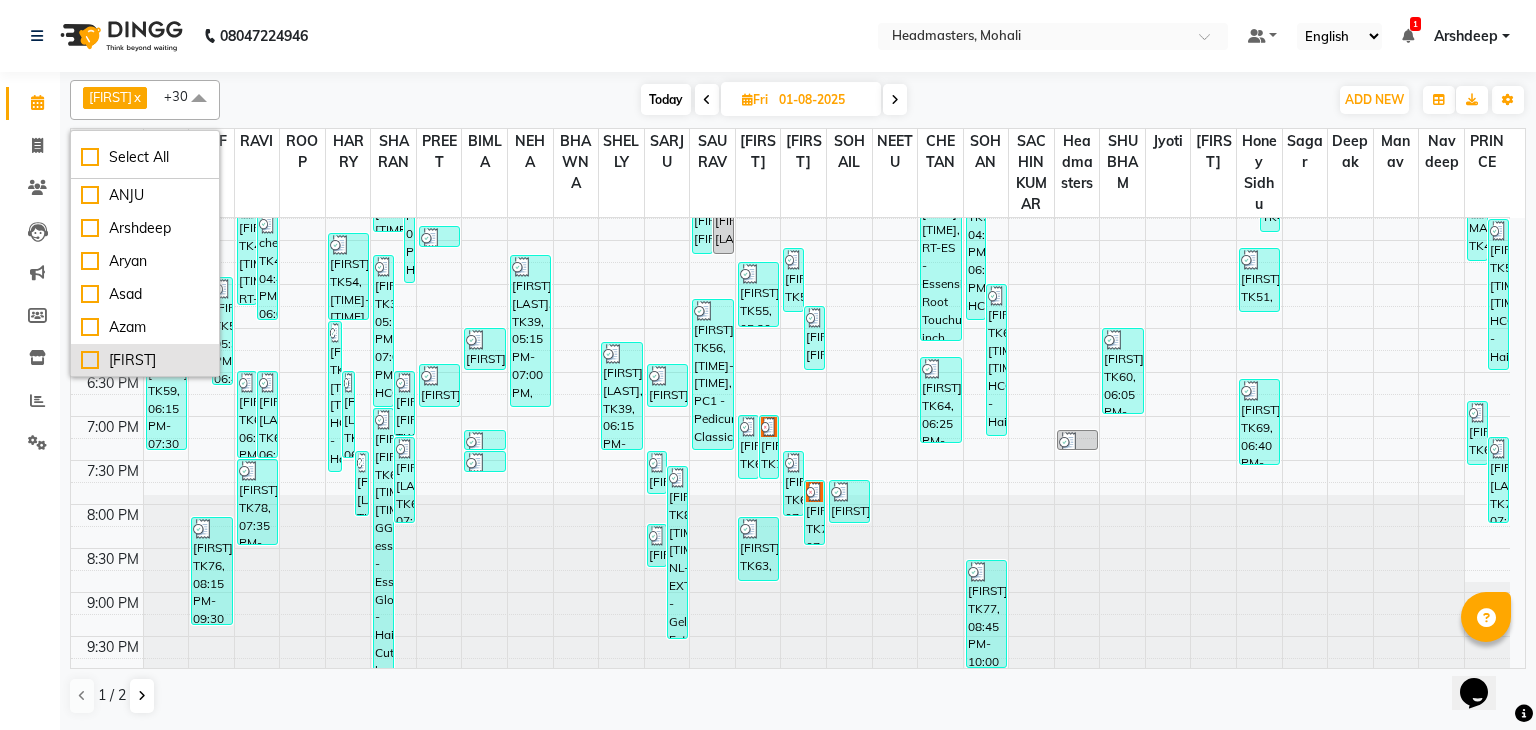checkbox on "false" 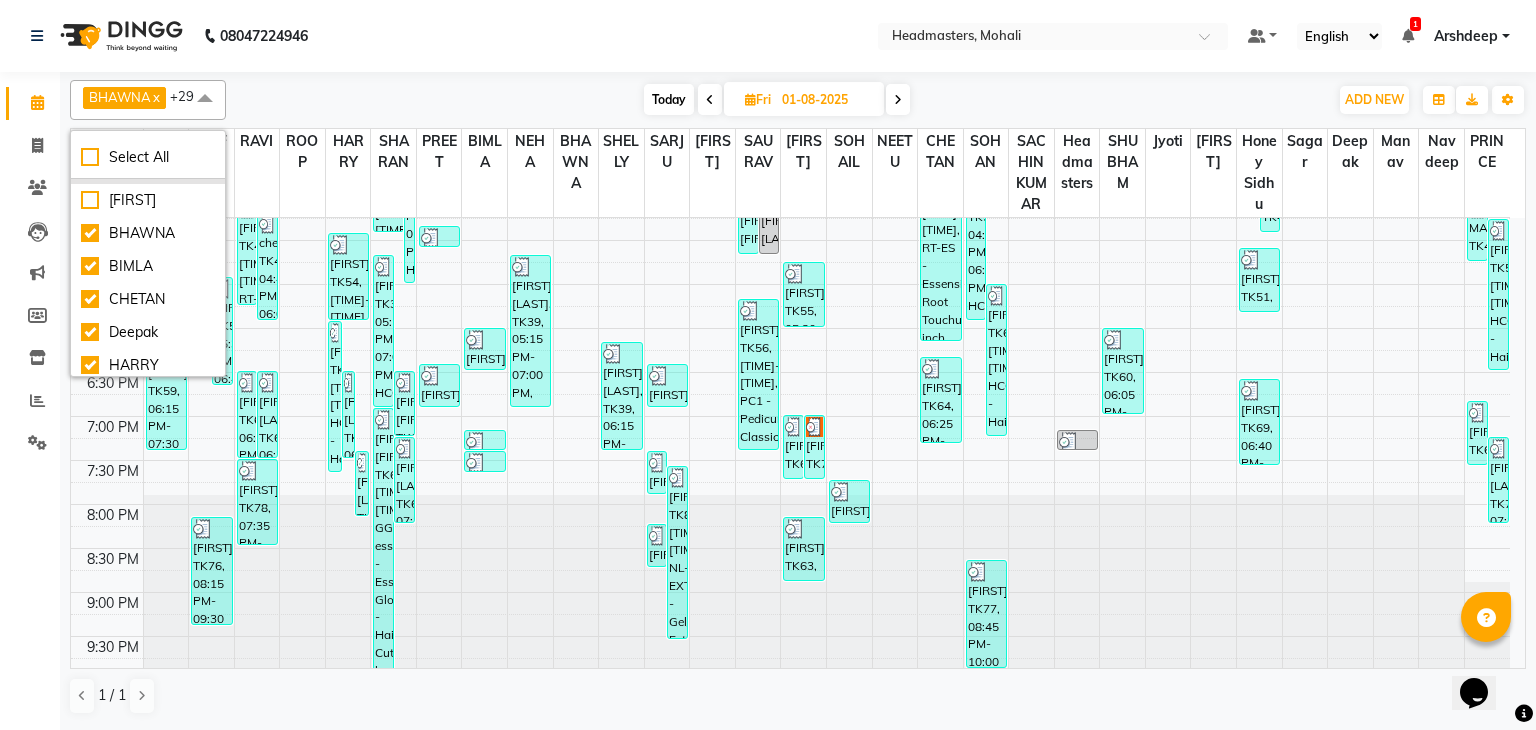 scroll, scrollTop: 298, scrollLeft: 0, axis: vertical 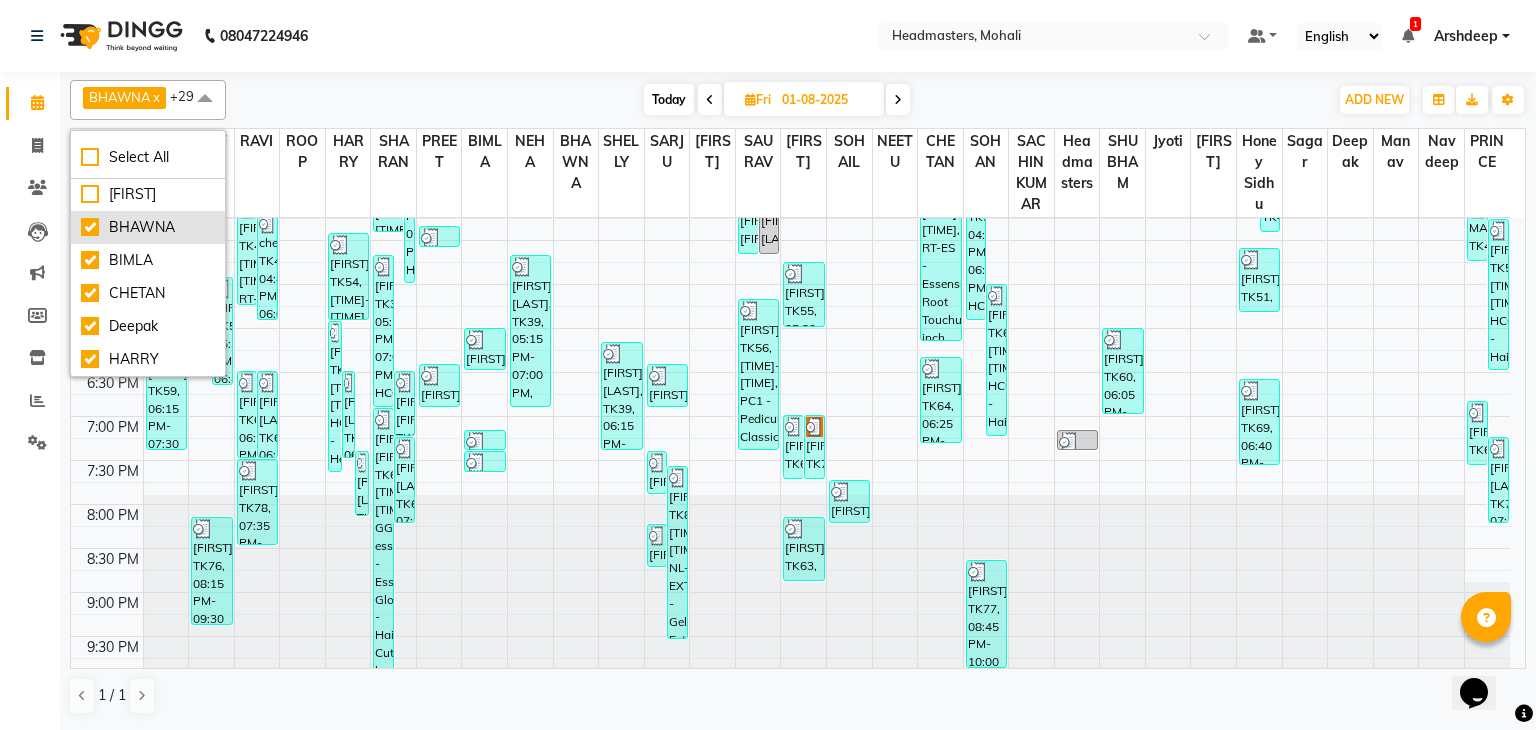 click on "BHAWNA" at bounding box center (148, 227) 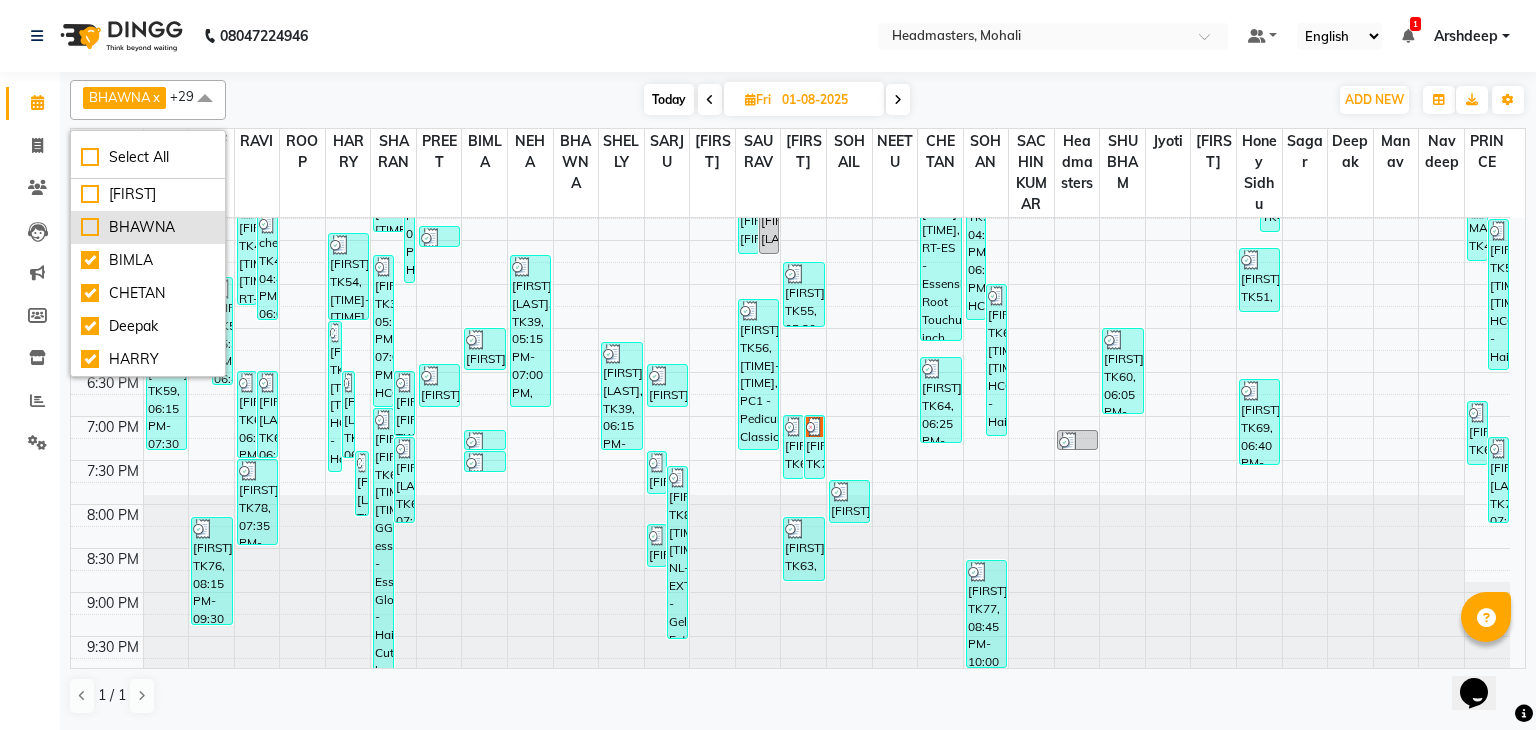 checkbox on "false" 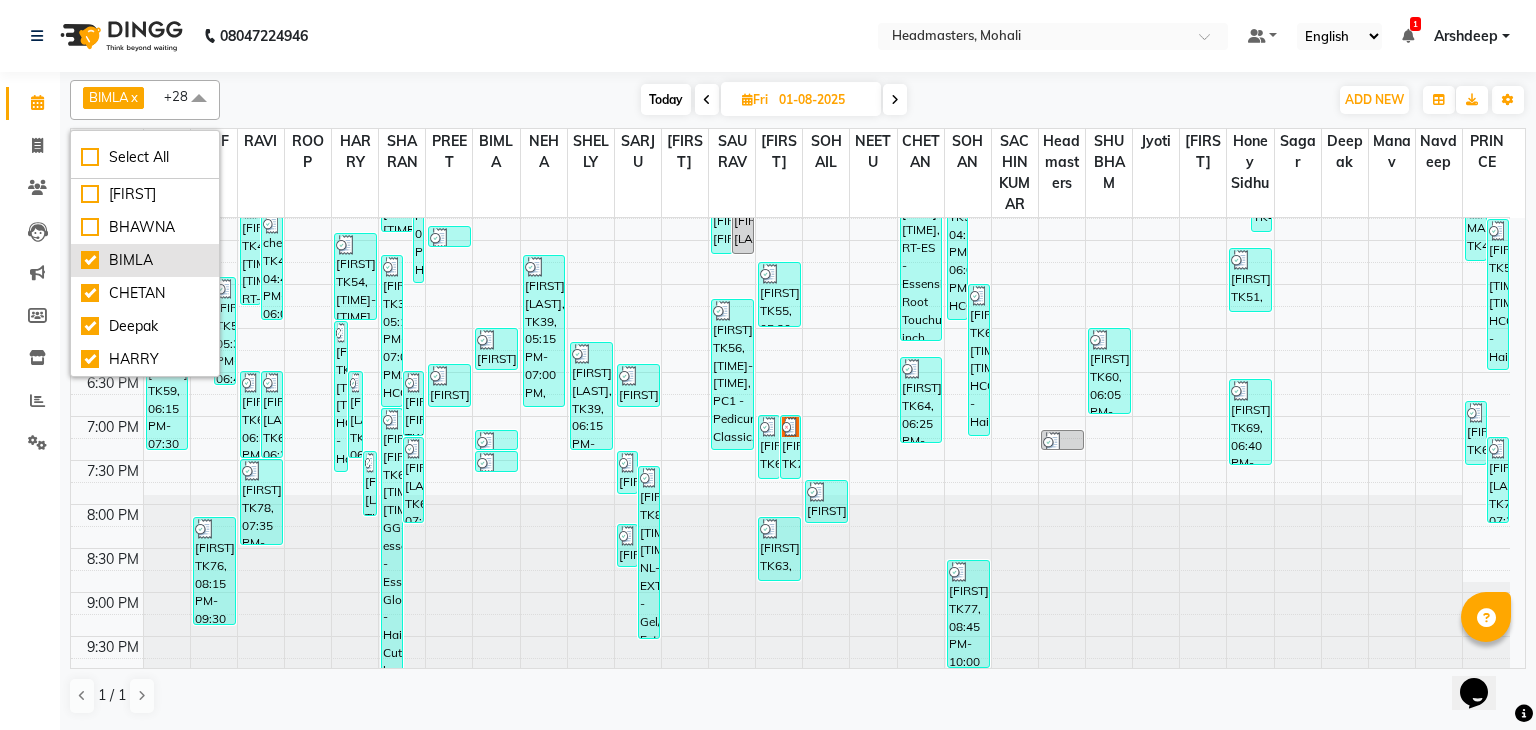 click on "BIMLA" at bounding box center (145, 260) 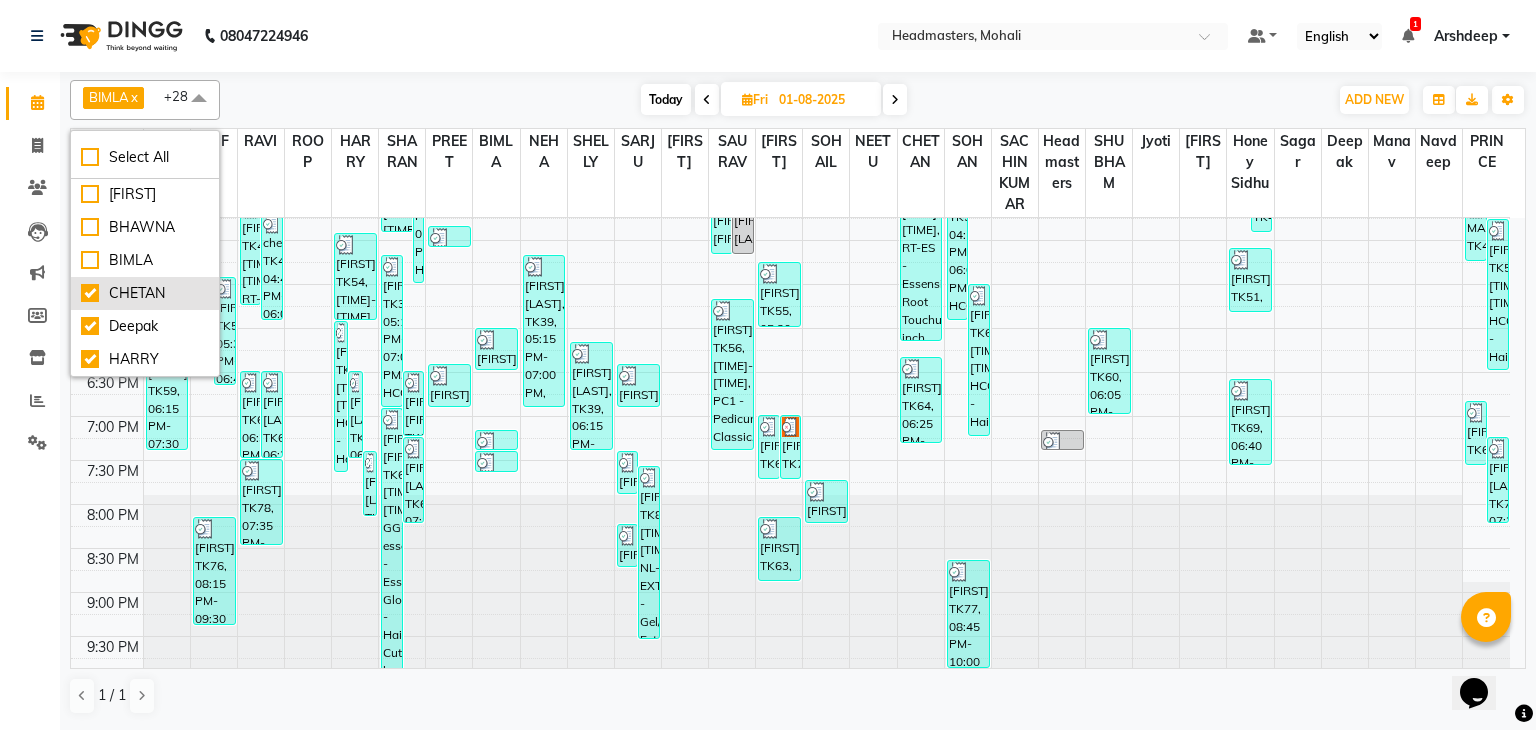 checkbox on "false" 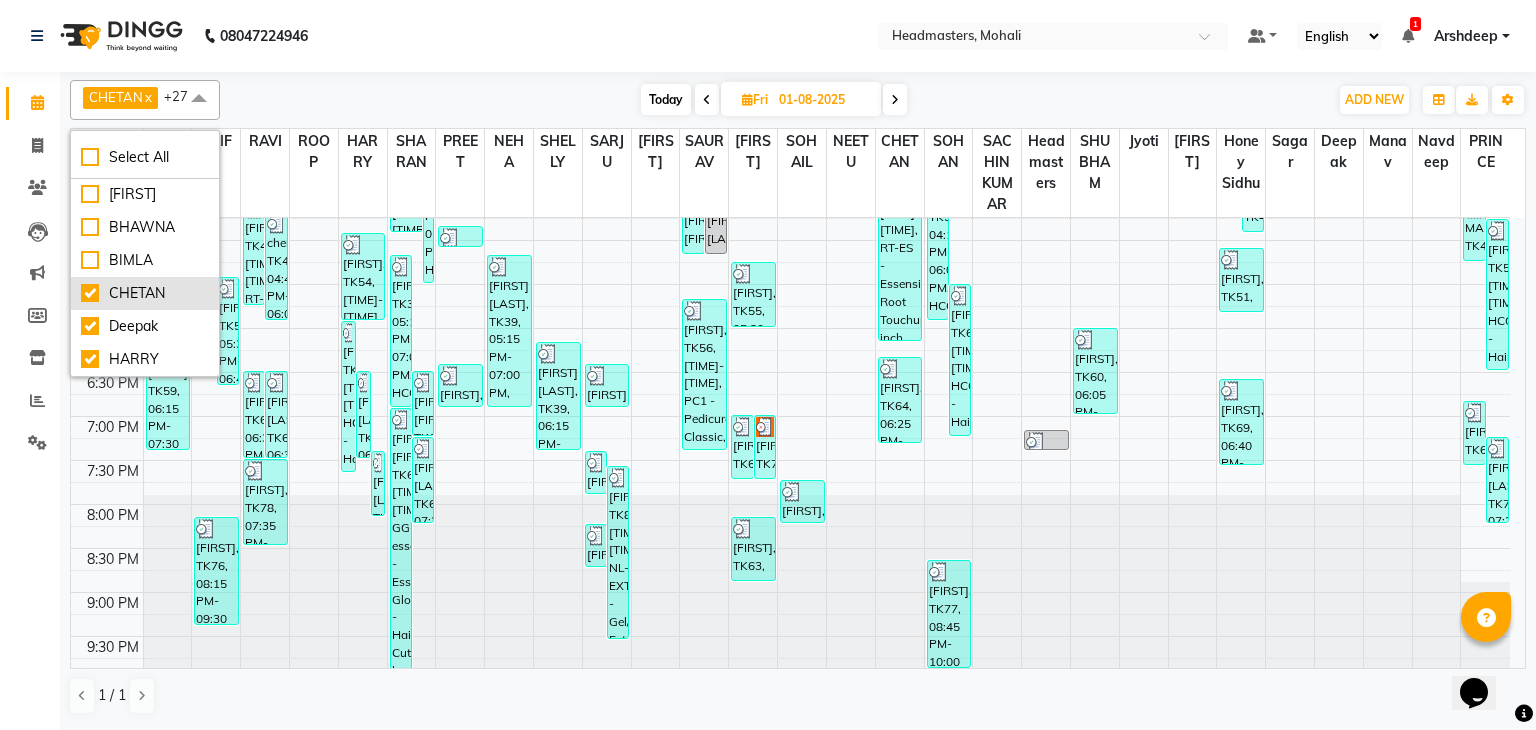 click on "CHETAN" at bounding box center [145, 293] 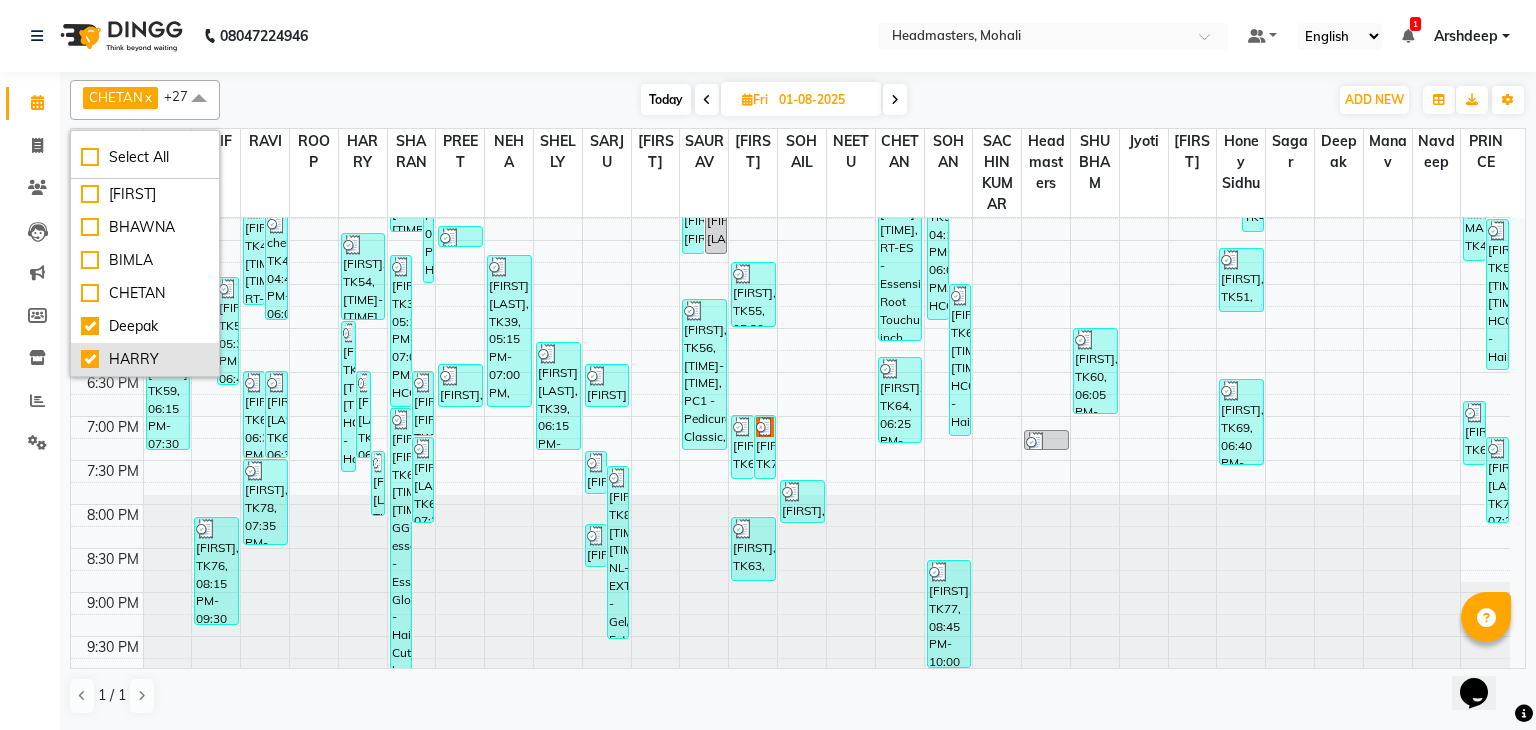 checkbox on "false" 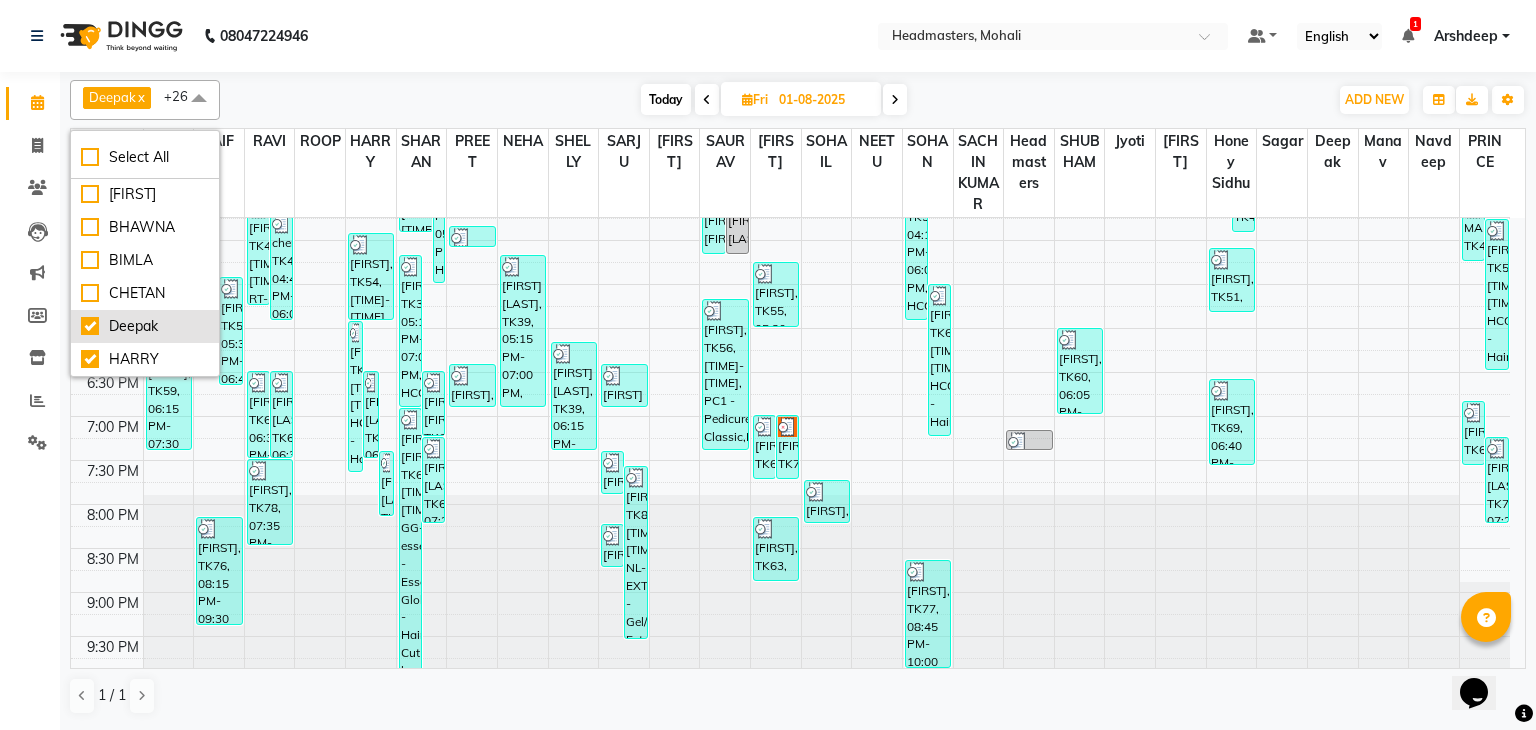 click on "Deepak" at bounding box center (145, 326) 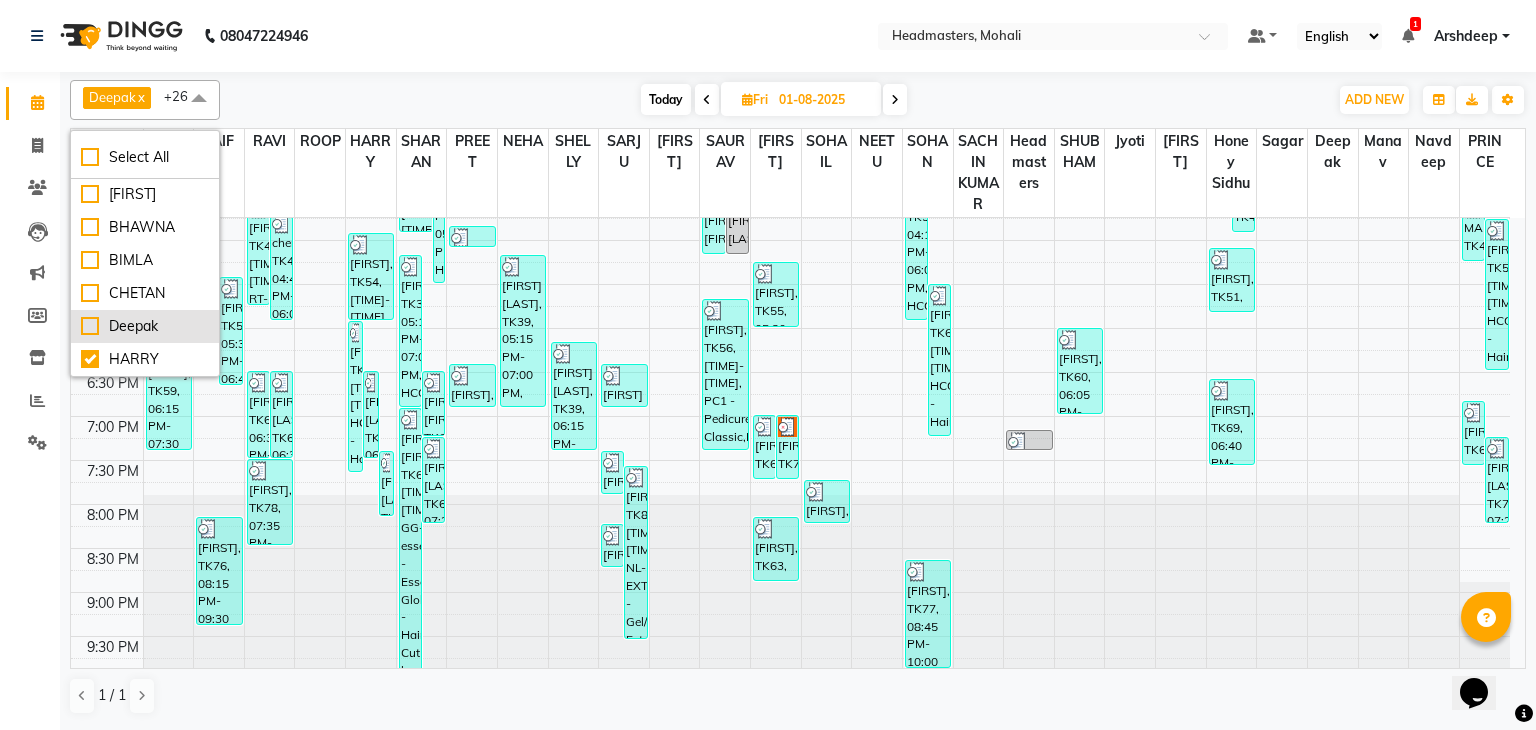 checkbox on "false" 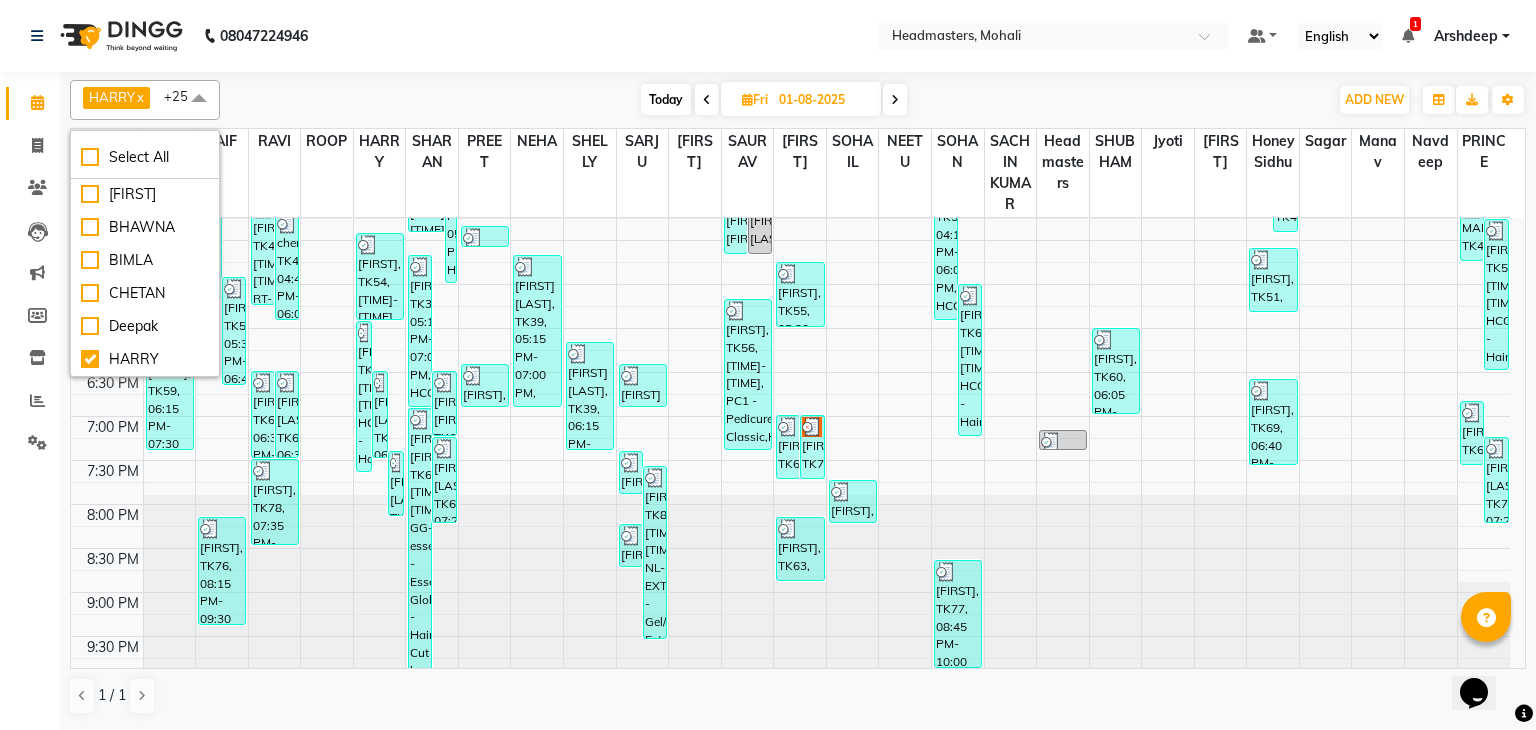 click on "x" at bounding box center (139, 97) 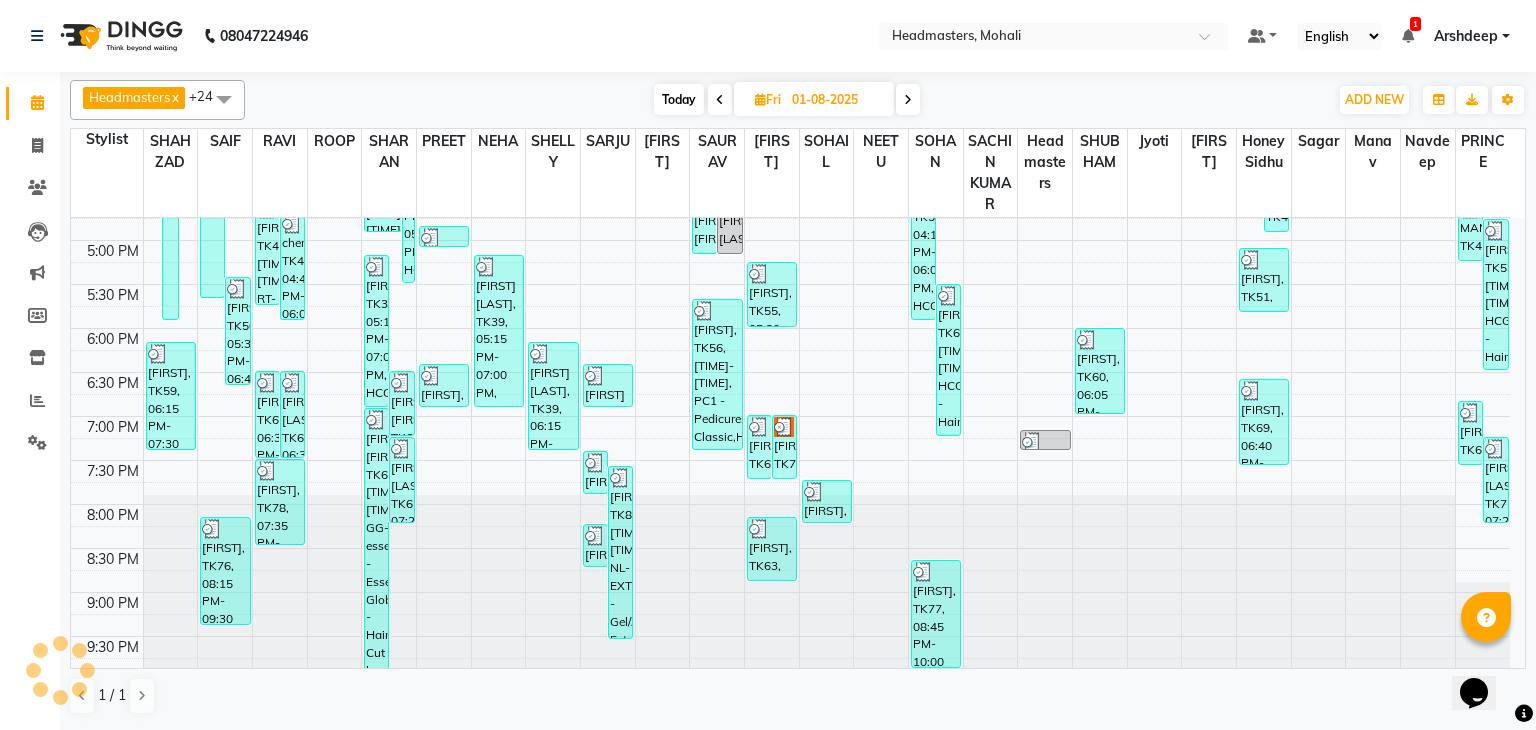 click on "Headmasters" at bounding box center [129, 97] 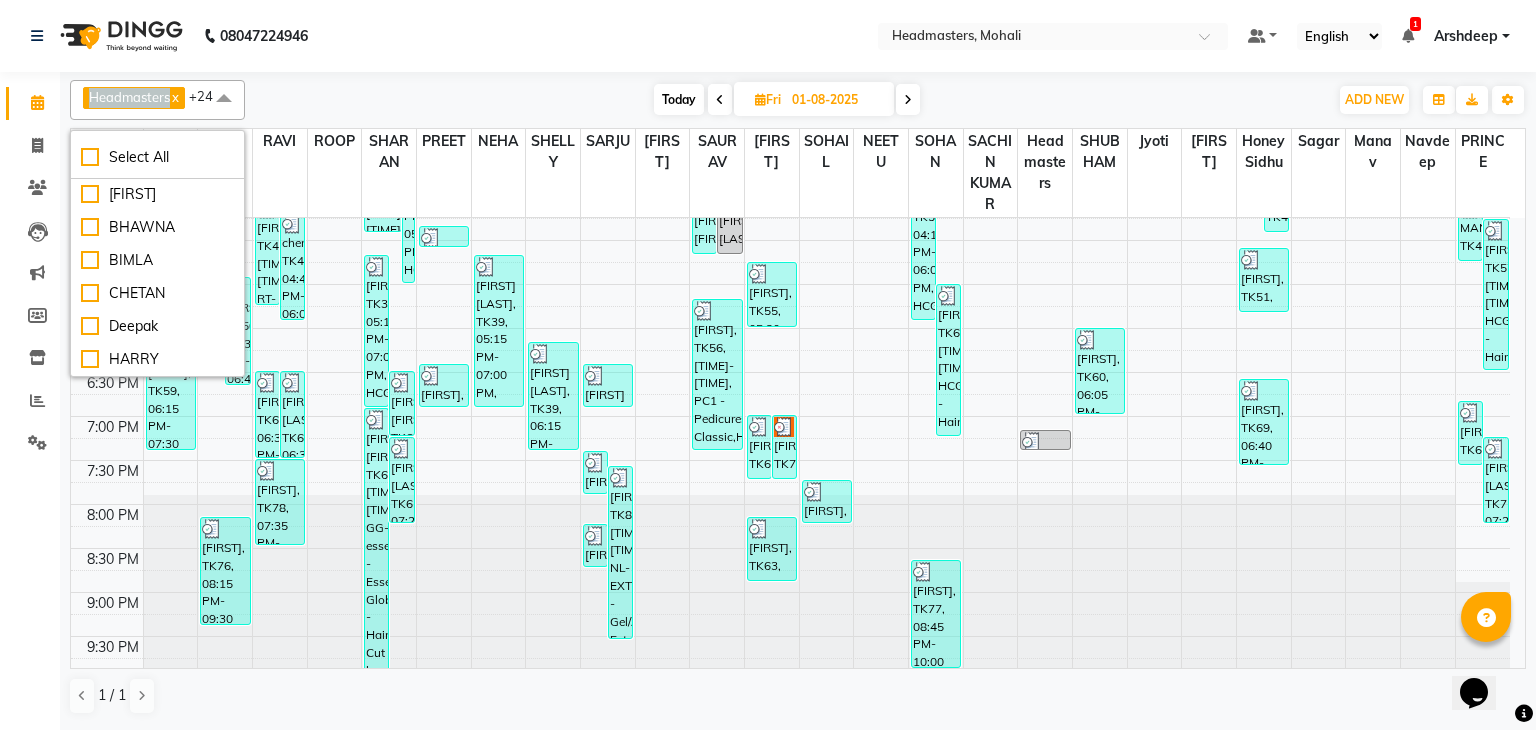 click on "Headmasters" at bounding box center (129, 97) 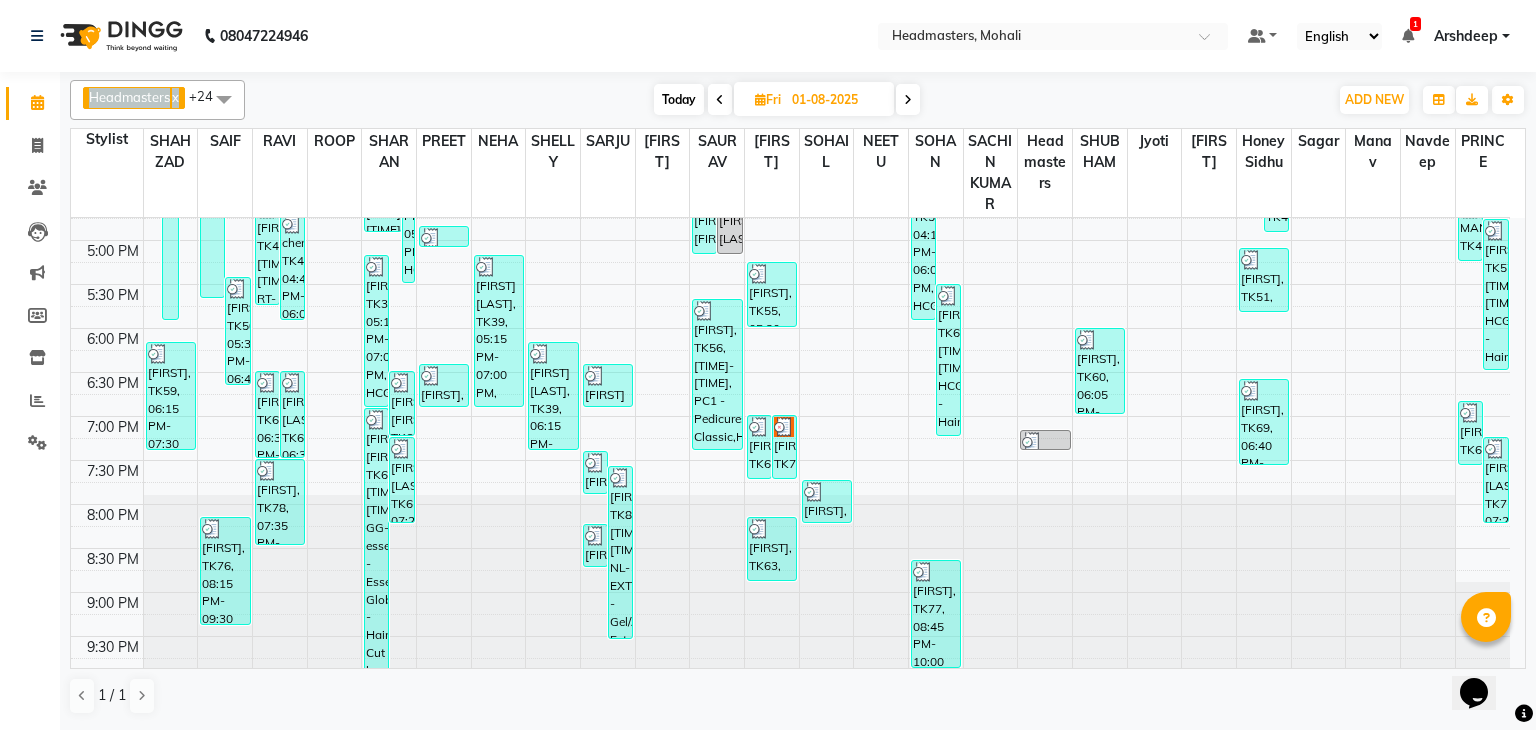drag, startPoint x: 145, startPoint y: 94, endPoint x: 172, endPoint y: 91, distance: 27.166155 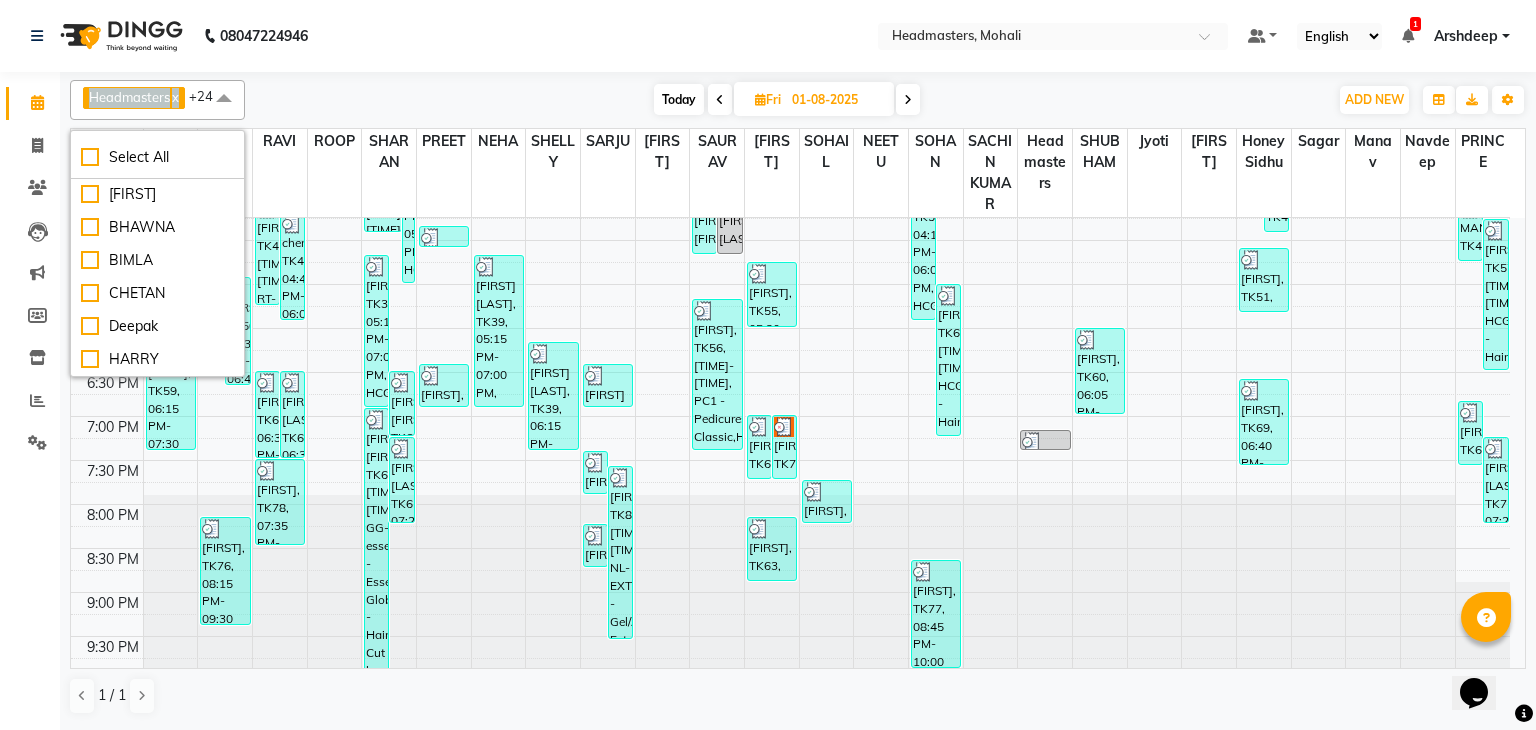 click on "x" at bounding box center (174, 97) 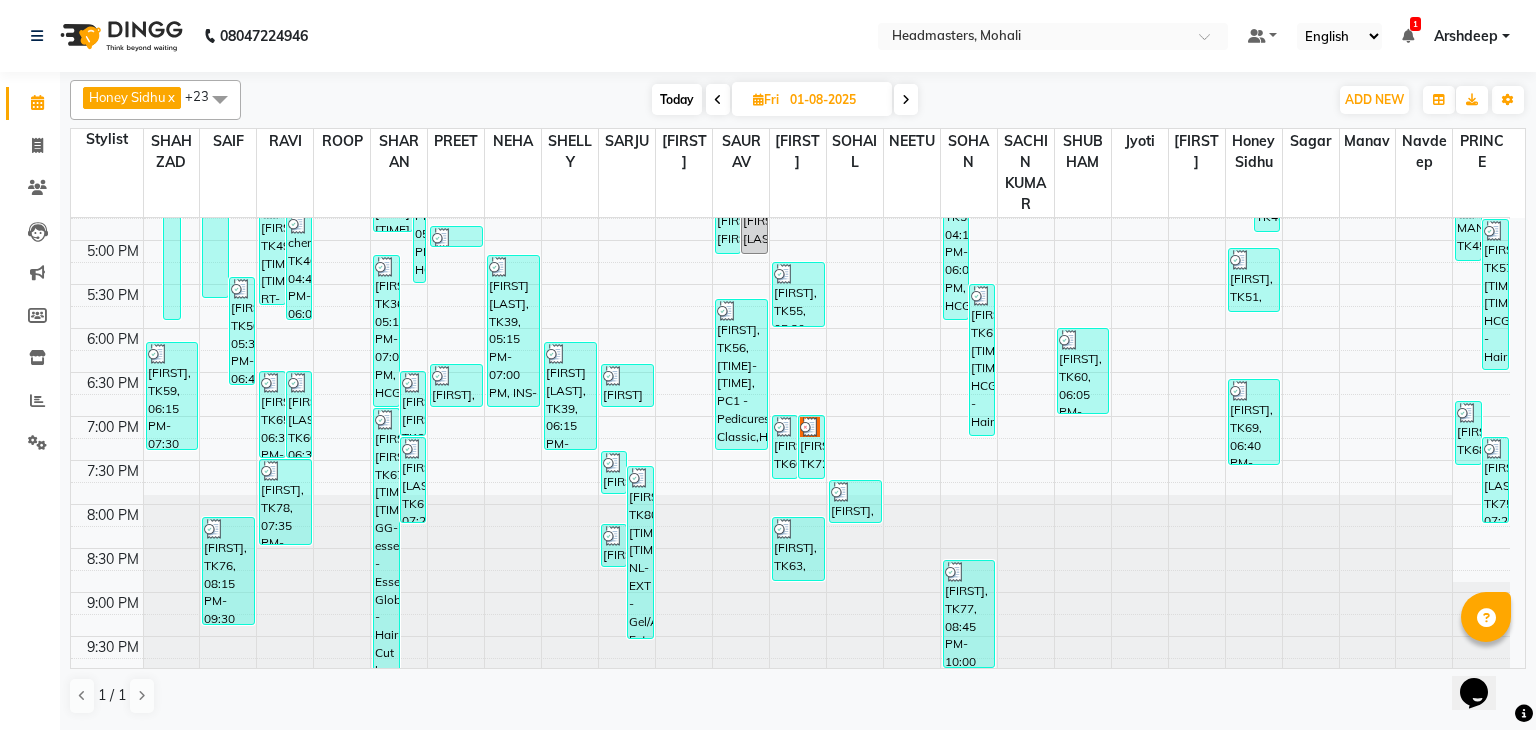 click on "x" at bounding box center (170, 97) 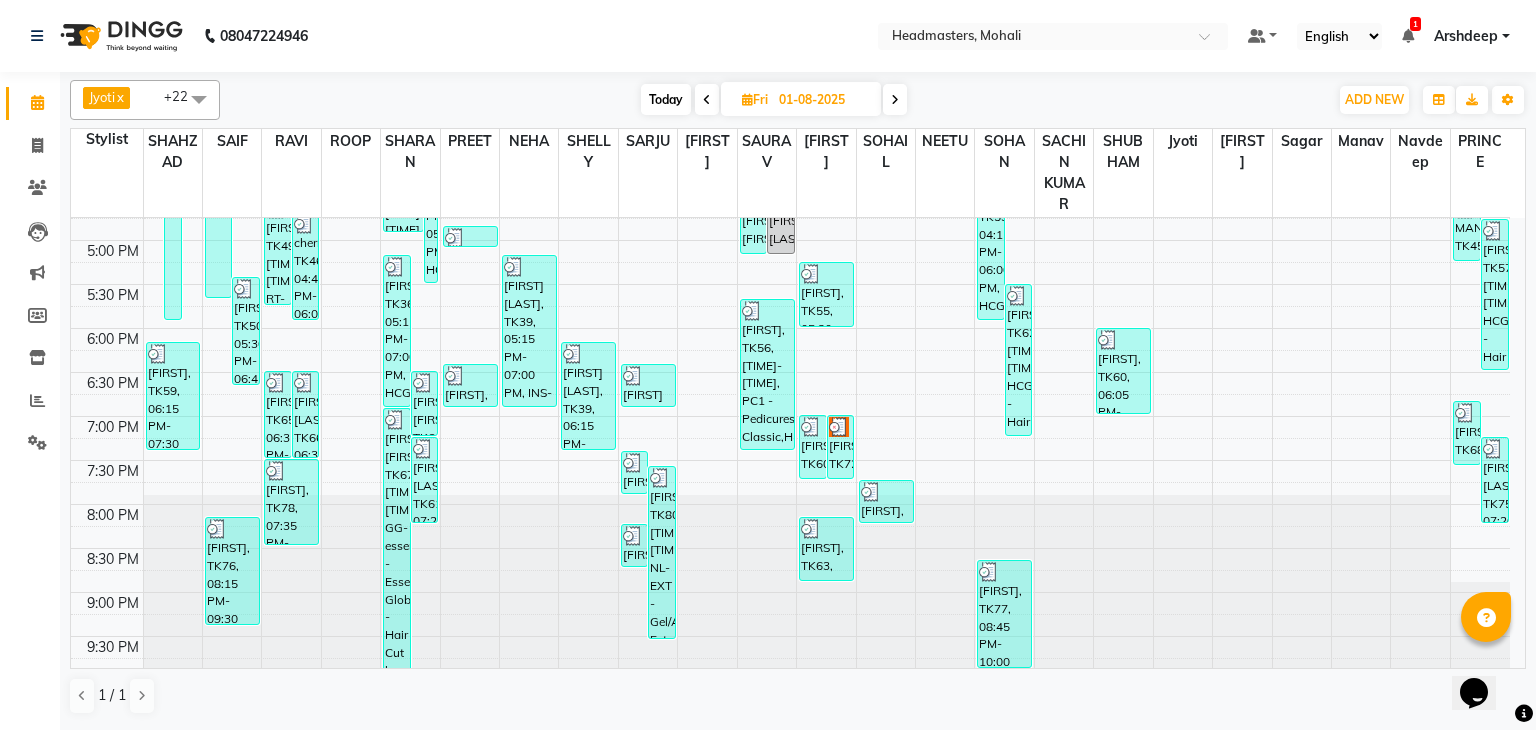 click on "+22" at bounding box center (183, 96) 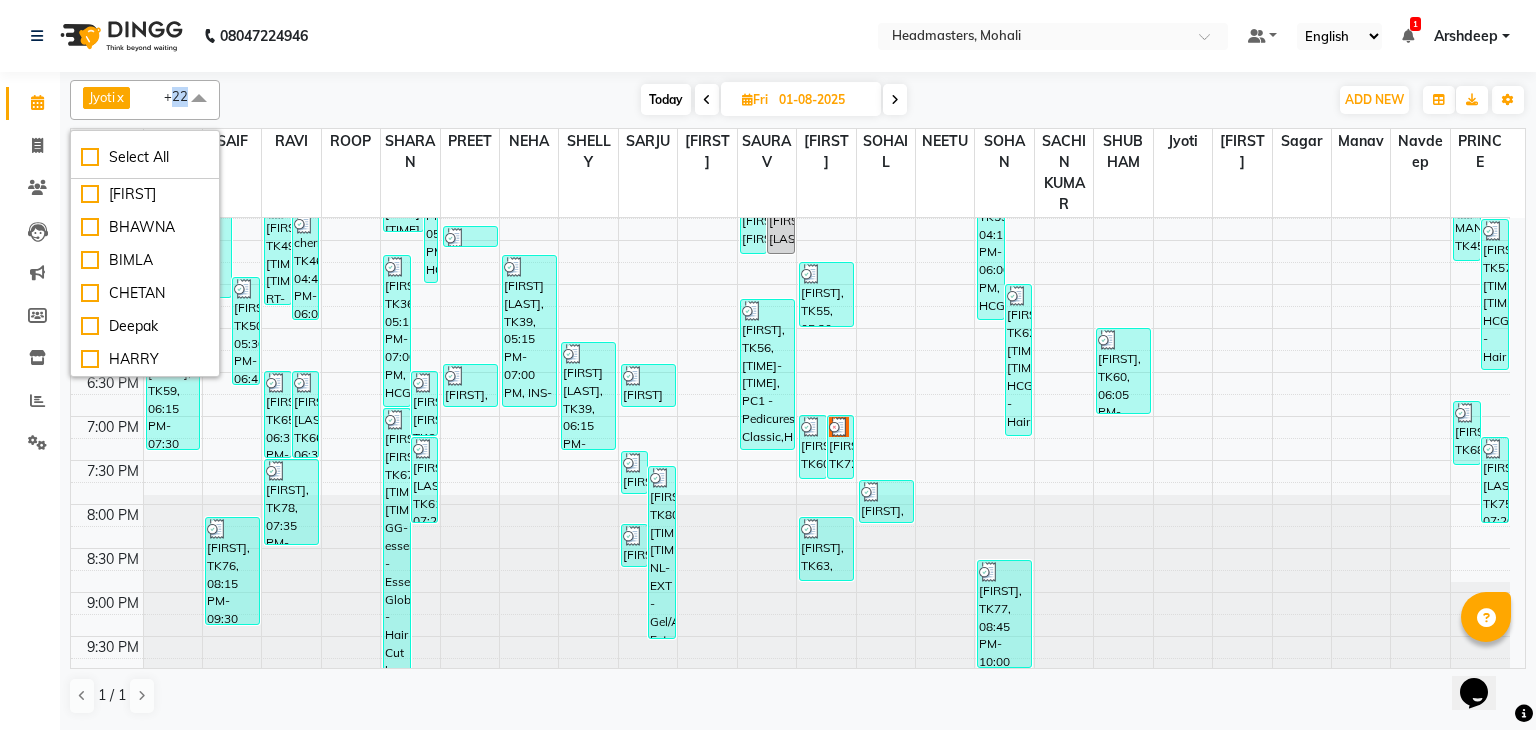 click on "+22" at bounding box center [183, 96] 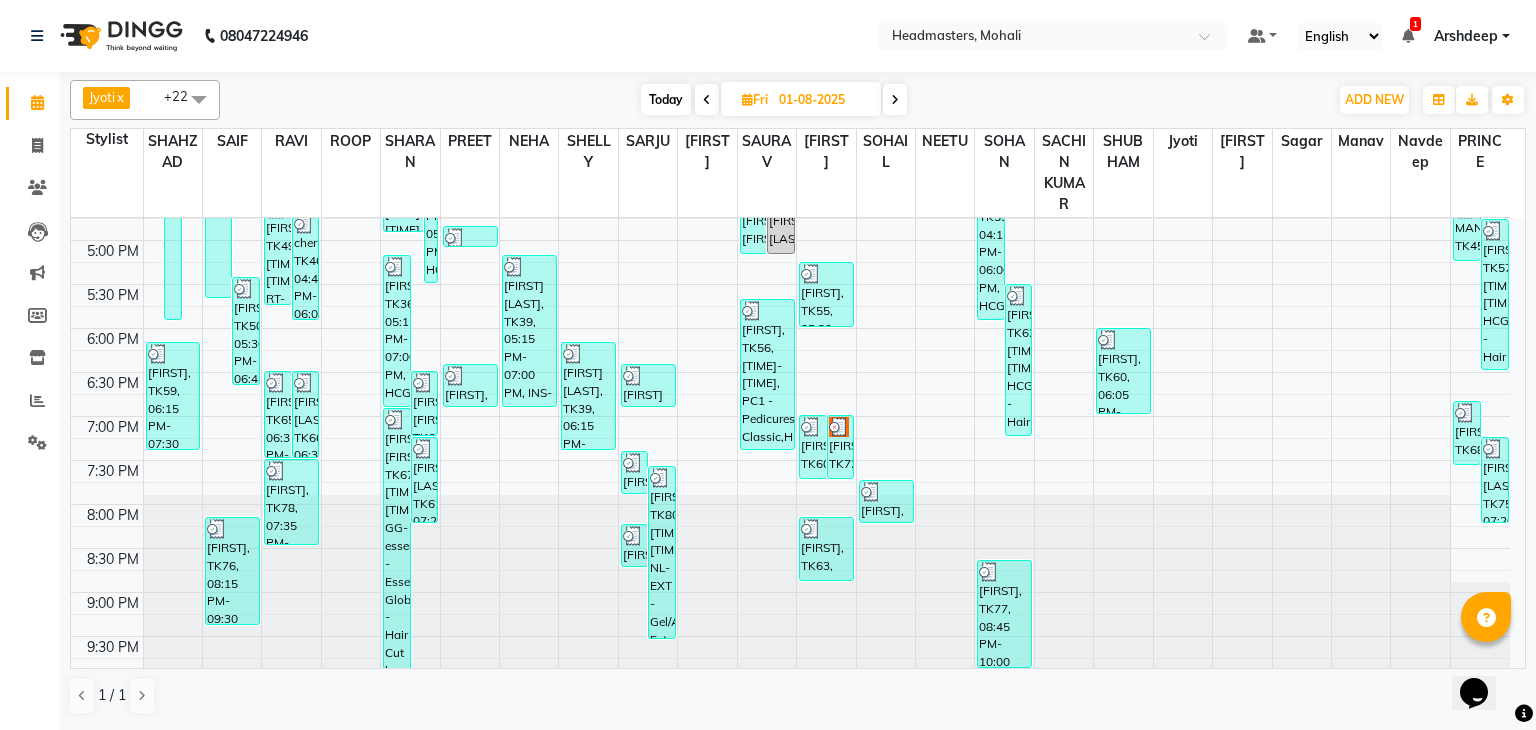 click on "x" at bounding box center [119, 97] 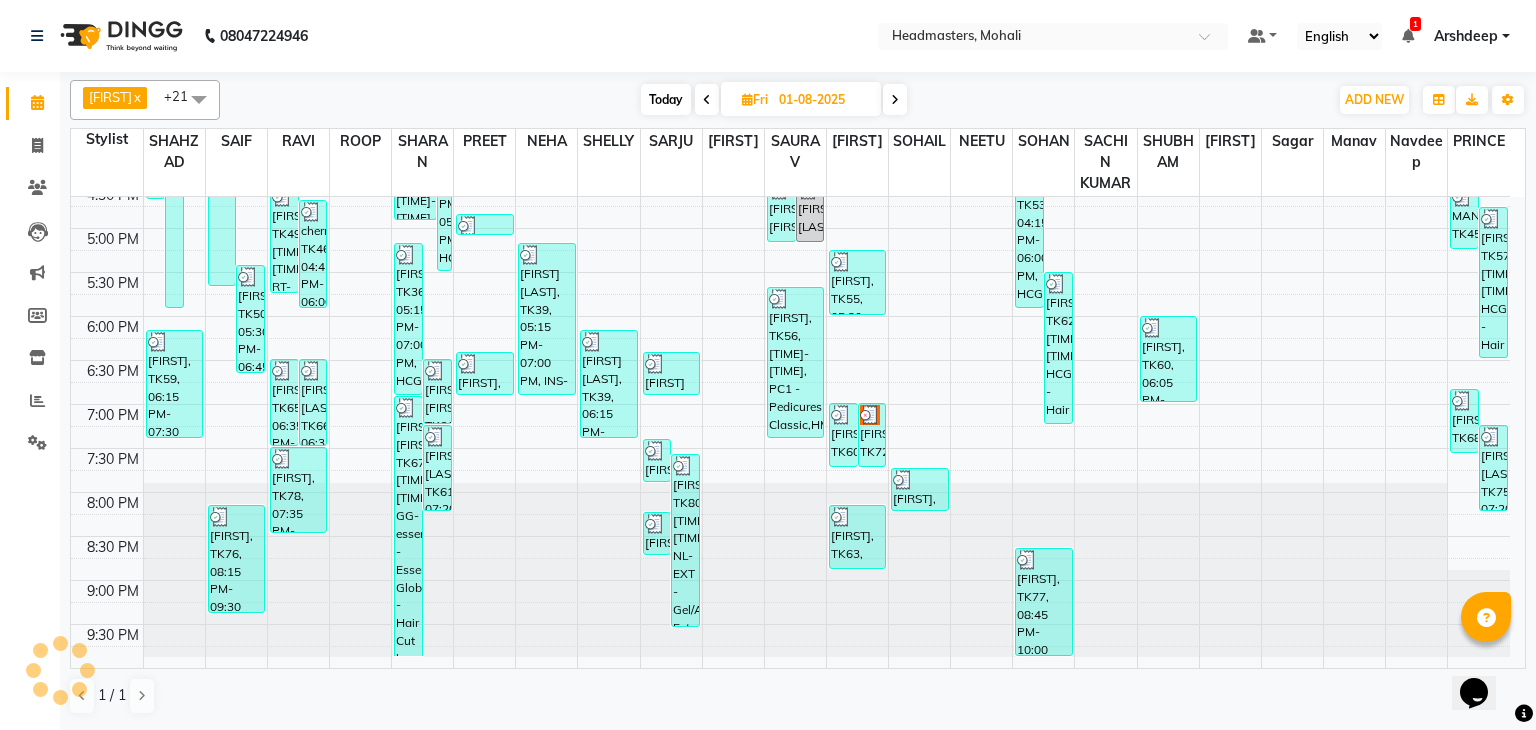 scroll, scrollTop: 748, scrollLeft: 0, axis: vertical 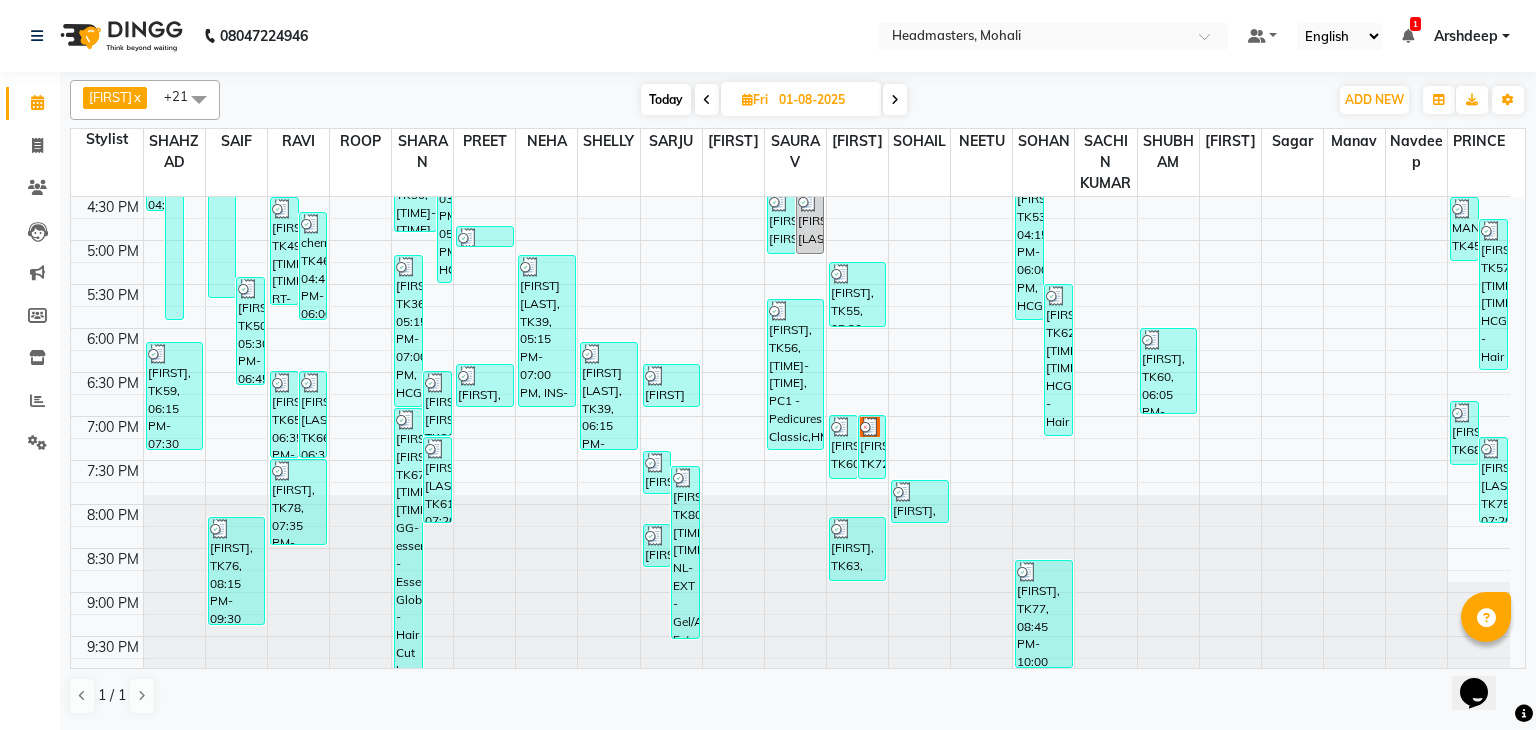 click on "x" at bounding box center (136, 97) 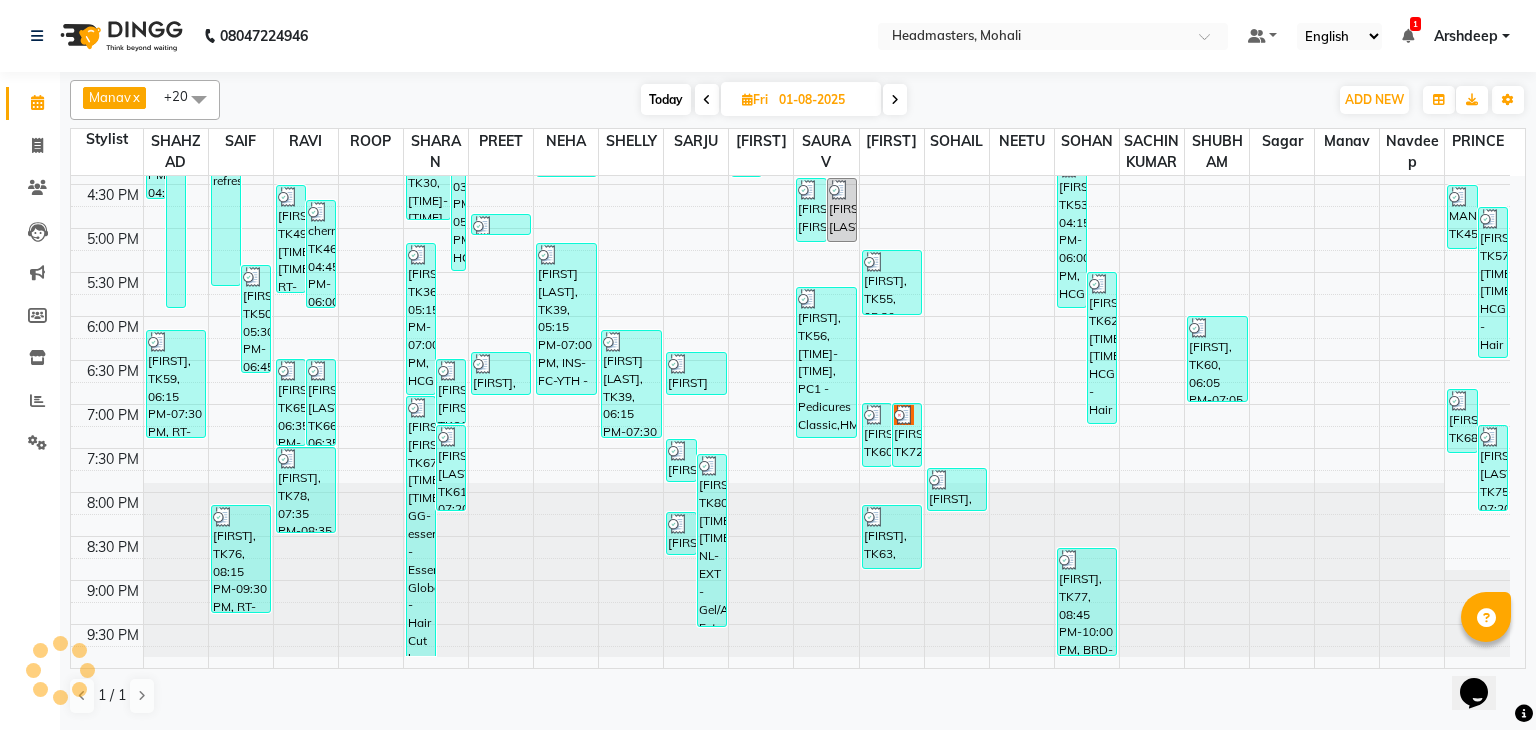 scroll, scrollTop: 727, scrollLeft: 0, axis: vertical 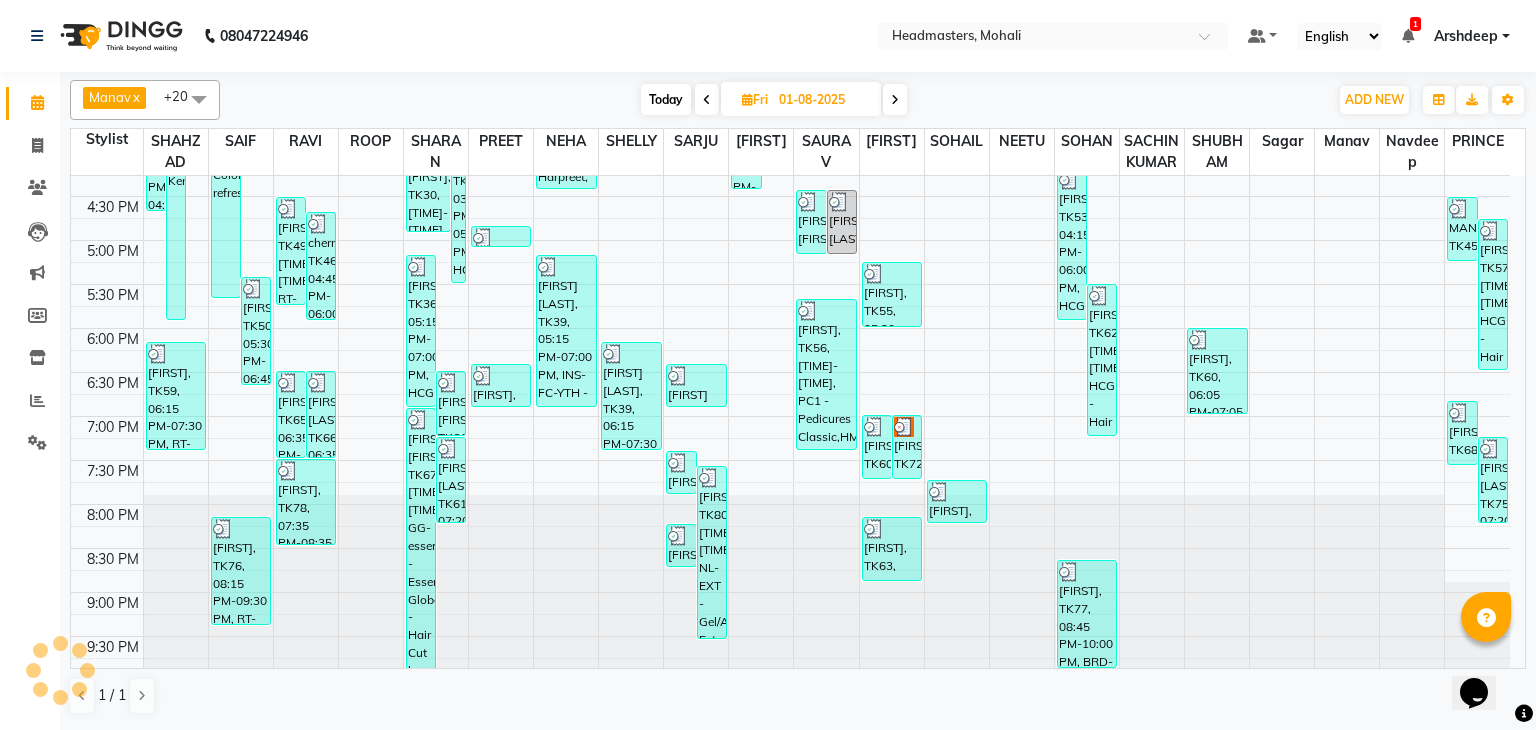 click on "[FIRST]" at bounding box center [114, 98] 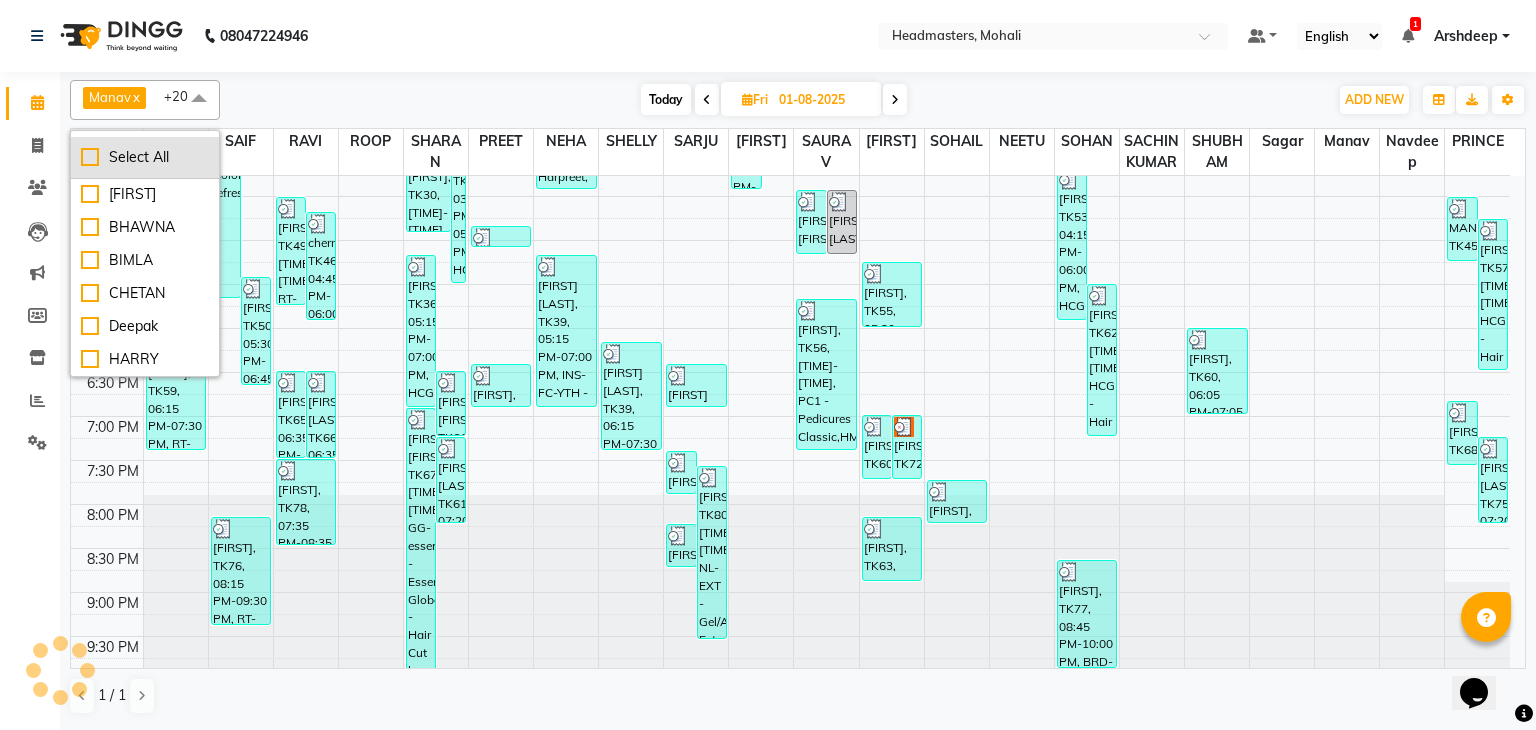 click on "Select All" at bounding box center [145, 157] 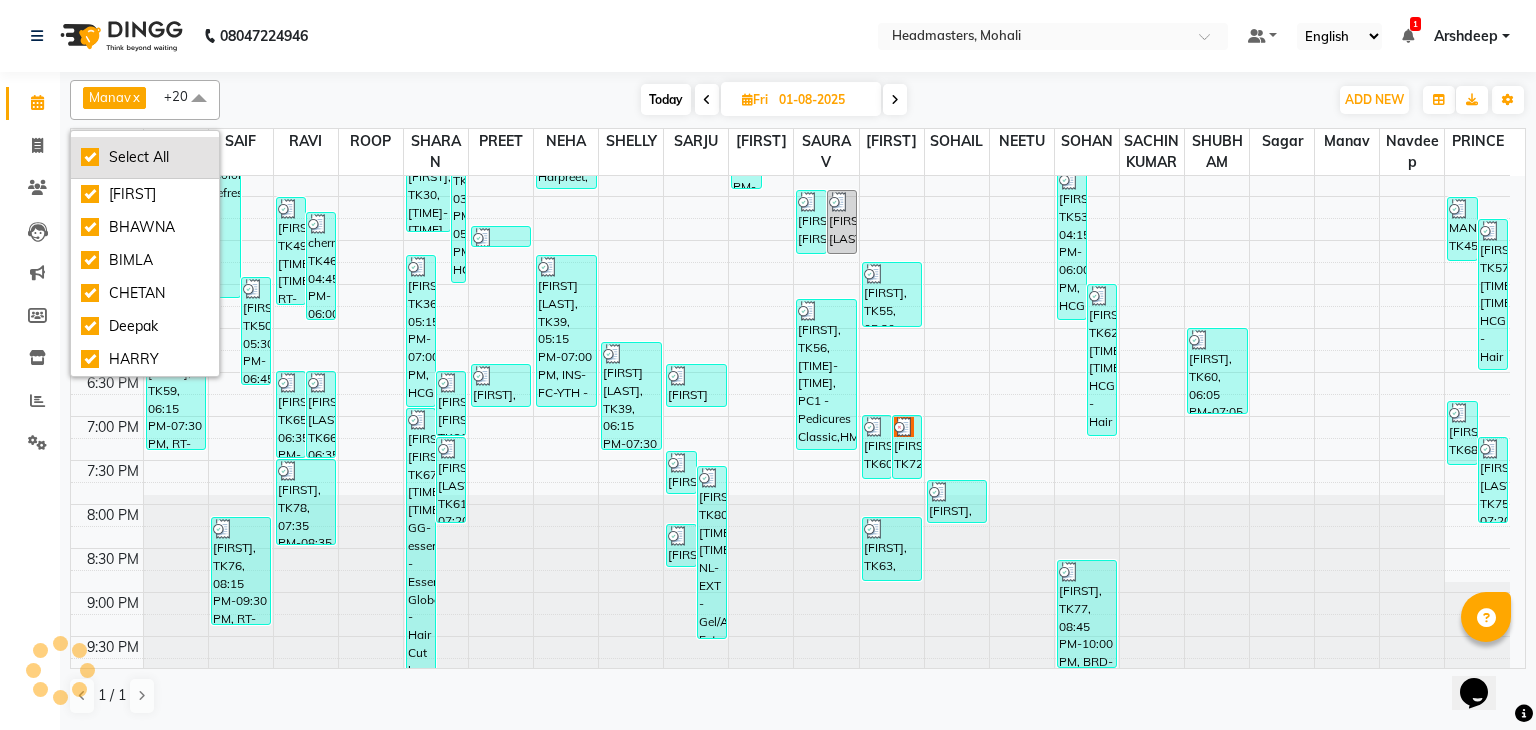 checkbox on "true" 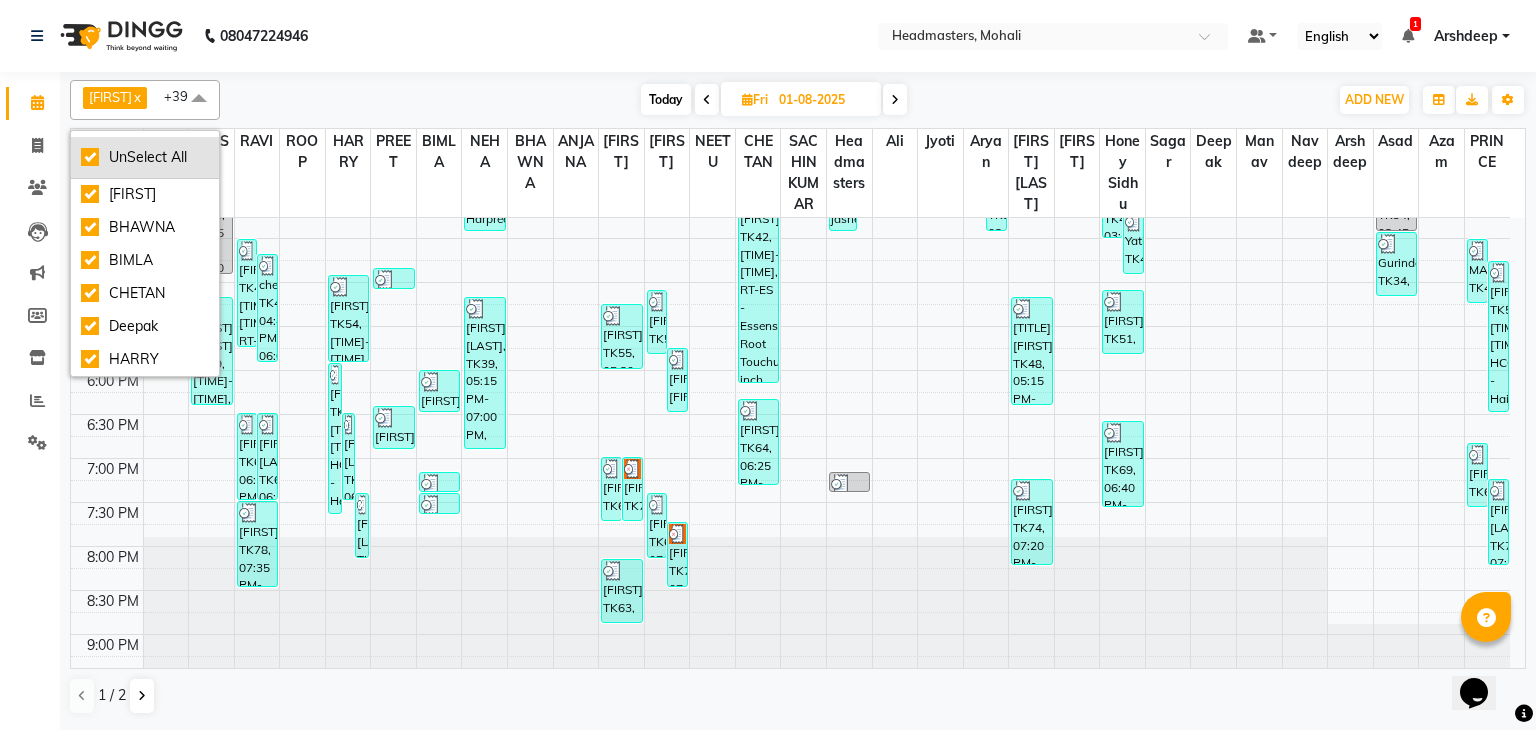 scroll, scrollTop: 769, scrollLeft: 0, axis: vertical 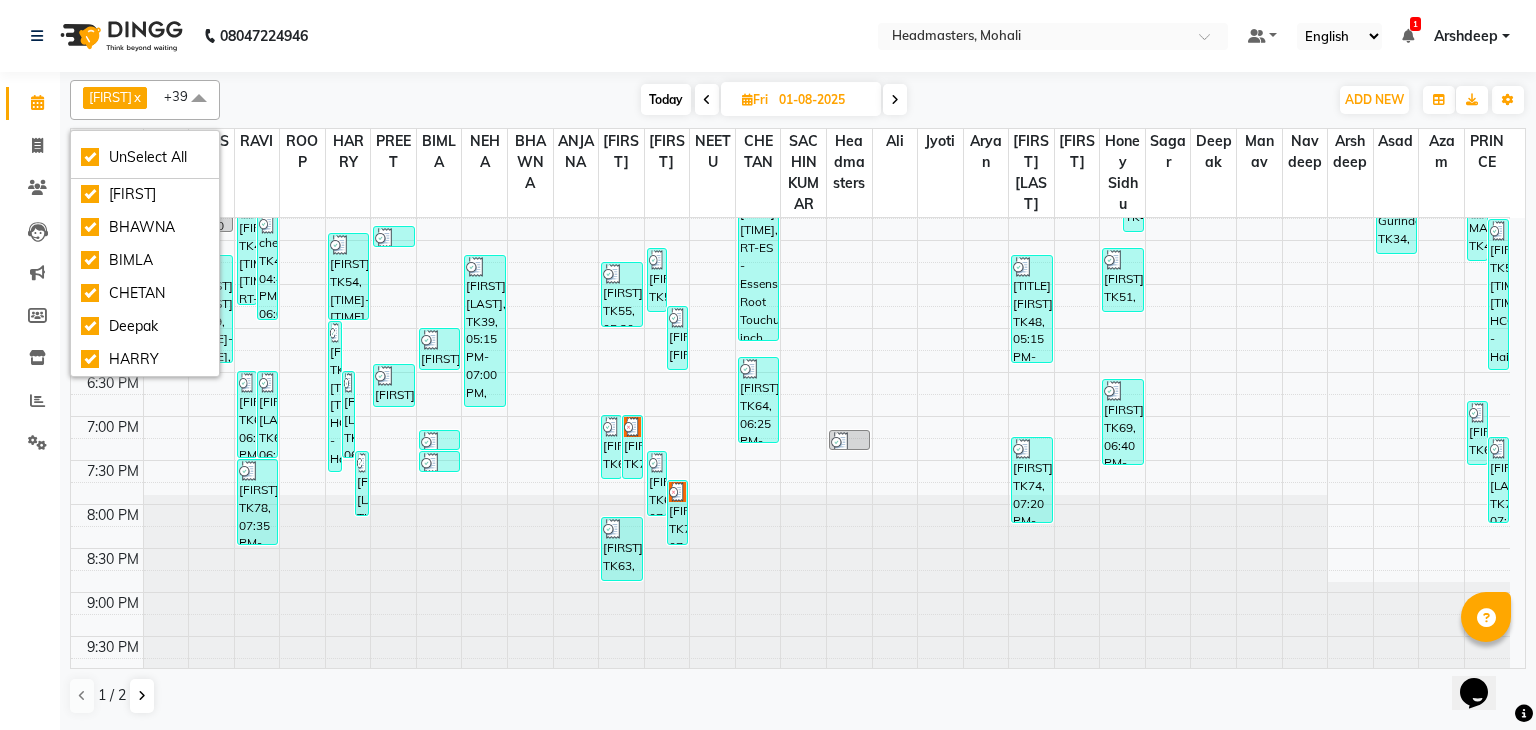 click on "Today  Fri 01-08-2025" at bounding box center (774, 100) 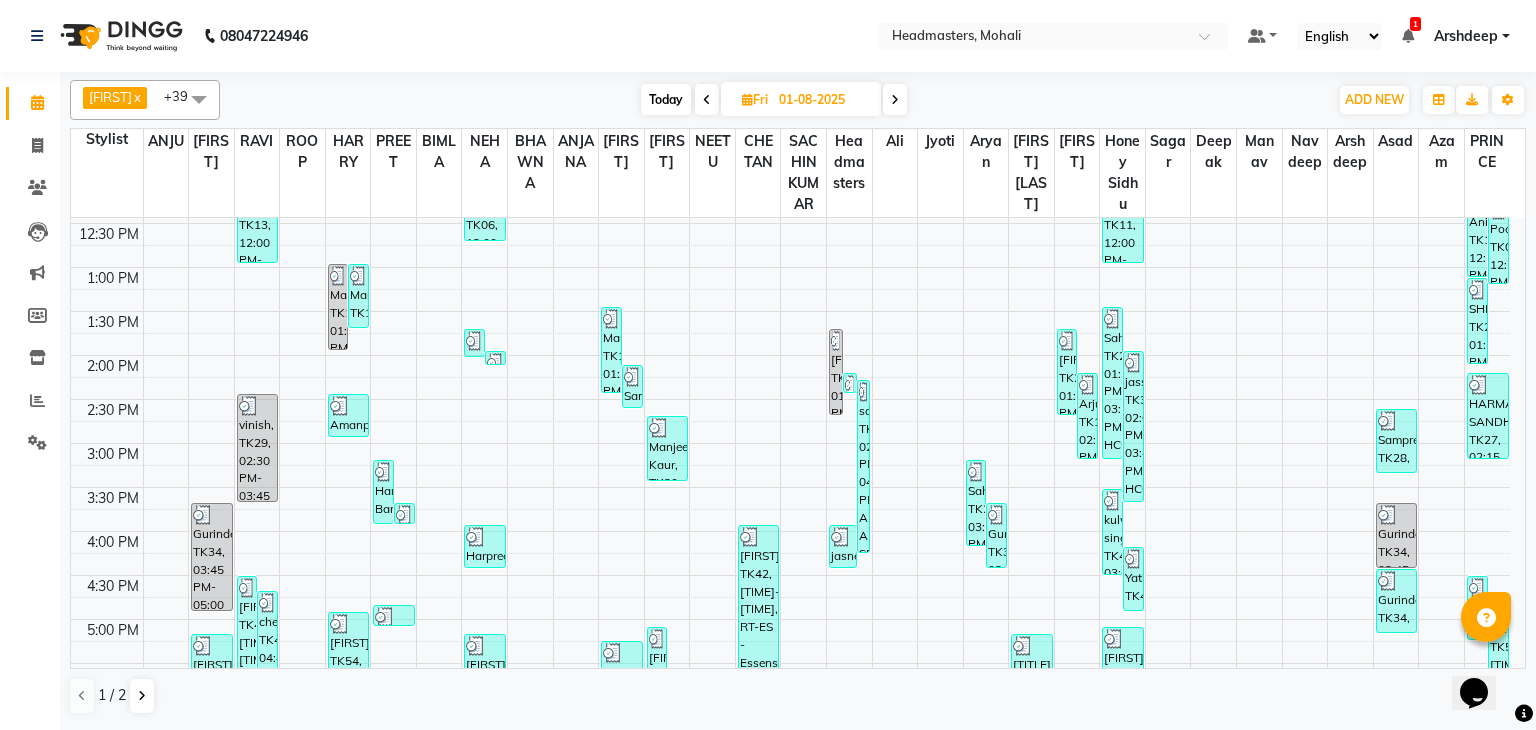 scroll, scrollTop: 769, scrollLeft: 0, axis: vertical 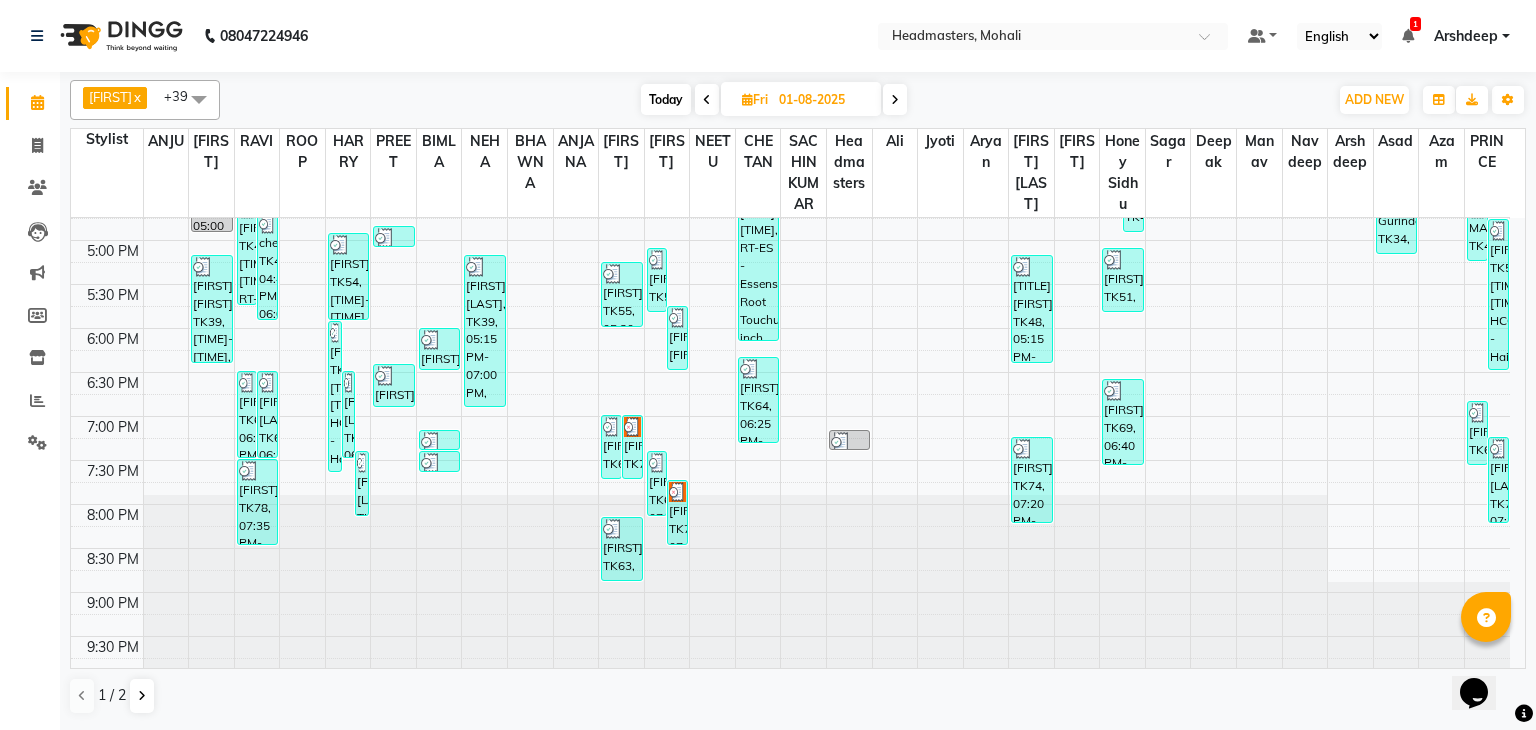 click at bounding box center (895, 99) 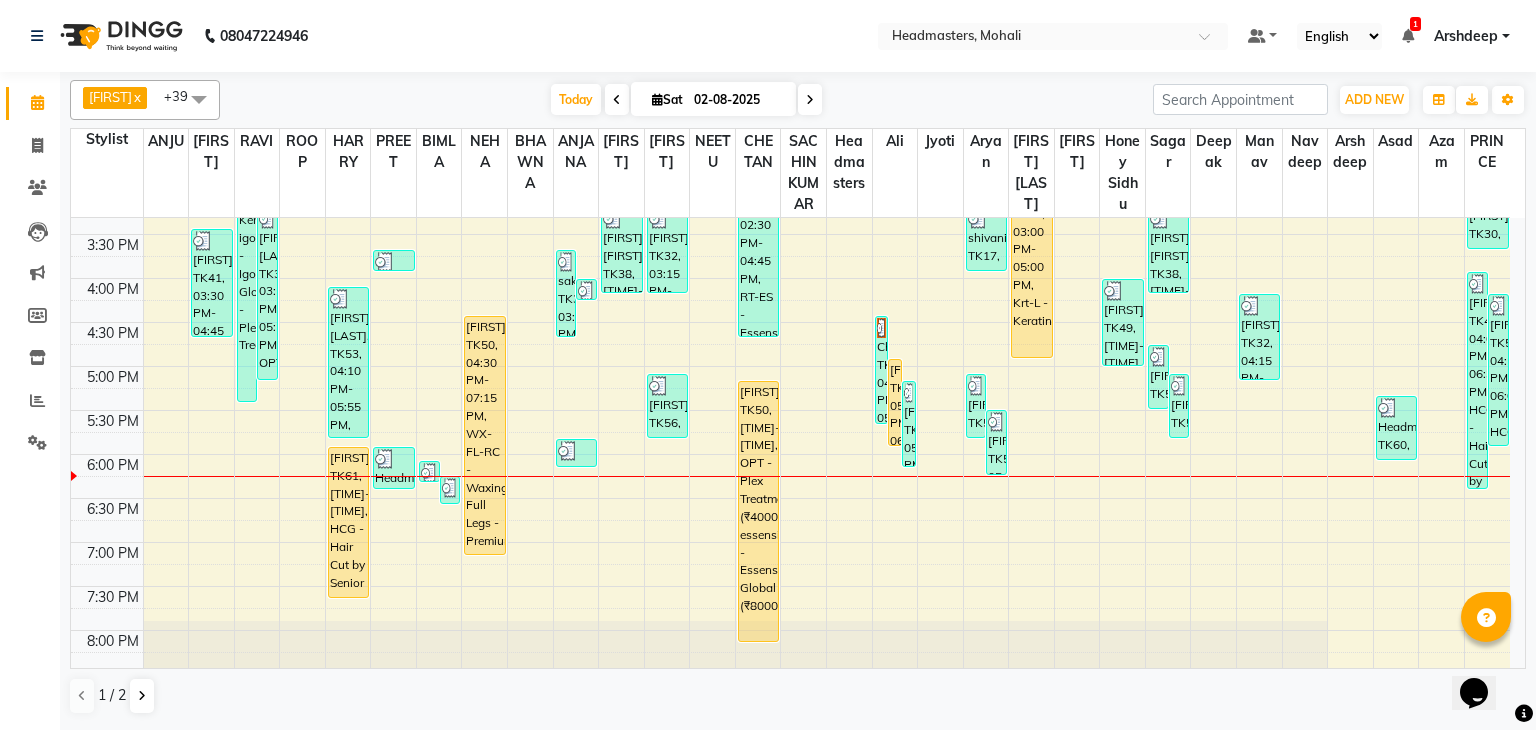 scroll, scrollTop: 769, scrollLeft: 0, axis: vertical 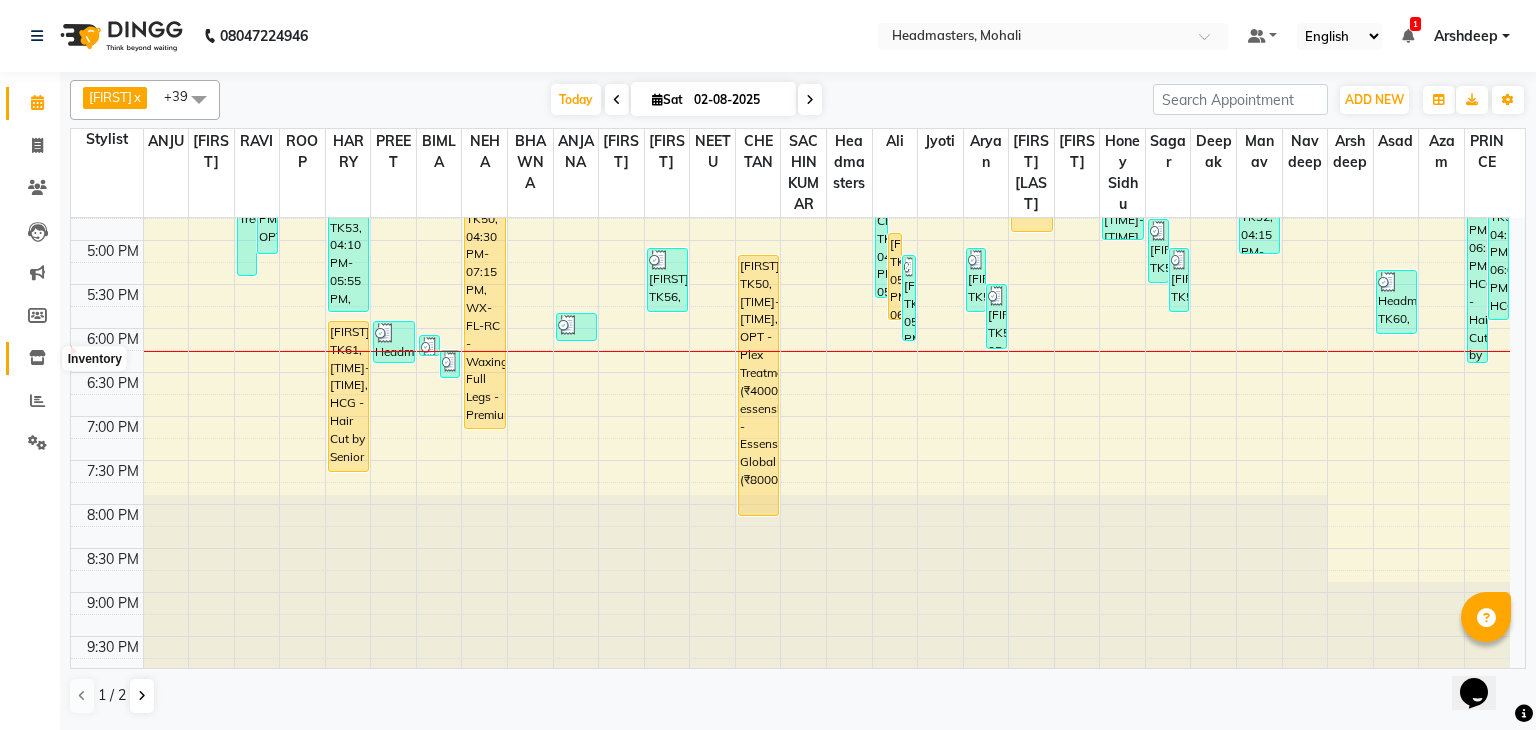click 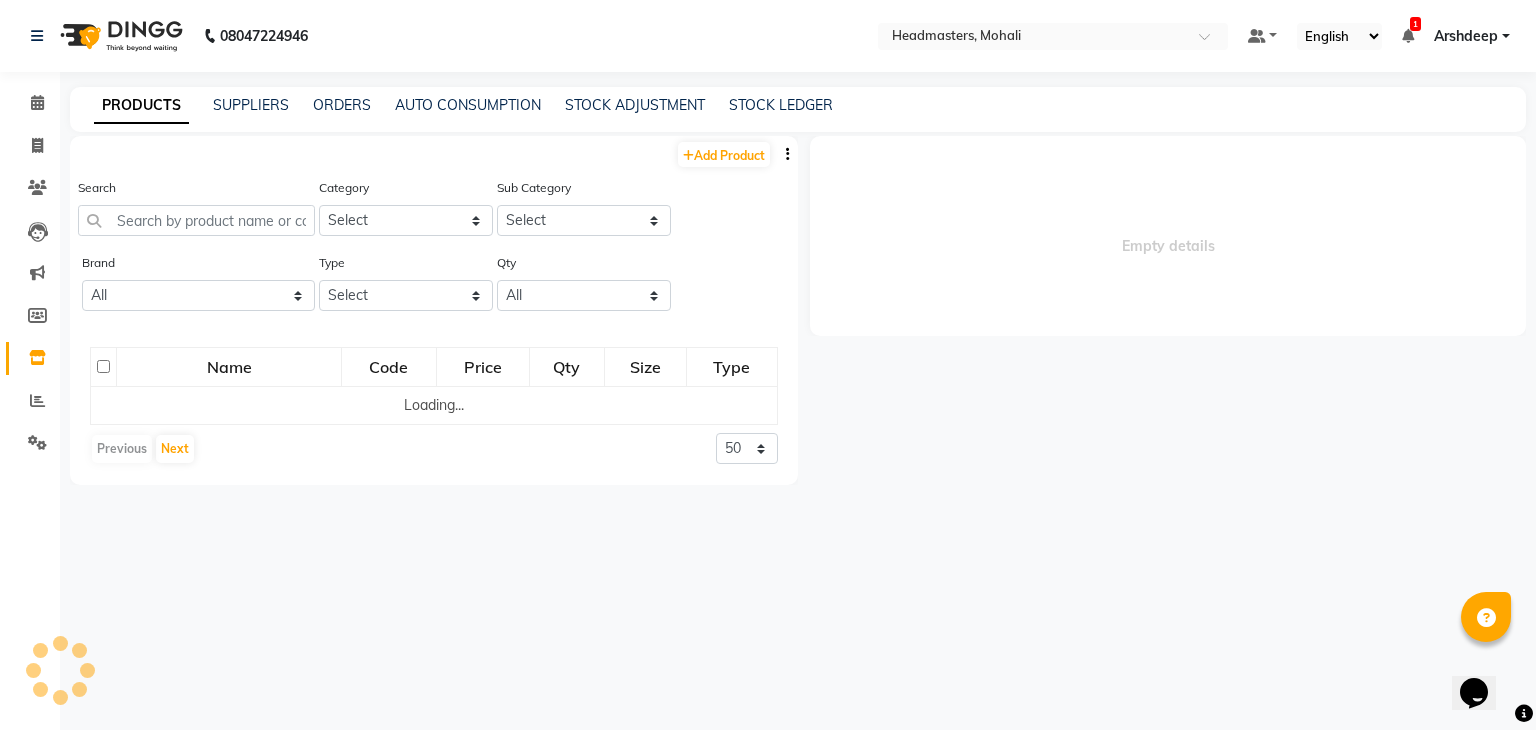 select 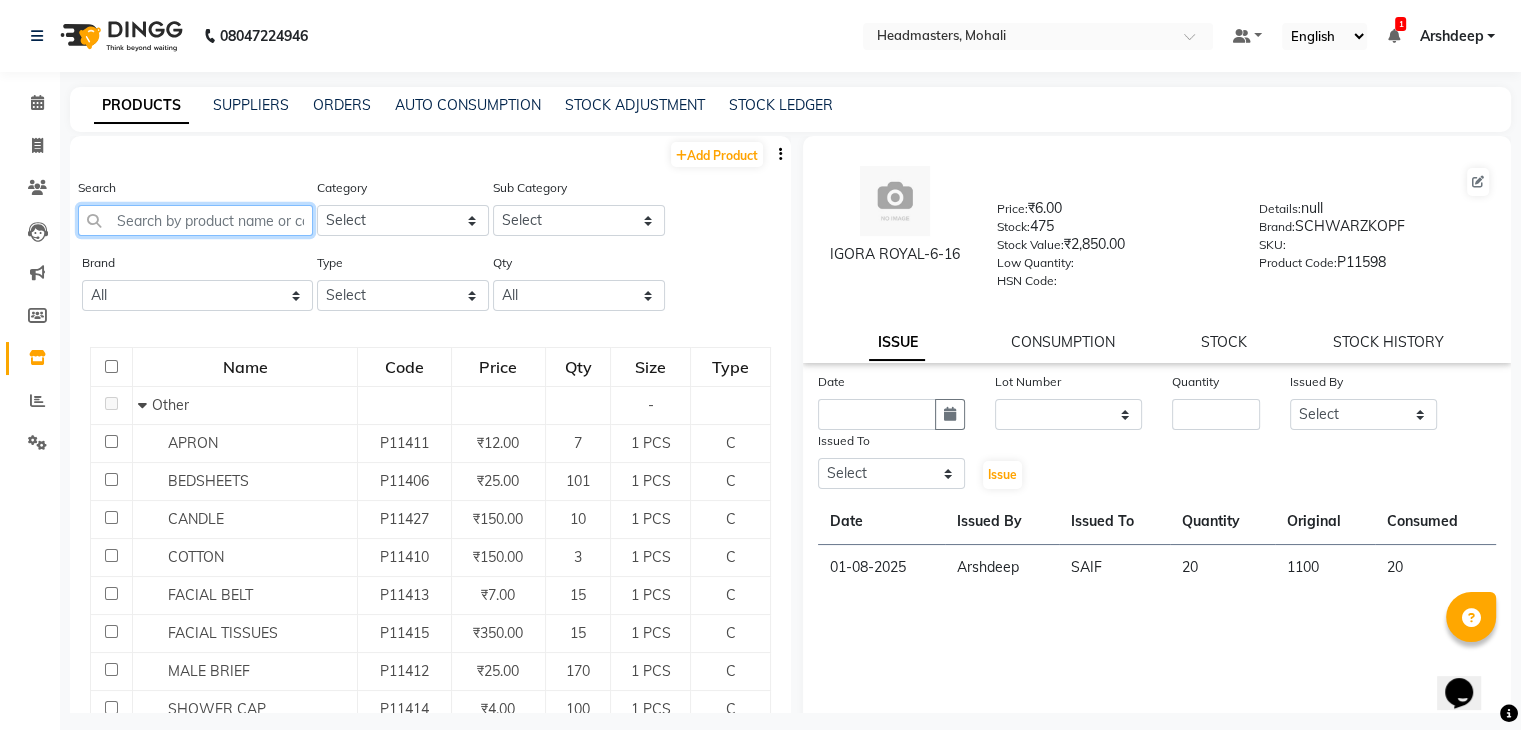 click 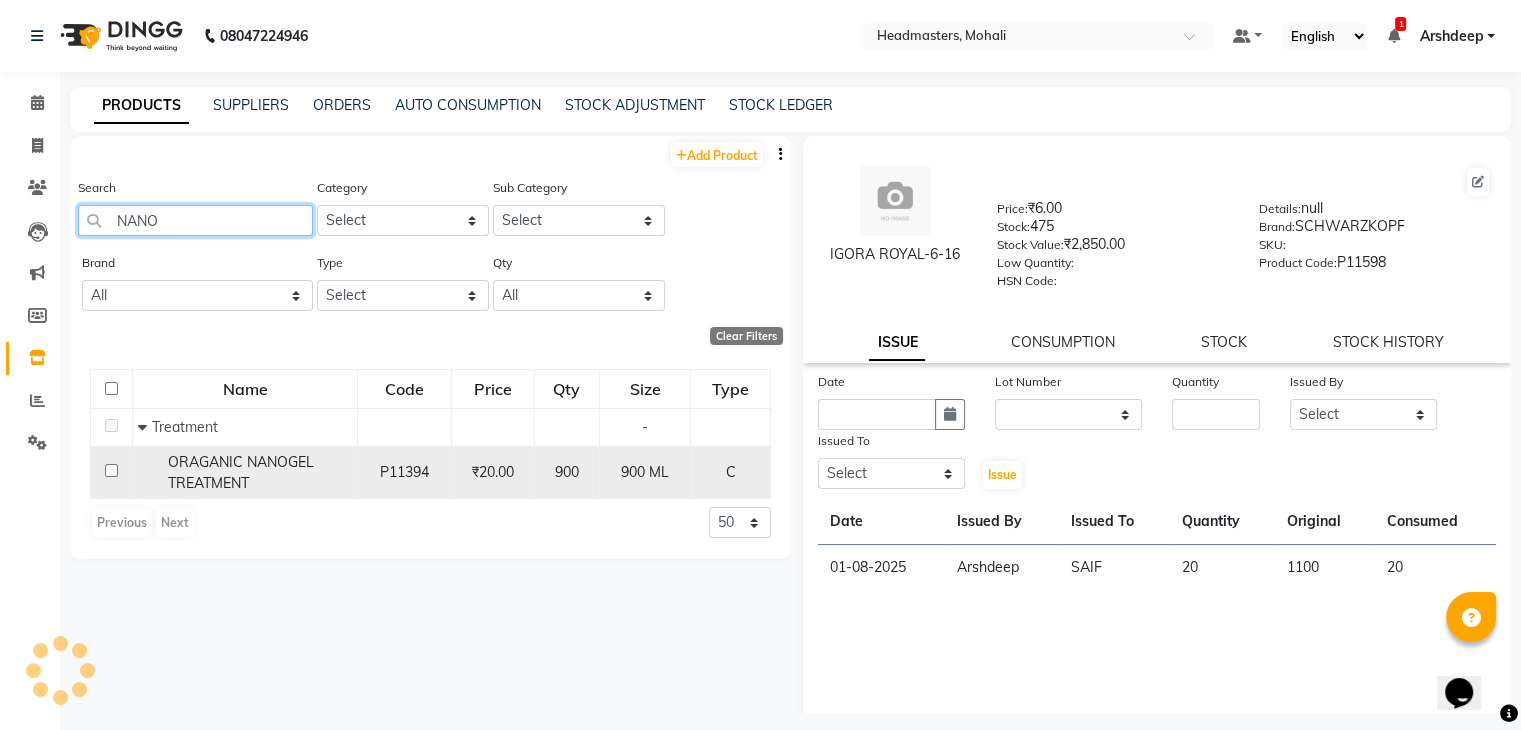 type on "NANO" 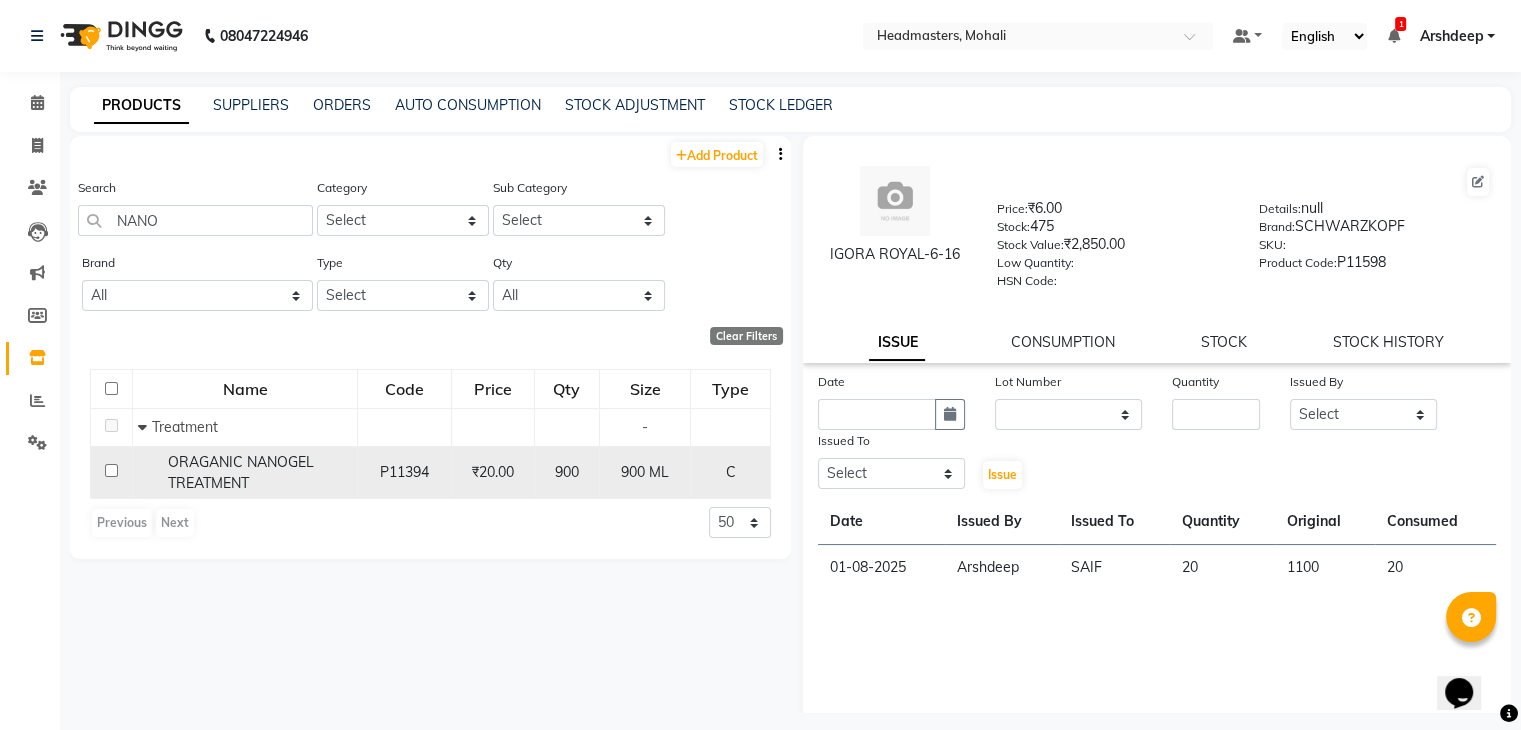 click on "ORAGANIC NANOGEL TREATMENT" 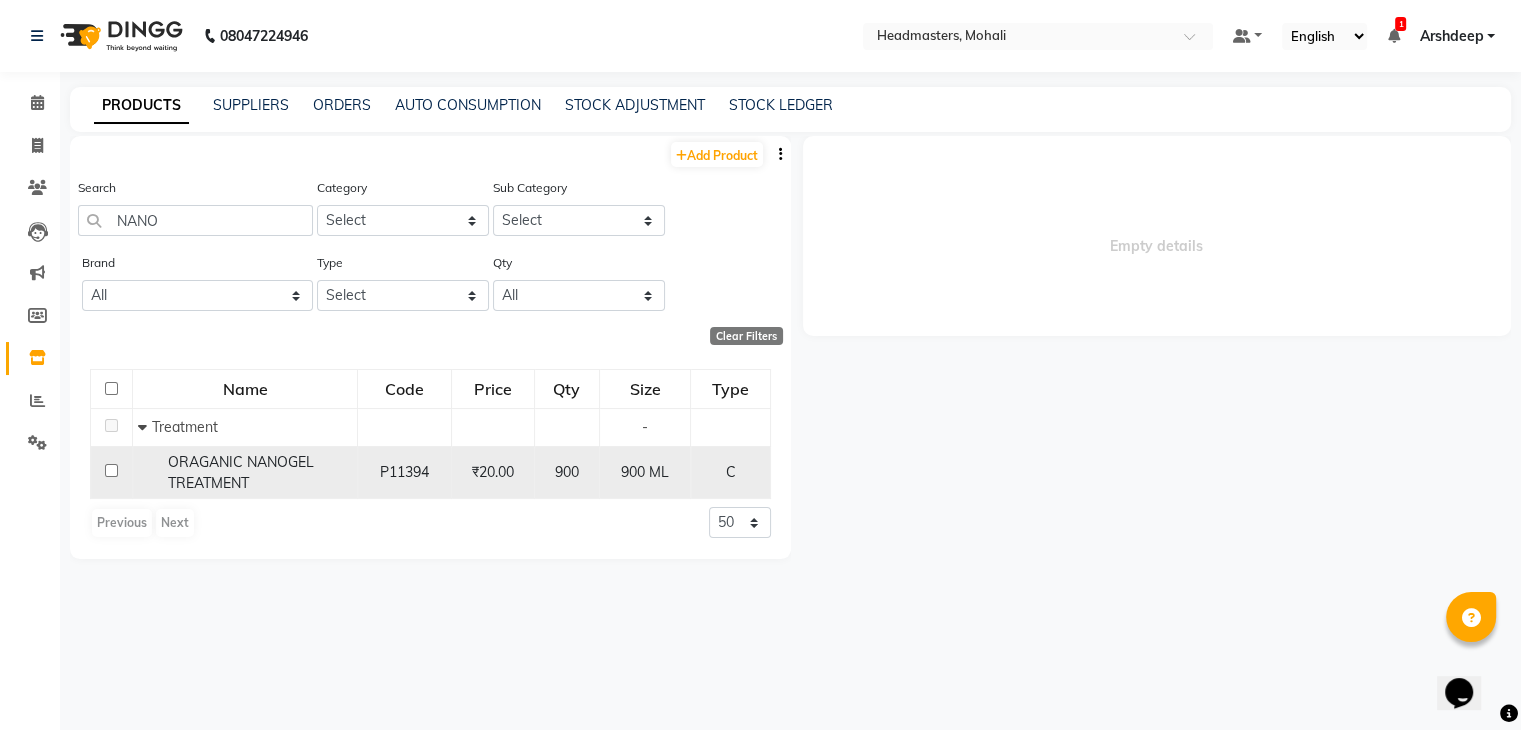 select 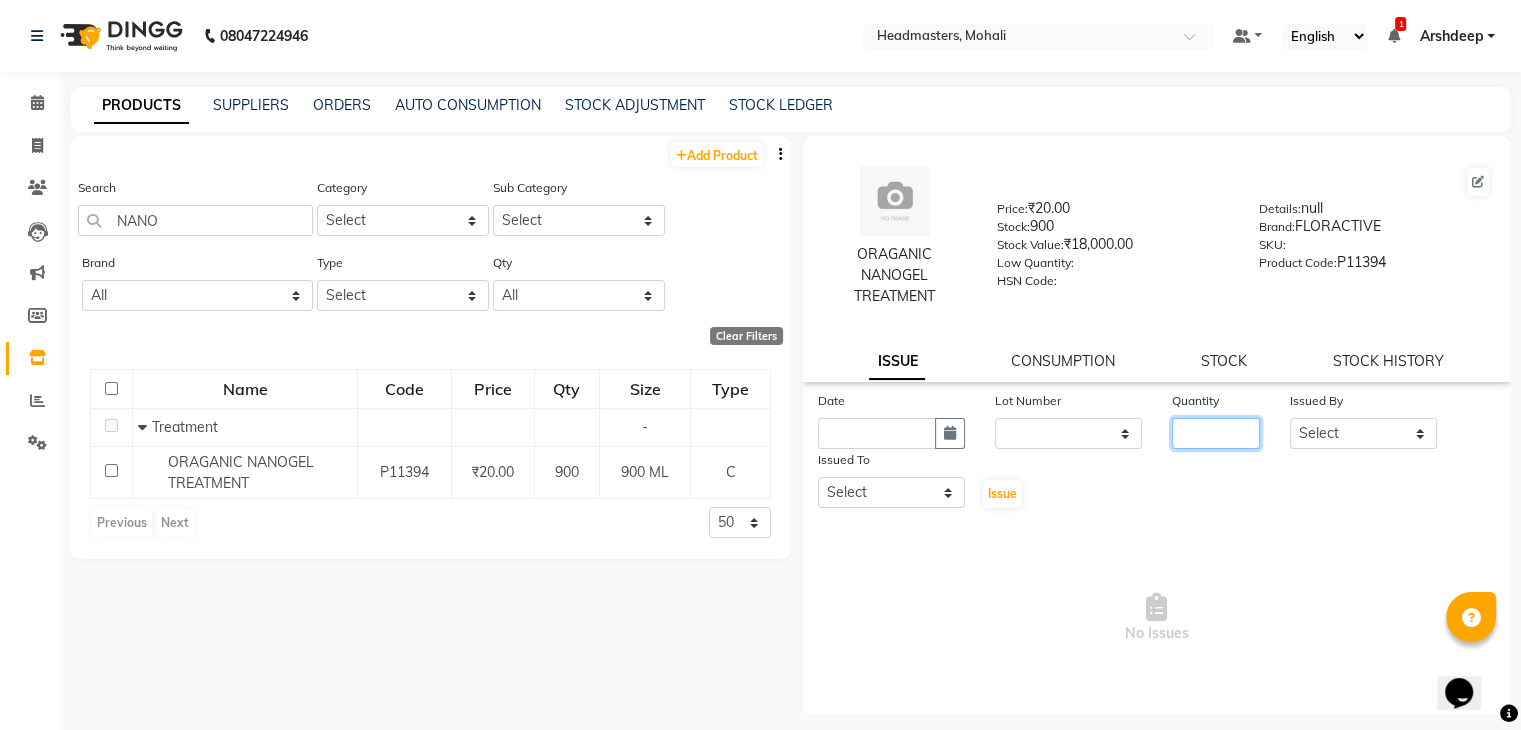 click 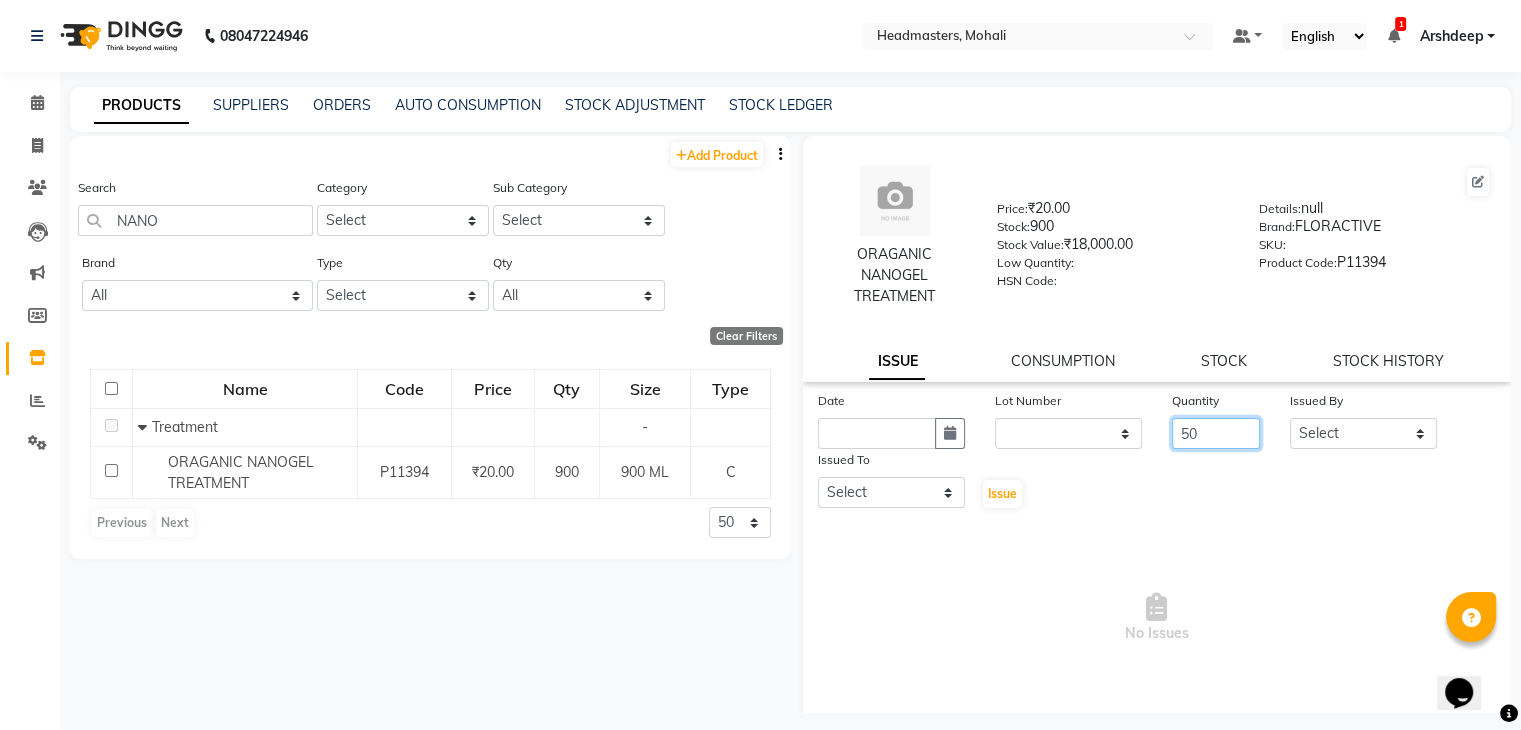 type on "50" 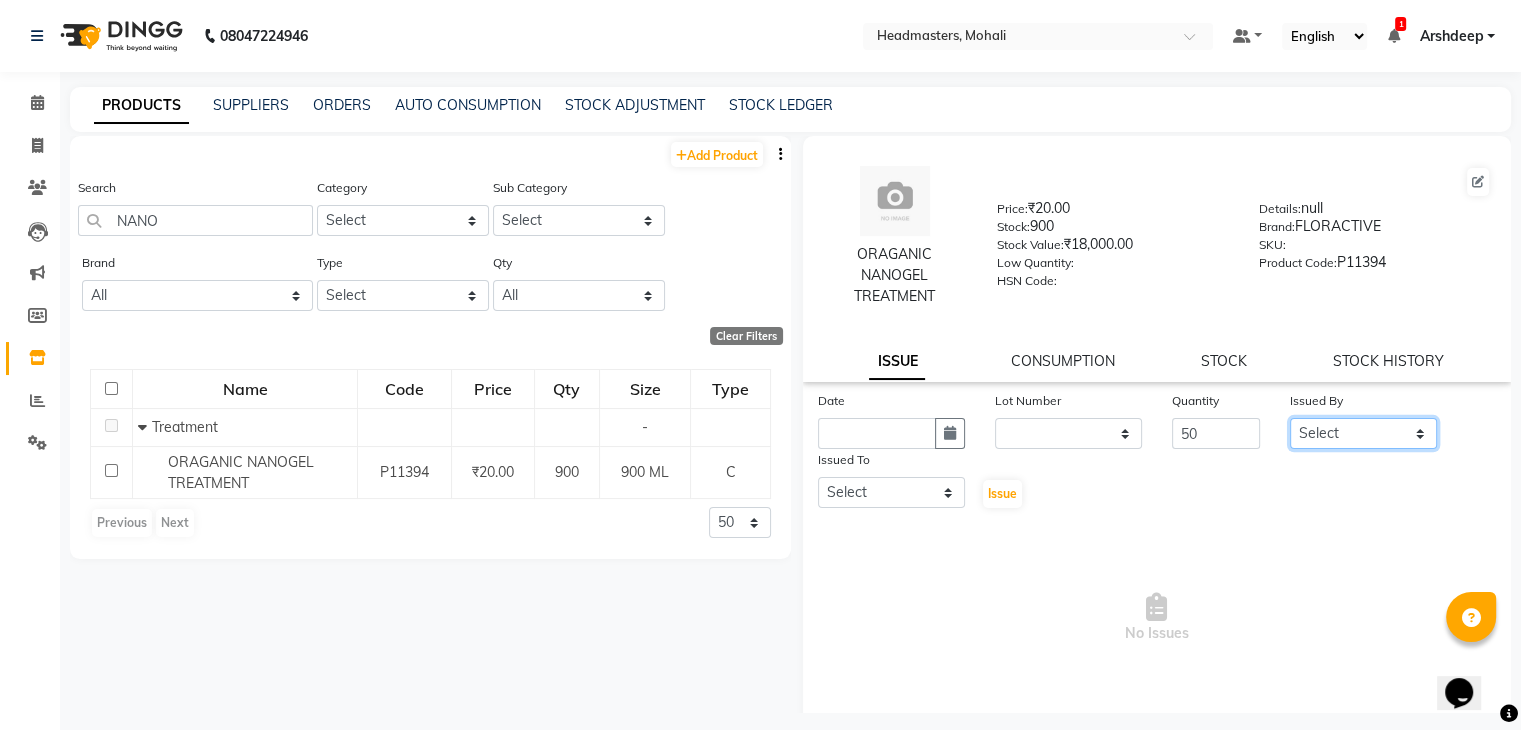 click on "Select AARIF Aarif Ansari Ali ANJANA ANJU Arshdeep Aryan Asad  Azam BALWINDER BHAWNA BIMLA CHETAN Deepak  HARRY Headmasters Honey Sidhu Jyoti karamdeep Manav MICHAEL Navdeep NEETU NEETU -  FRONT DESK  NEHA PREET PRINCE RAVI ROOP SACHIN KUMAR Sagar SAIF SARJU SAURAV SHAHZAD SHARAN SHARDA SHELLY SHUBHAM  SOHAIL SOHAN  VICkY Yamini" 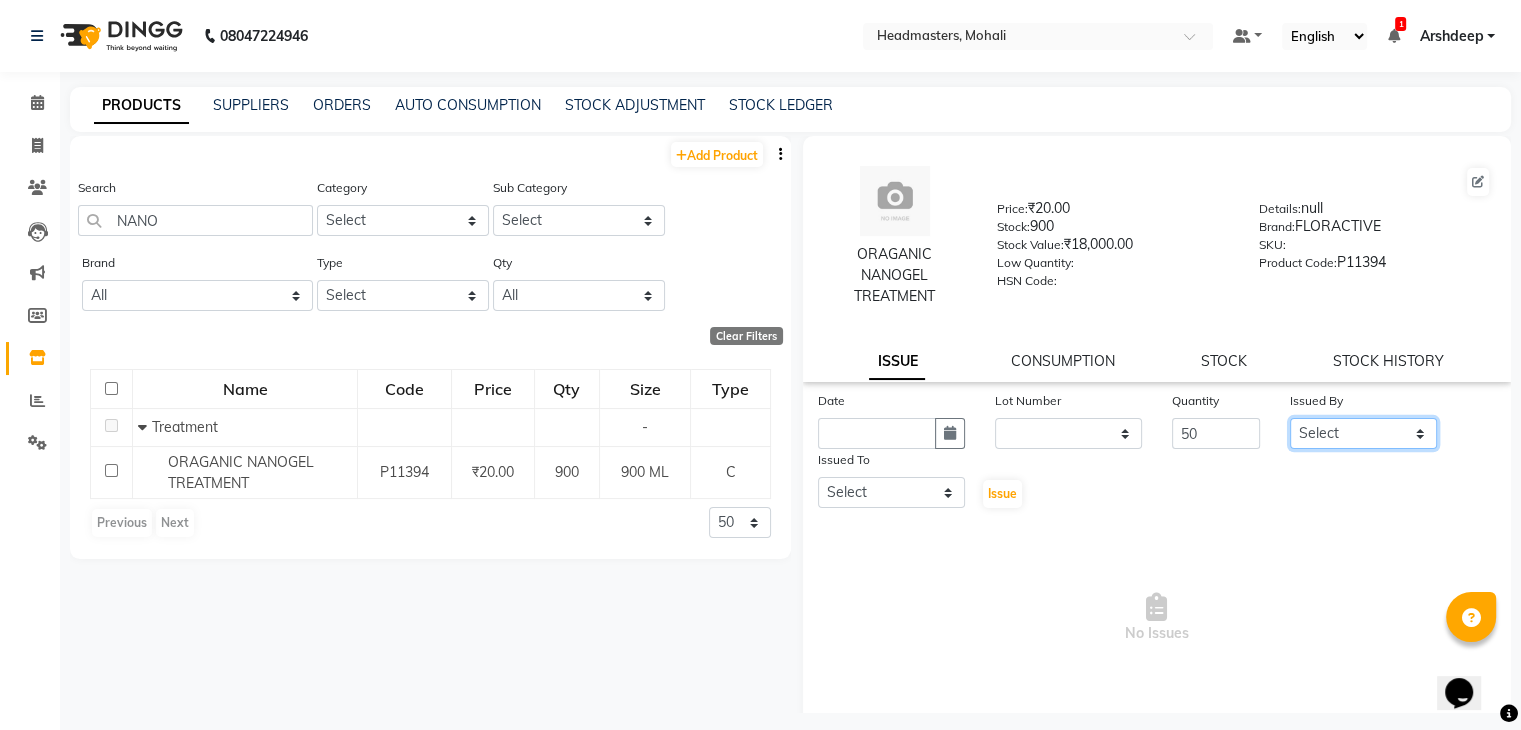 select on "84970" 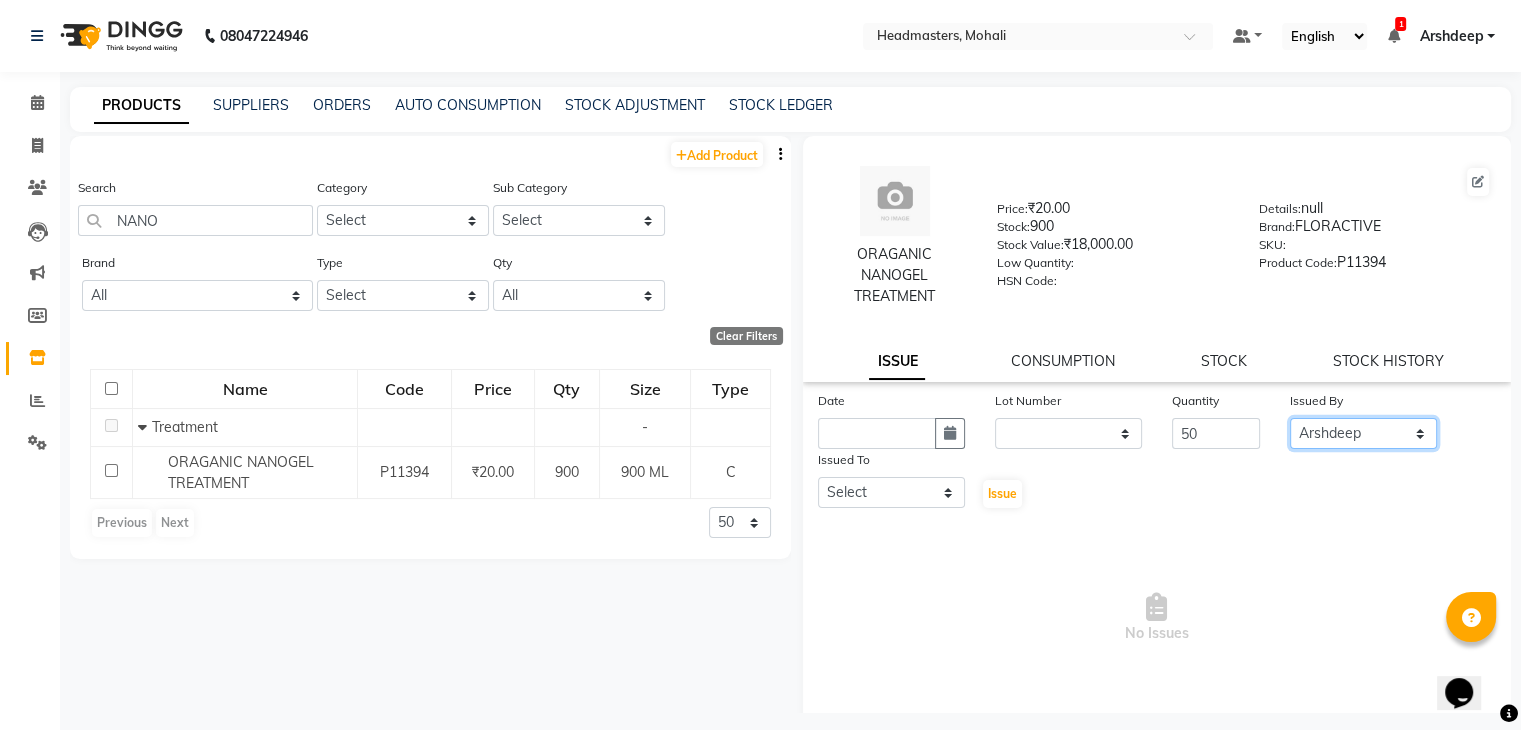 click on "Select AARIF Aarif Ansari Ali ANJANA ANJU Arshdeep Aryan Asad  Azam BALWINDER BHAWNA BIMLA CHETAN Deepak  HARRY Headmasters Honey Sidhu Jyoti karamdeep Manav MICHAEL Navdeep NEETU NEETU -  FRONT DESK  NEHA PREET PRINCE RAVI ROOP SACHIN KUMAR Sagar SAIF SARJU SAURAV SHAHZAD SHARAN SHARDA SHELLY SHUBHAM  SOHAIL SOHAN  VICkY Yamini" 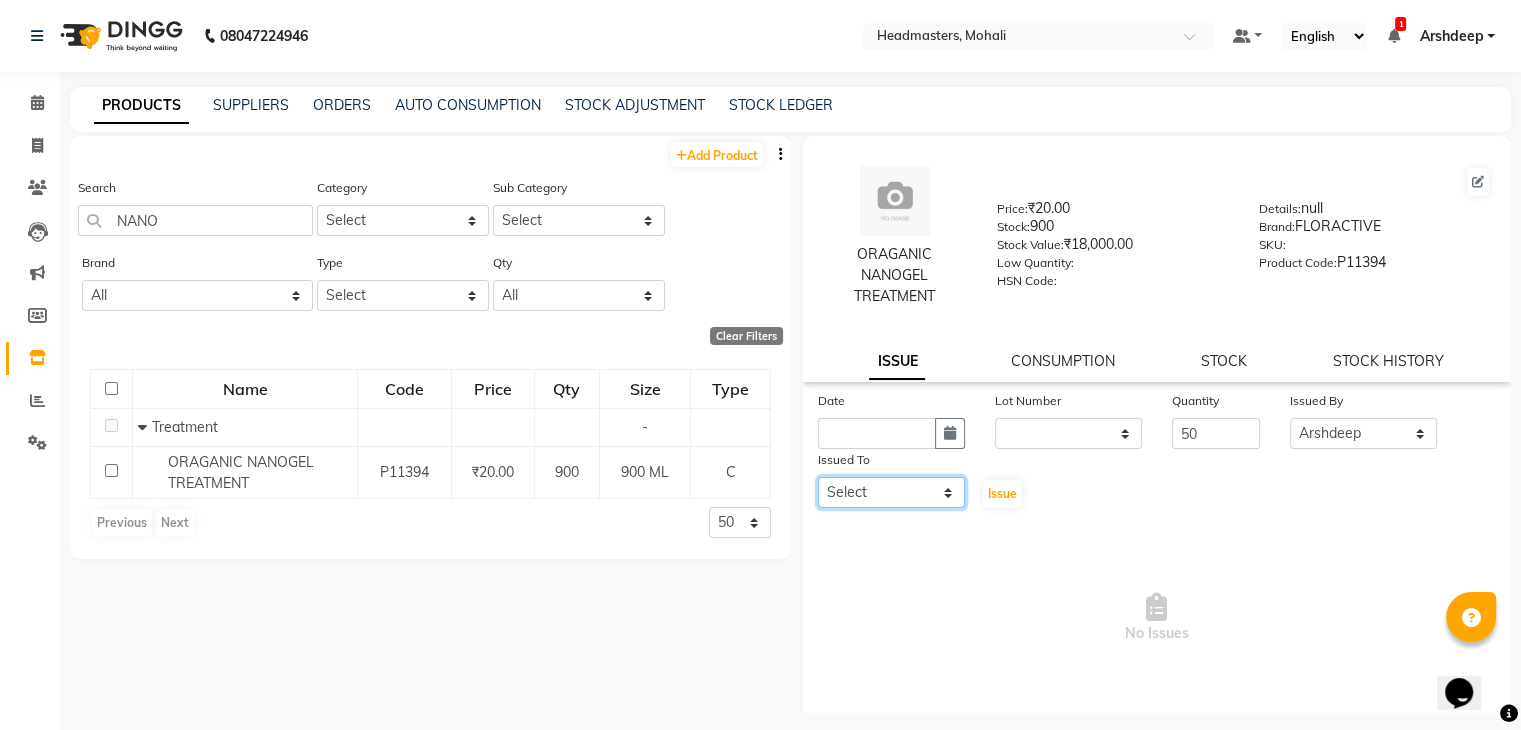 click on "Select AARIF Aarif Ansari Ali ANJANA ANJU Arshdeep Aryan Asad  Azam BALWINDER BHAWNA BIMLA CHETAN Deepak  HARRY Headmasters Honey Sidhu Jyoti karamdeep Manav MICHAEL Navdeep NEETU NEETU -  FRONT DESK  NEHA PREET PRINCE RAVI ROOP SACHIN KUMAR Sagar SAIF SARJU SAURAV SHAHZAD SHARAN SHARDA SHELLY SHUBHAM  SOHAIL SOHAN  VICkY Yamini" 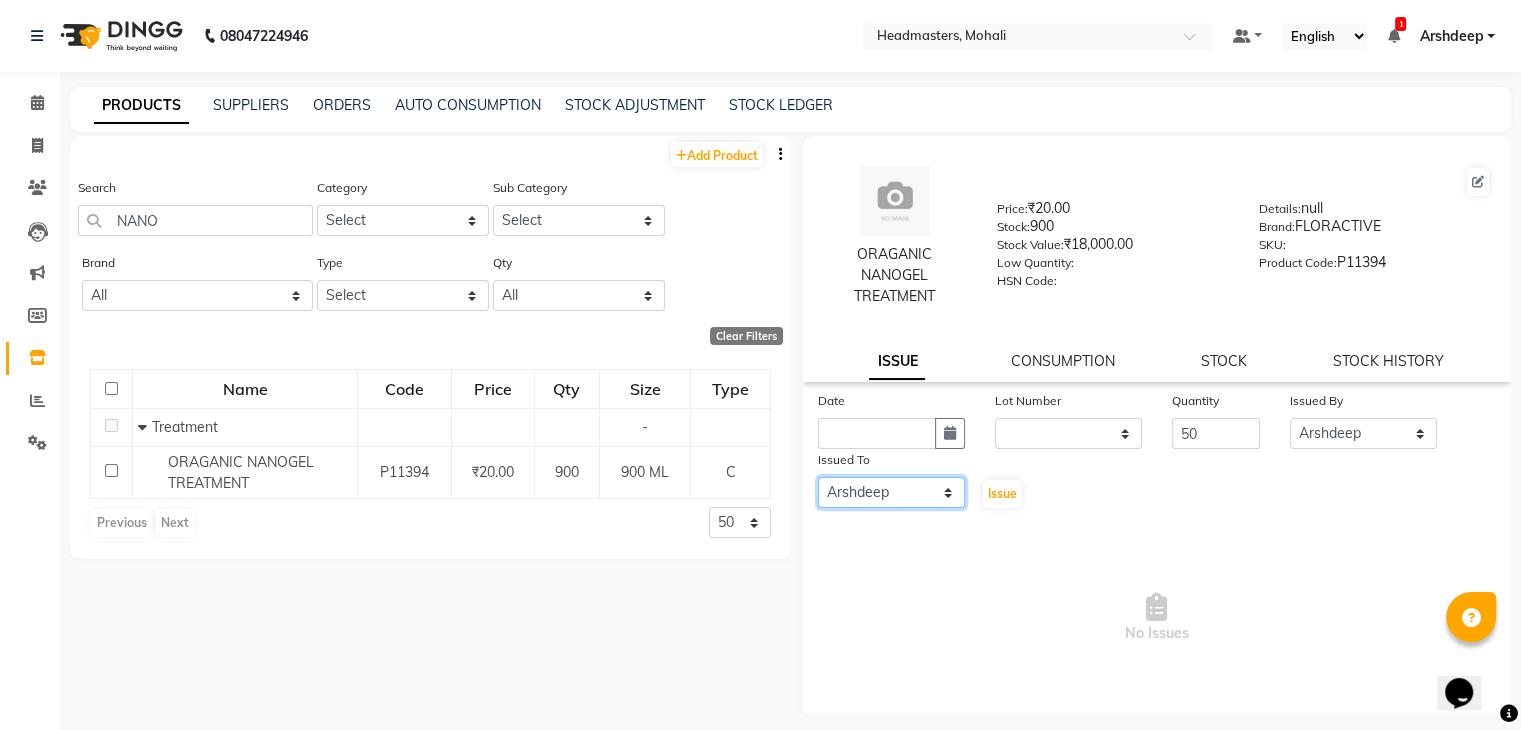 click on "Select AARIF Aarif Ansari Ali ANJANA ANJU Arshdeep Aryan Asad  Azam BALWINDER BHAWNA BIMLA CHETAN Deepak  HARRY Headmasters Honey Sidhu Jyoti karamdeep Manav MICHAEL Navdeep NEETU NEETU -  FRONT DESK  NEHA PREET PRINCE RAVI ROOP SACHIN KUMAR Sagar SAIF SARJU SAURAV SHAHZAD SHARAN SHARDA SHELLY SHUBHAM  SOHAIL SOHAN  VICkY Yamini" 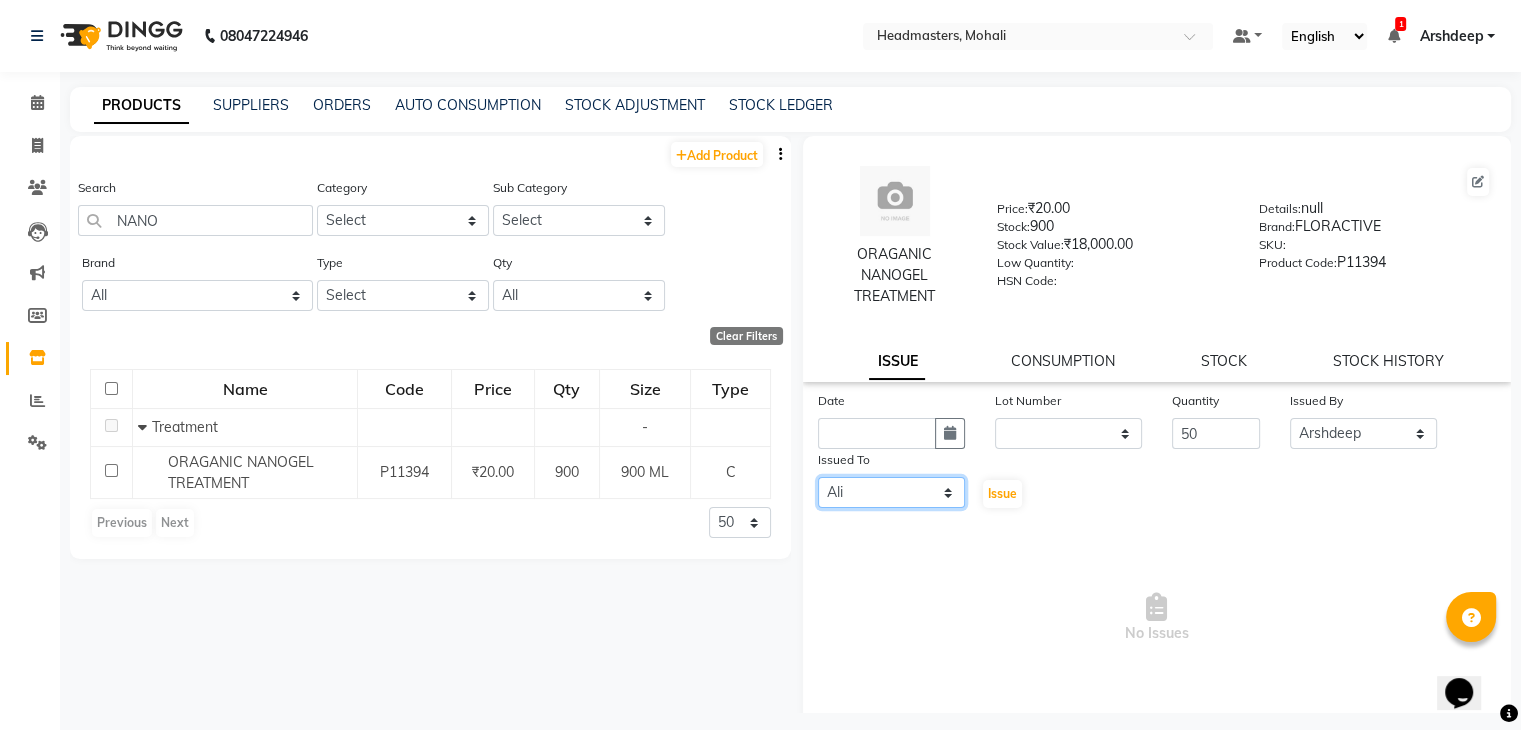 click on "Select AARIF Aarif Ansari Ali ANJANA ANJU Arshdeep Aryan Asad  Azam BALWINDER BHAWNA BIMLA CHETAN Deepak  HARRY Headmasters Honey Sidhu Jyoti karamdeep Manav MICHAEL Navdeep NEETU NEETU -  FRONT DESK  NEHA PREET PRINCE RAVI ROOP SACHIN KUMAR Sagar SAIF SARJU SAURAV SHAHZAD SHARAN SHARDA SHELLY SHUBHAM  SOHAIL SOHAN  VICkY Yamini" 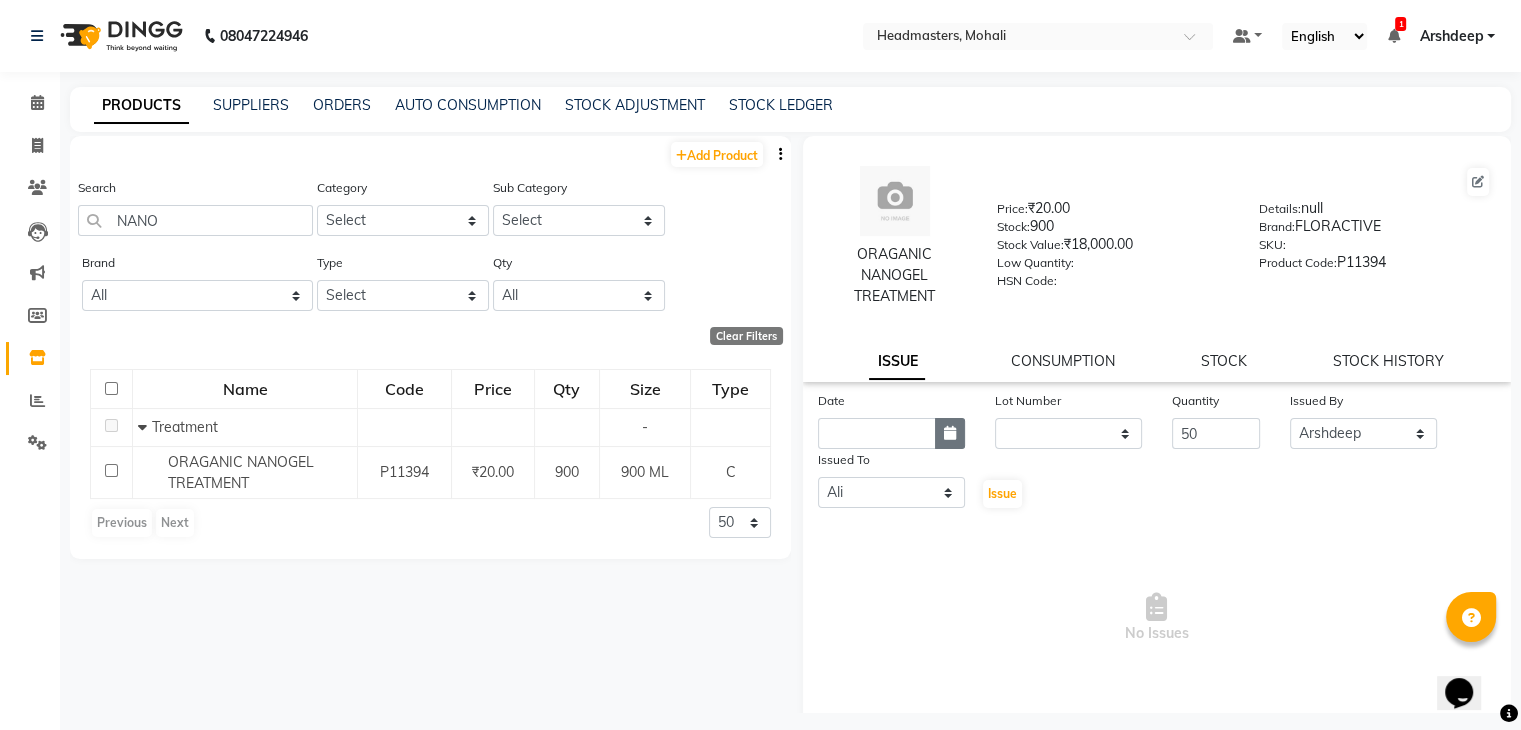 click 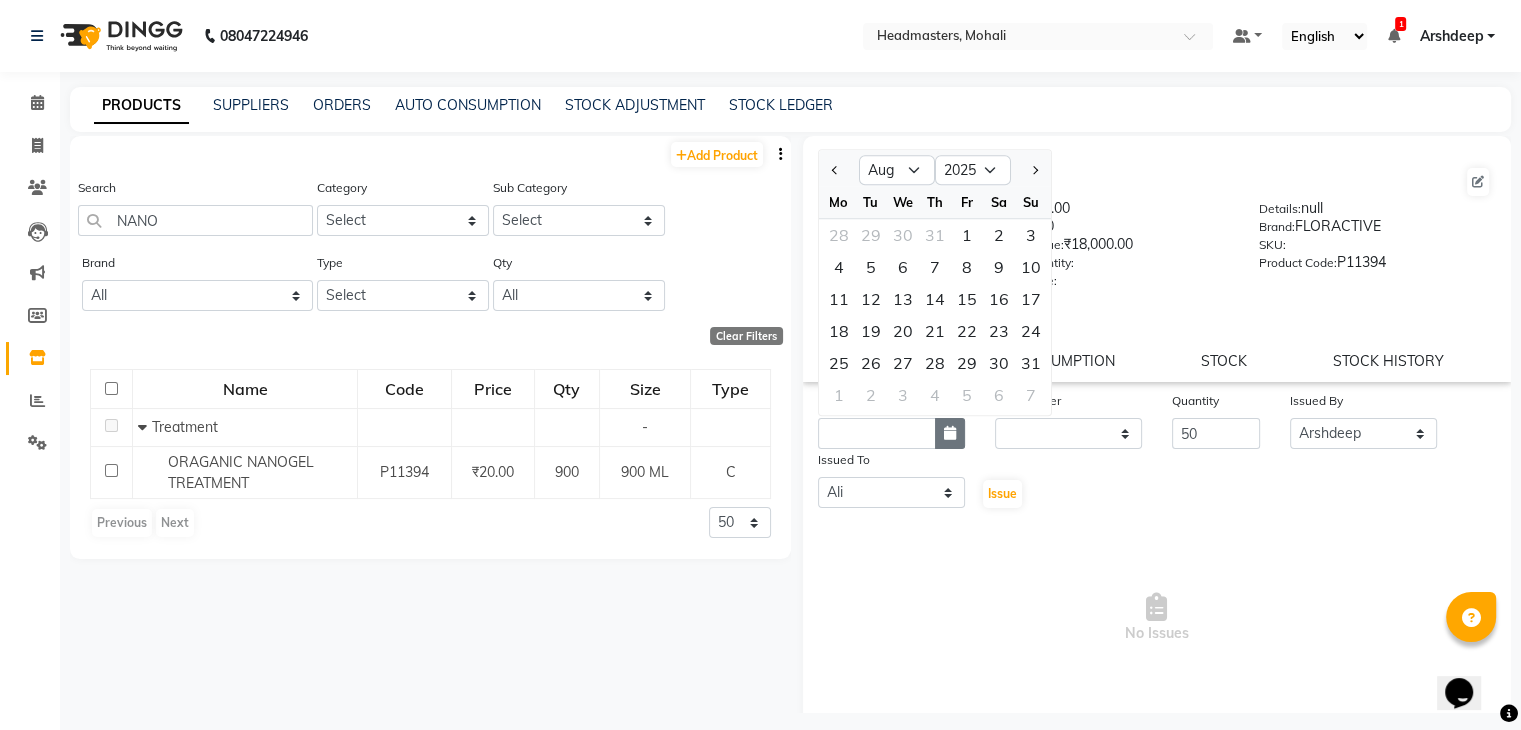 click 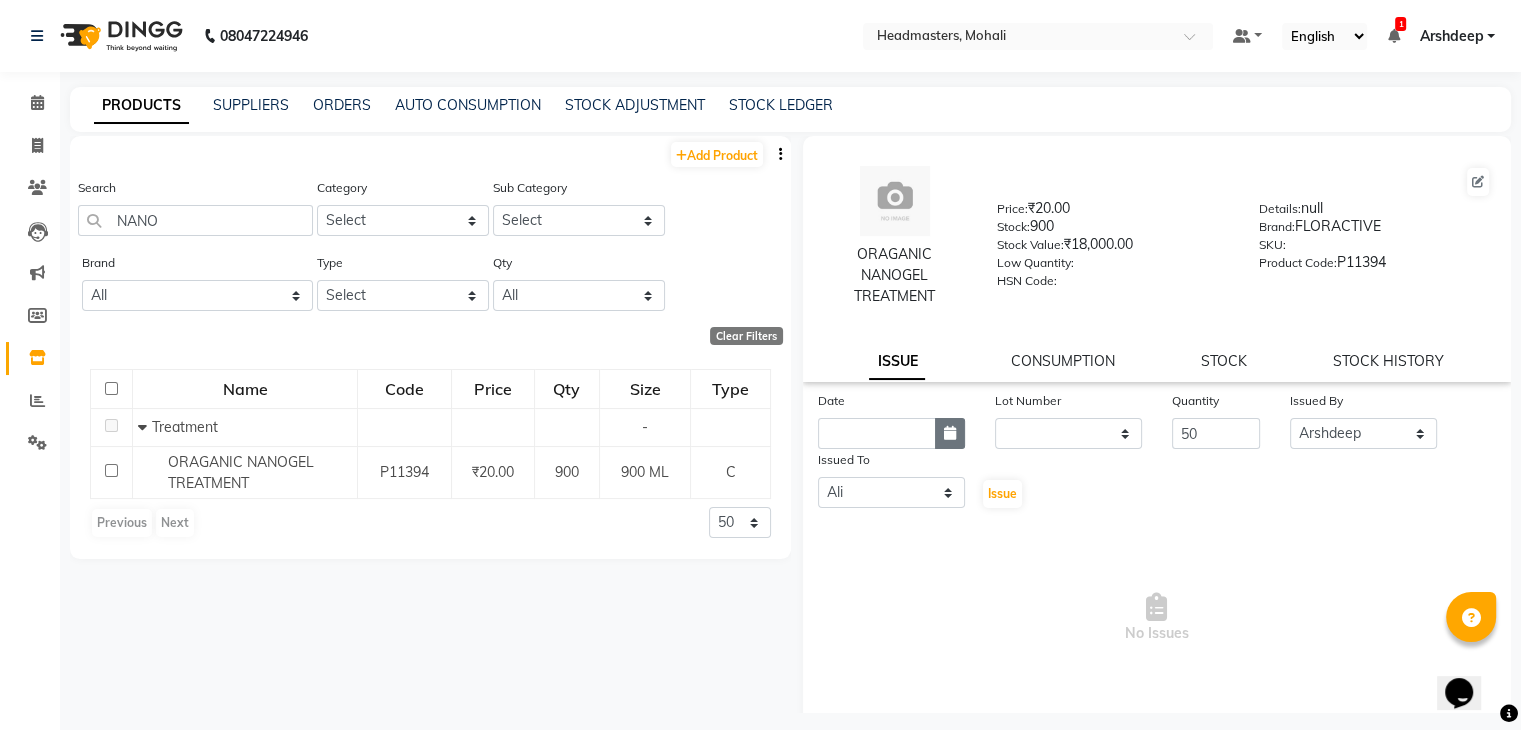 click 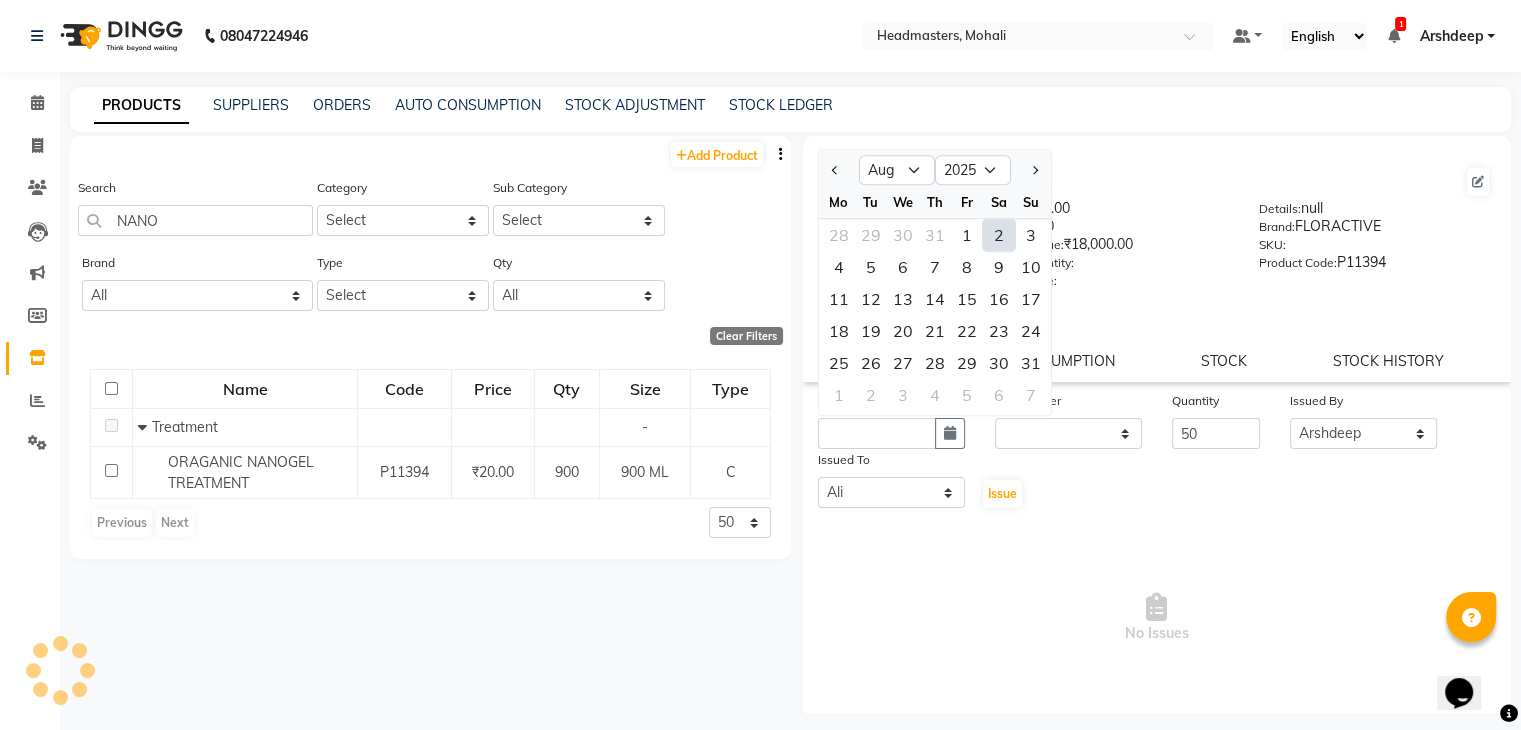 click on "2" 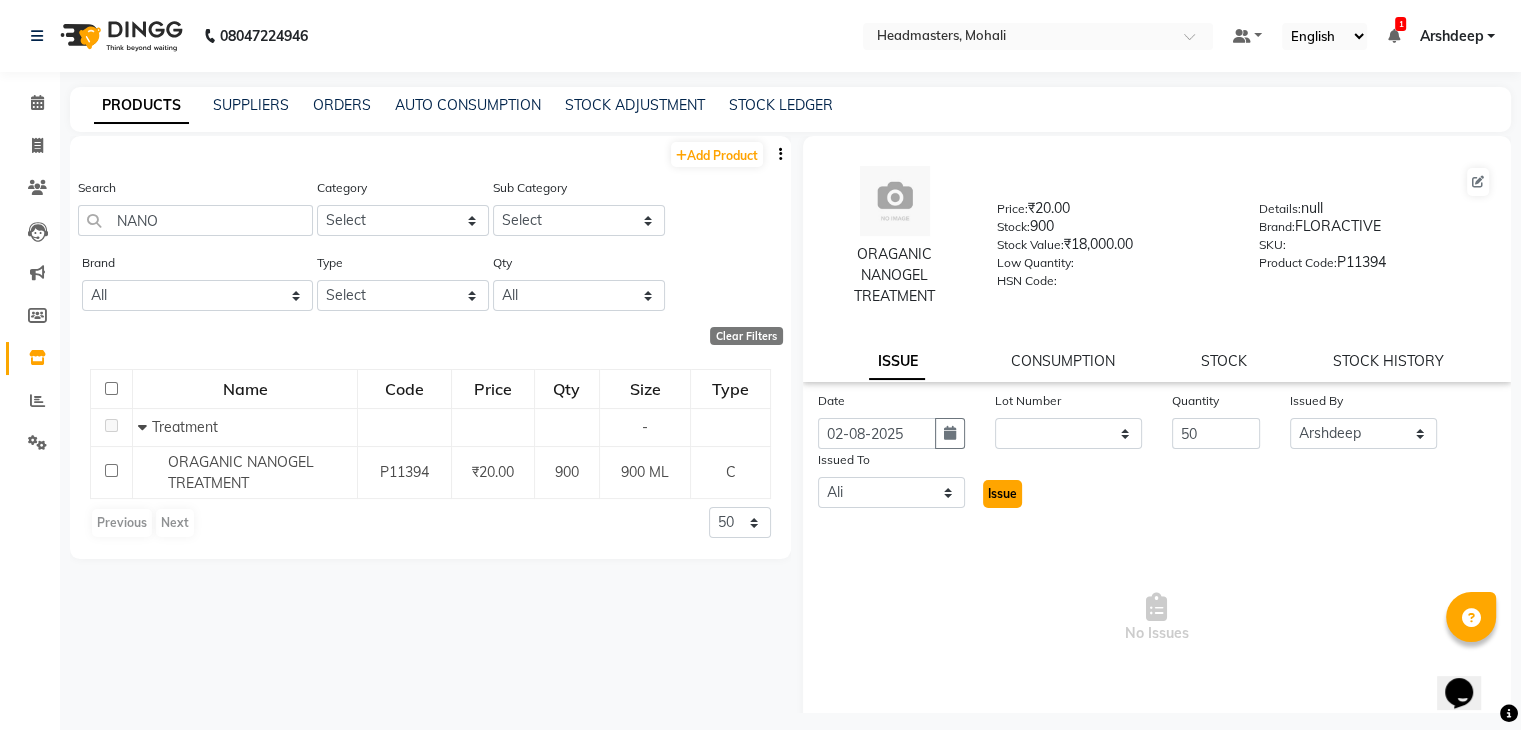 click on "Issue" 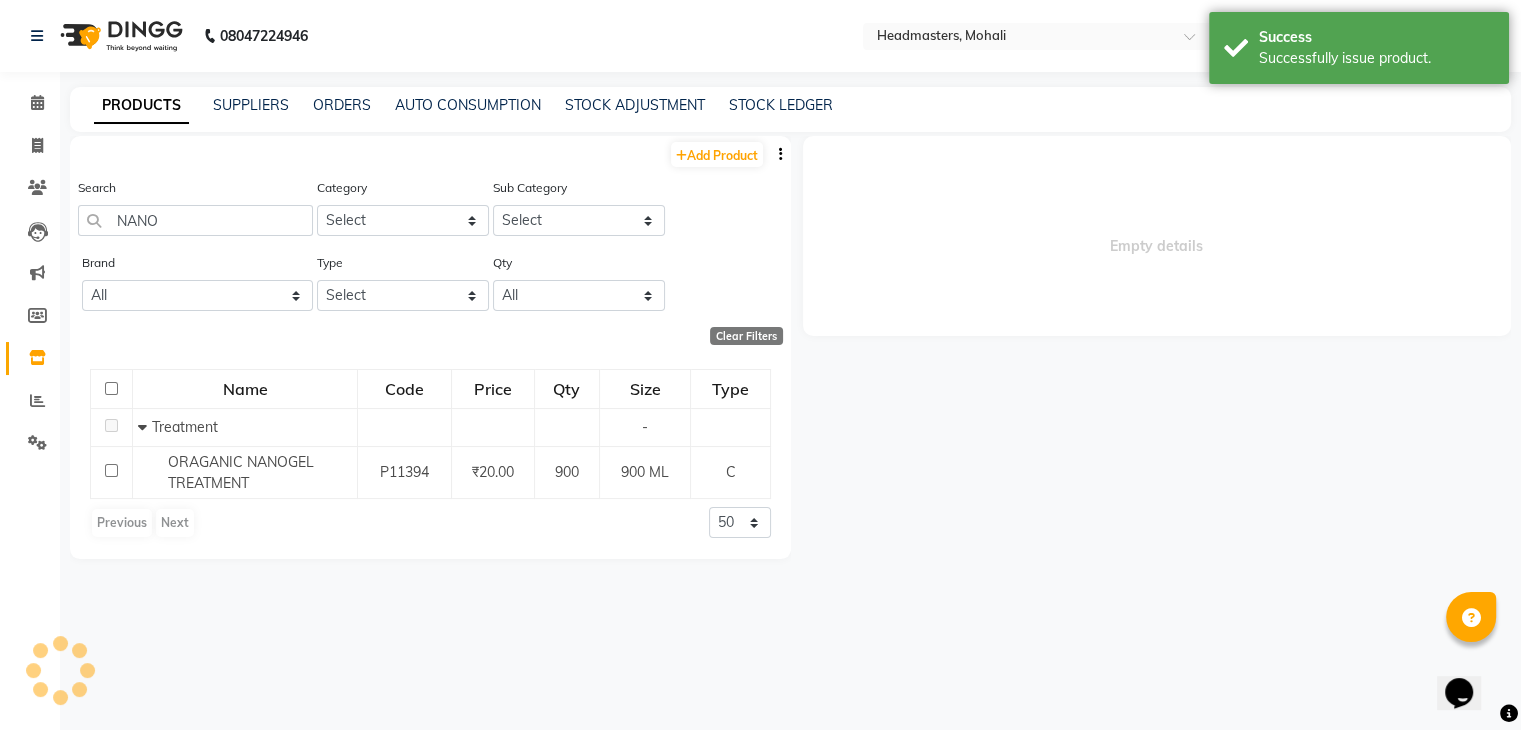 select 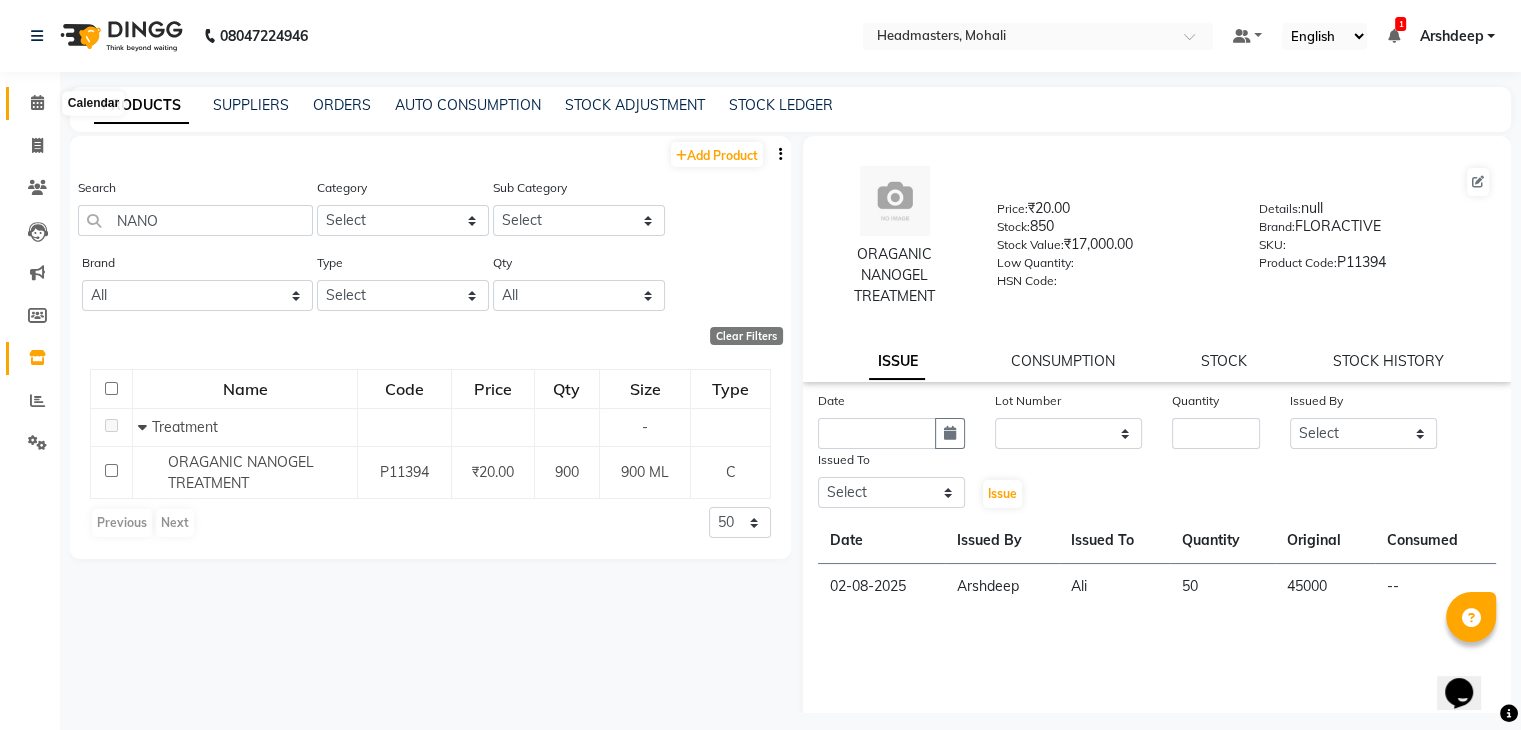 click 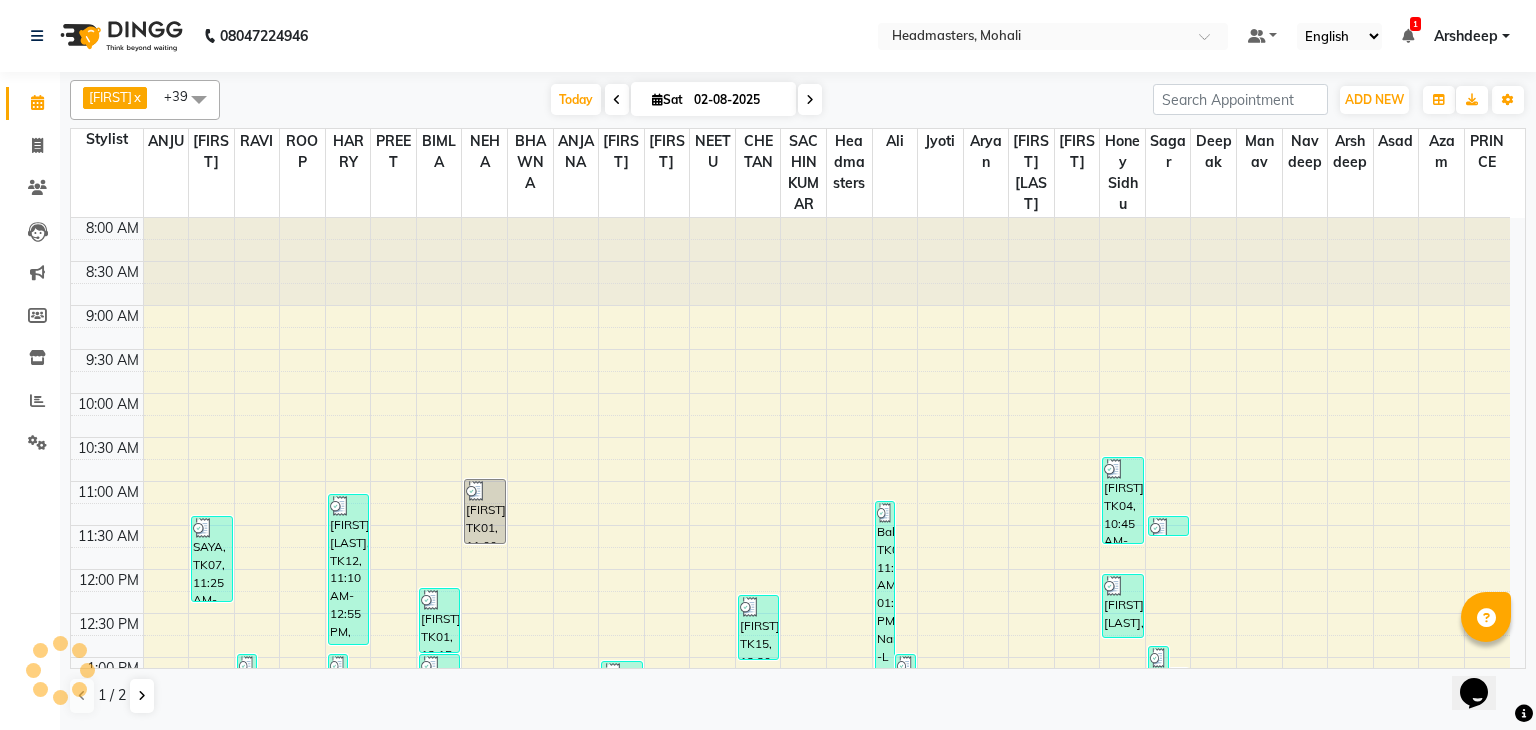 scroll, scrollTop: 119, scrollLeft: 0, axis: vertical 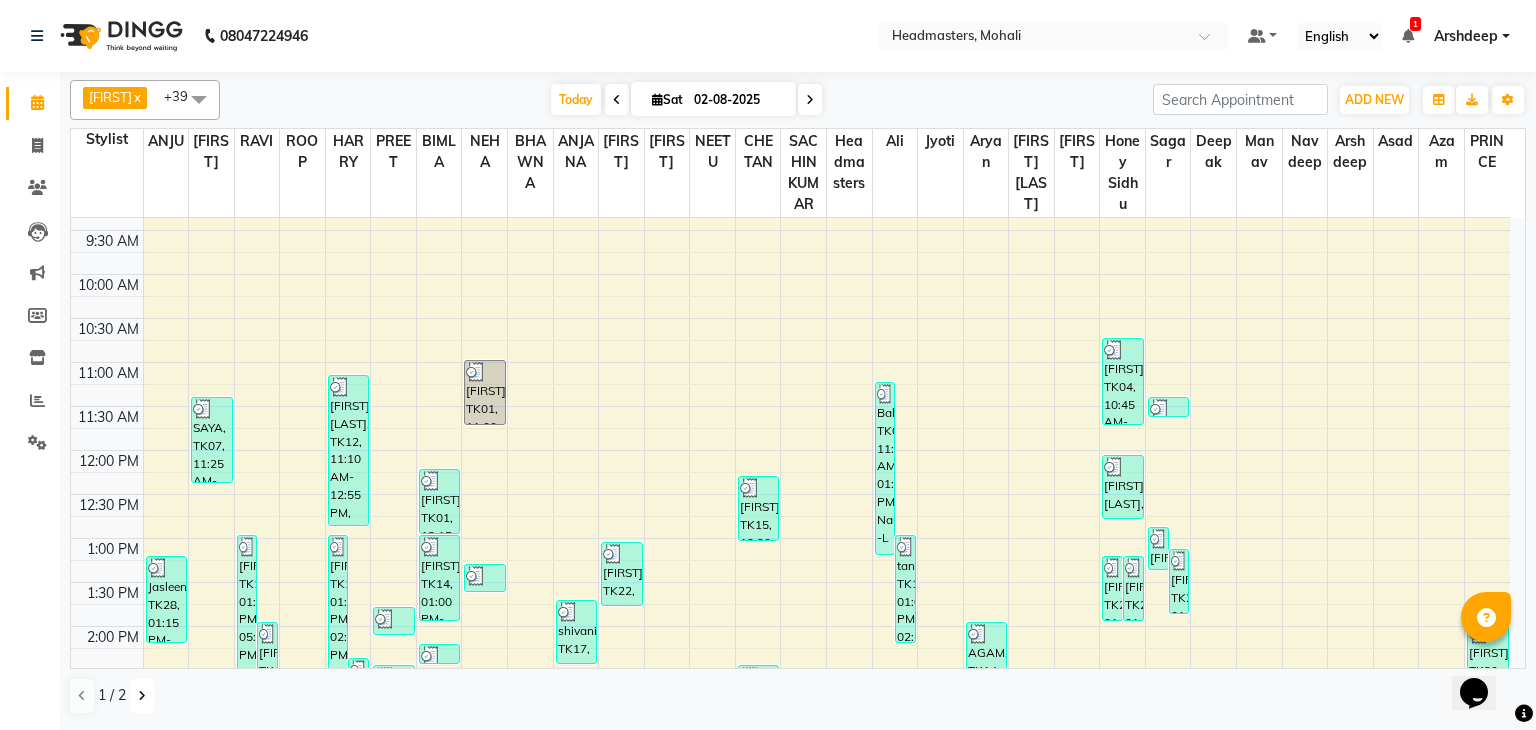 click at bounding box center [142, 696] 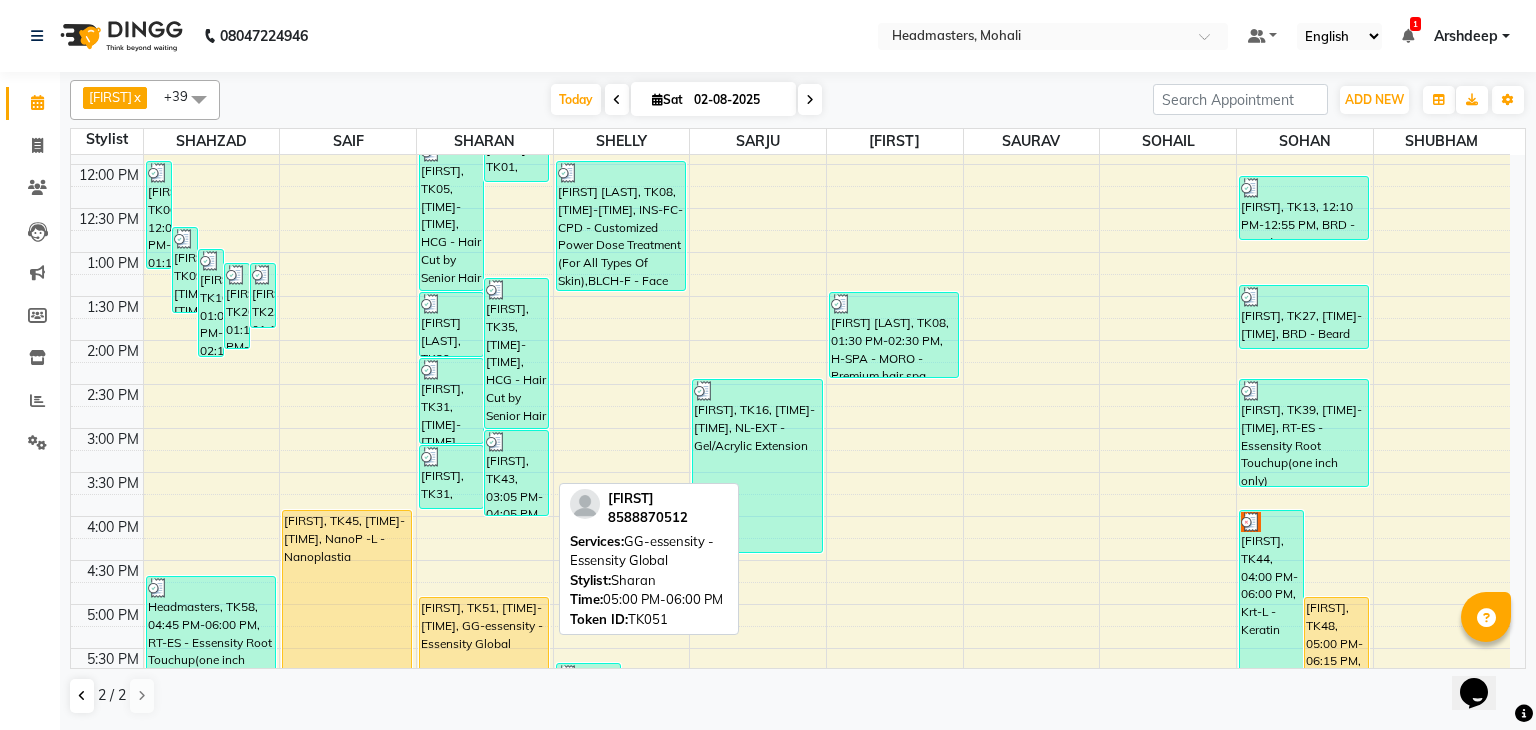 scroll, scrollTop: 428, scrollLeft: 0, axis: vertical 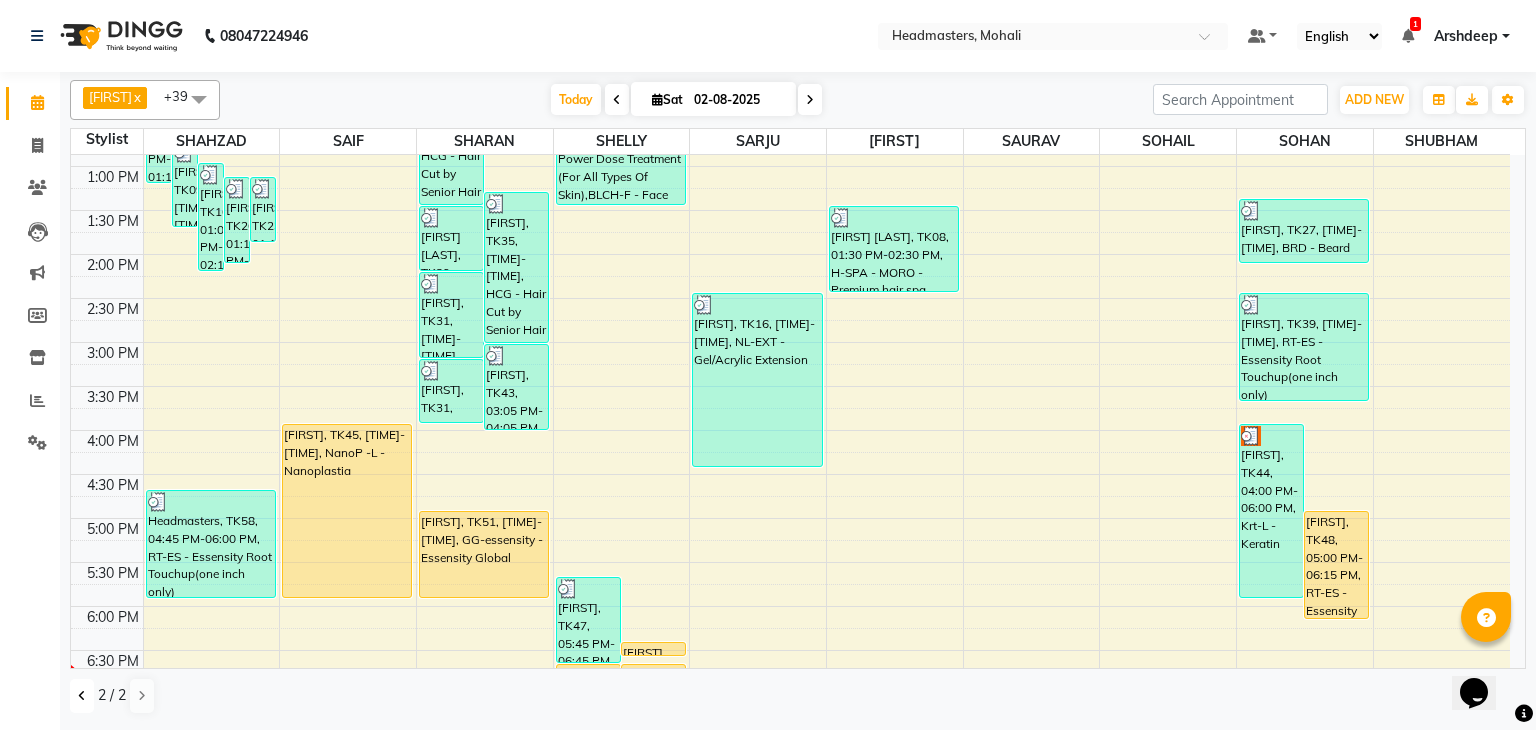 click at bounding box center (82, 696) 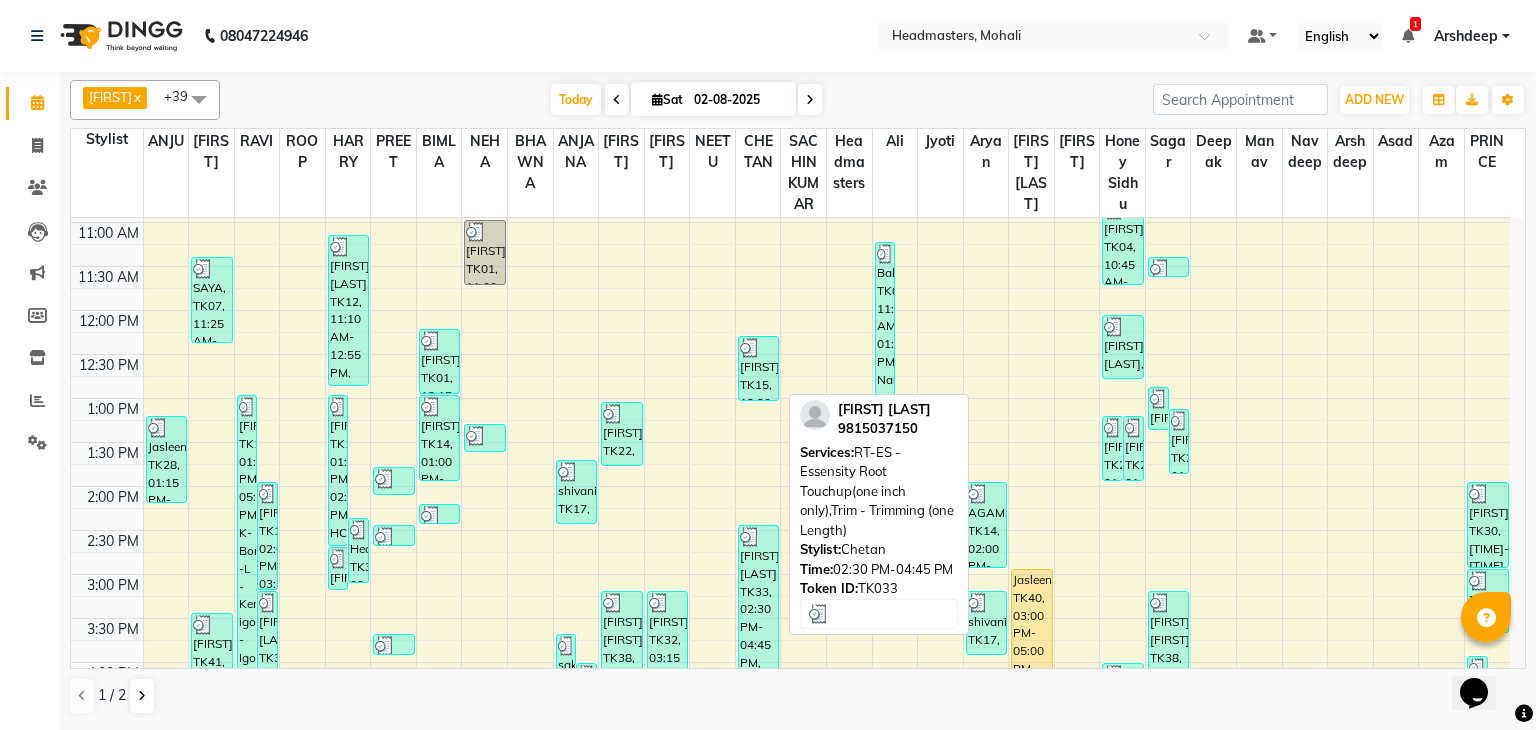 scroll, scrollTop: 267, scrollLeft: 0, axis: vertical 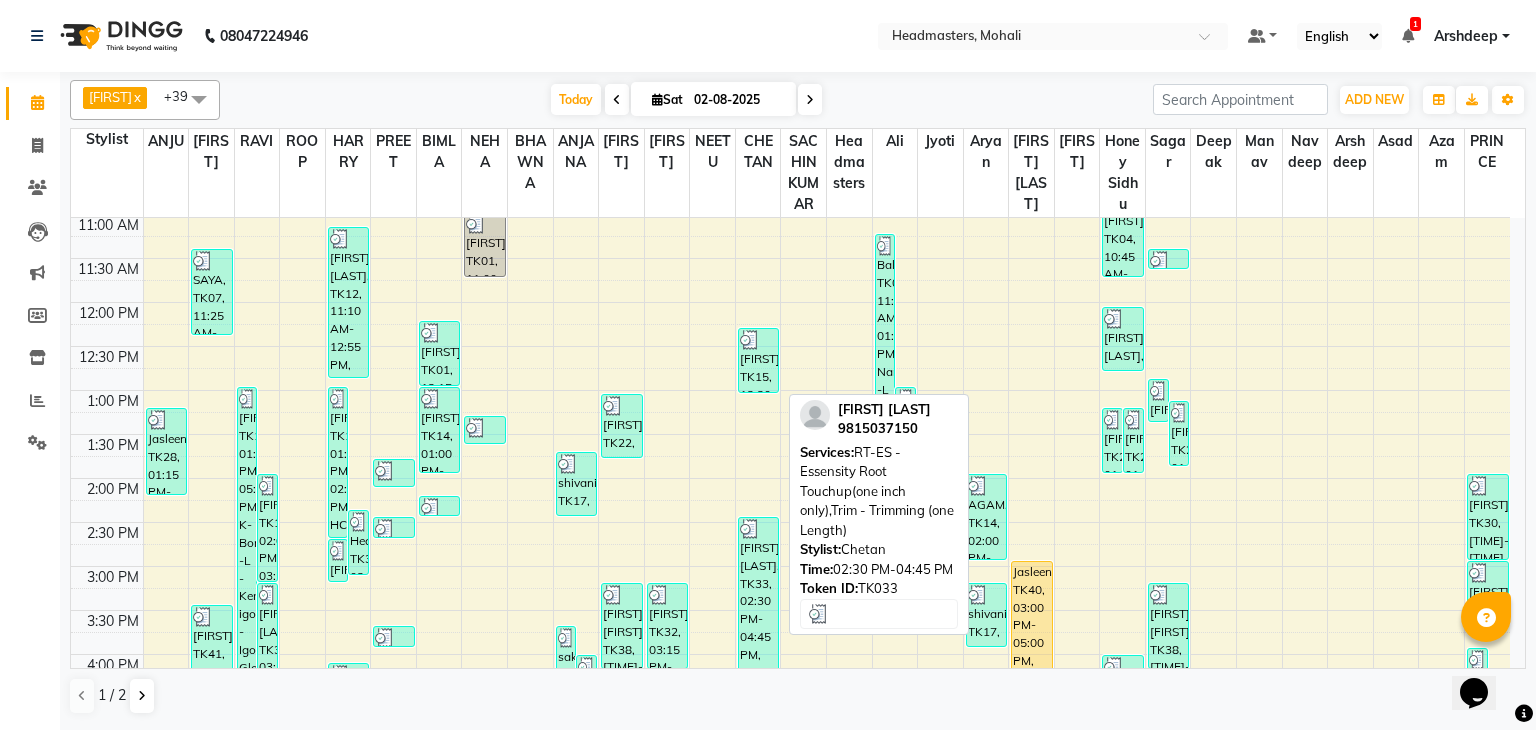 click on "[FIRST] [LAST], TK33, 02:30 PM-04:45 PM, RT-ES - Essensity Root Touchup(one inch only),Trim - Trimming (one Length)" at bounding box center (758, 615) 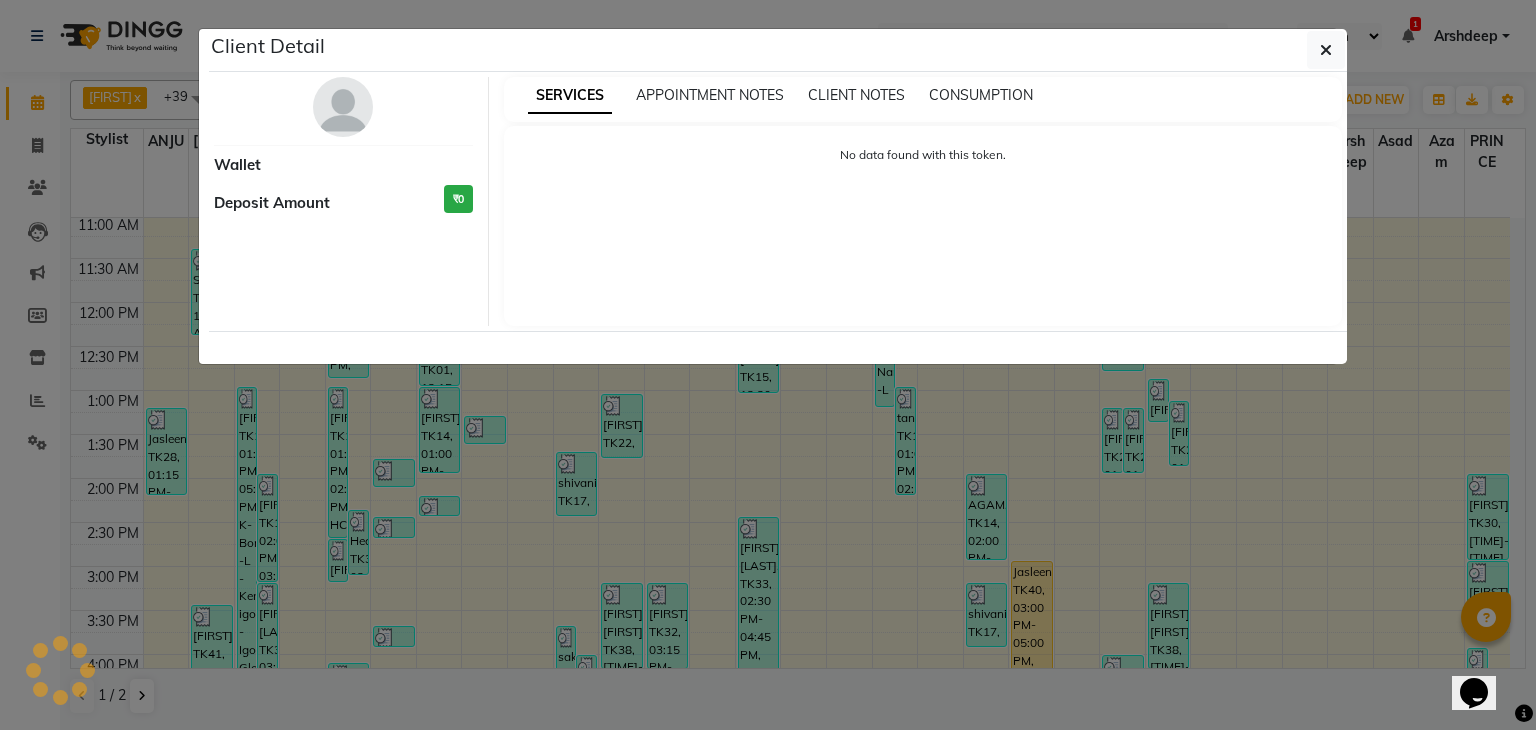 select on "3" 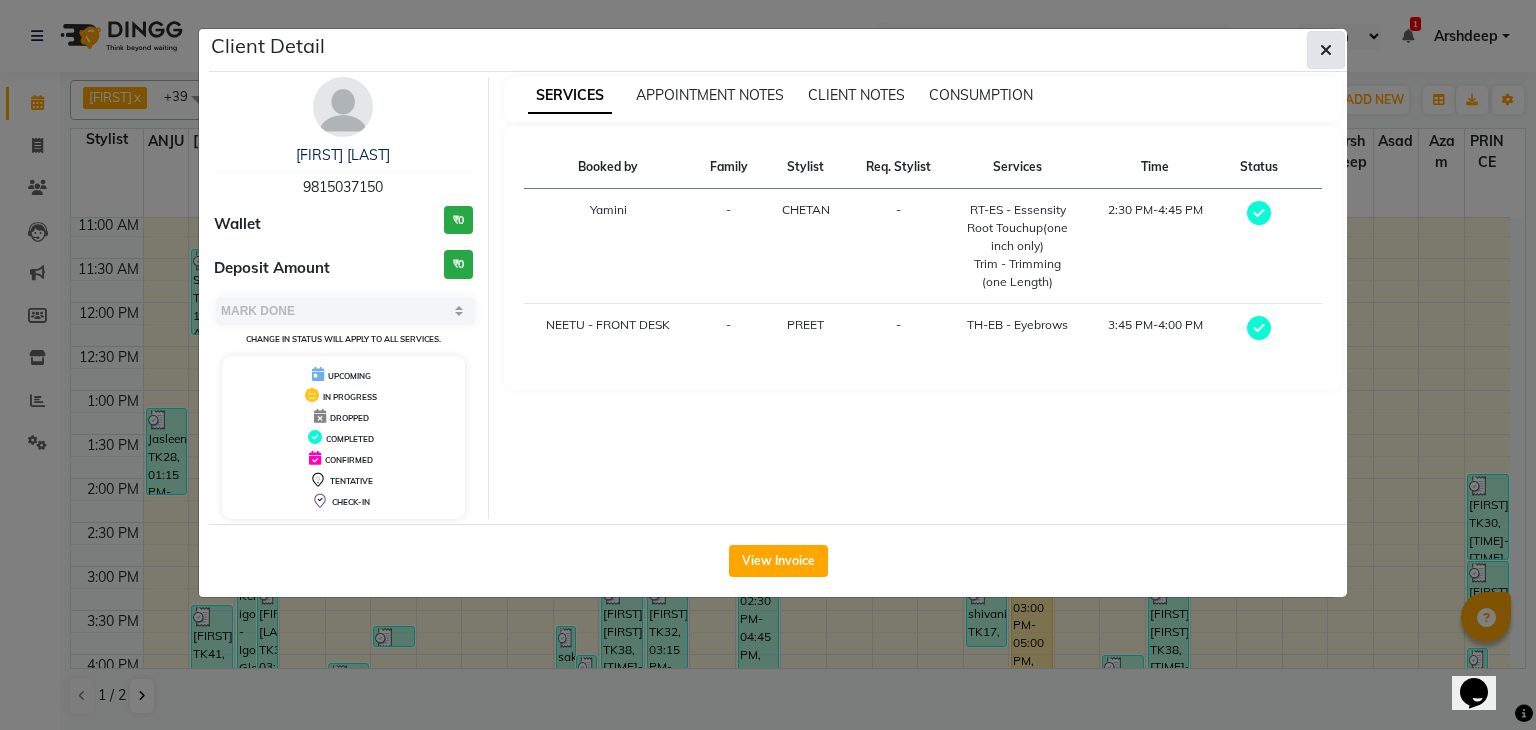 click 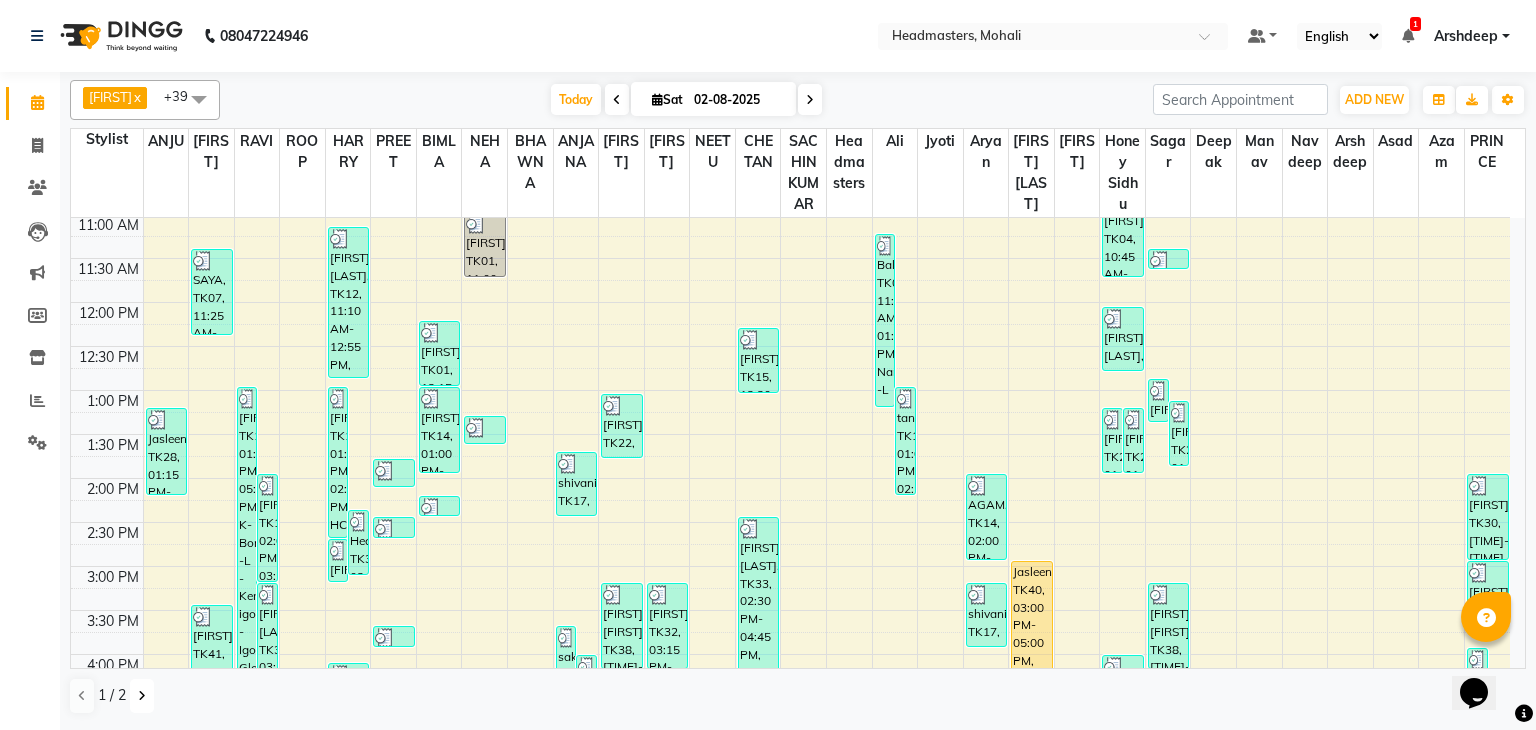 click at bounding box center [142, 696] 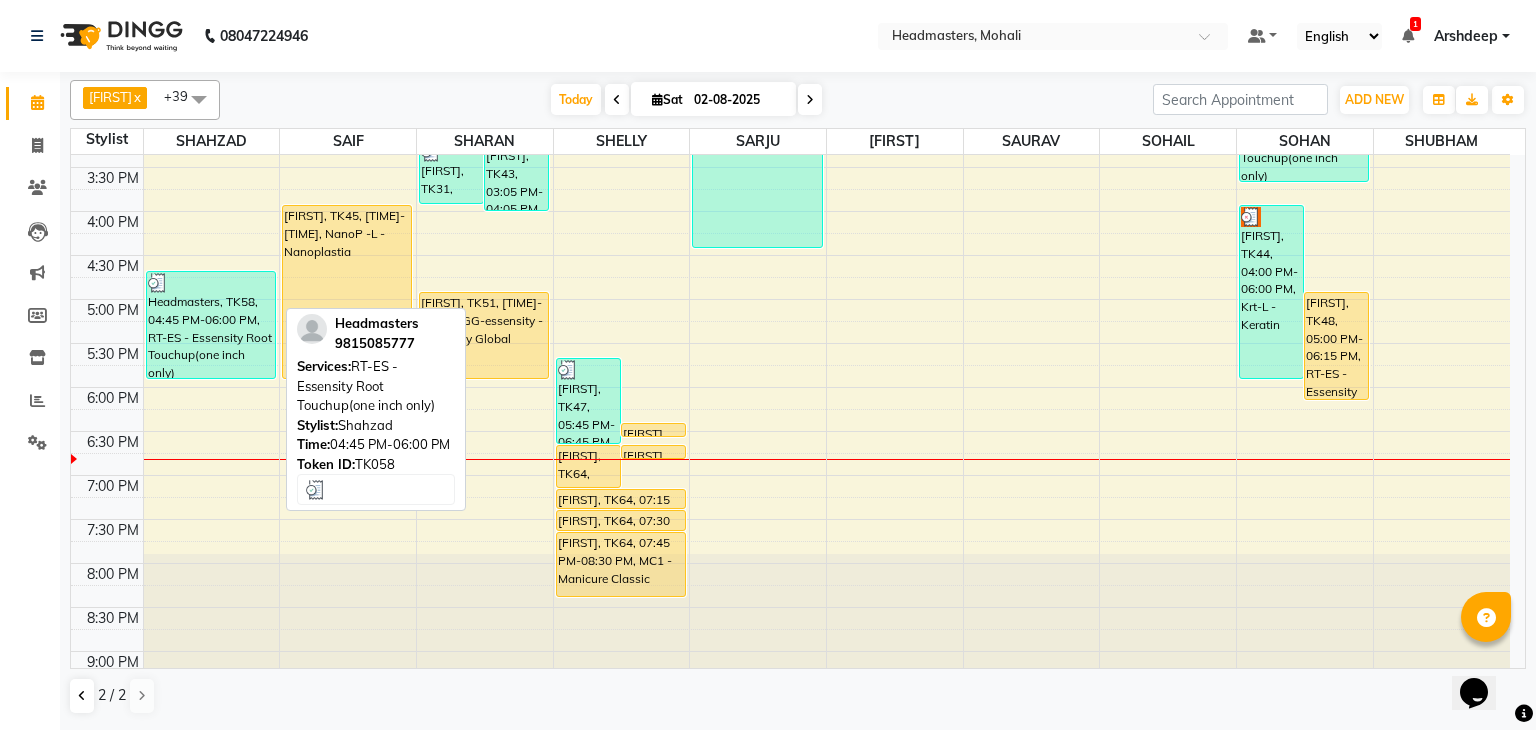 scroll, scrollTop: 646, scrollLeft: 0, axis: vertical 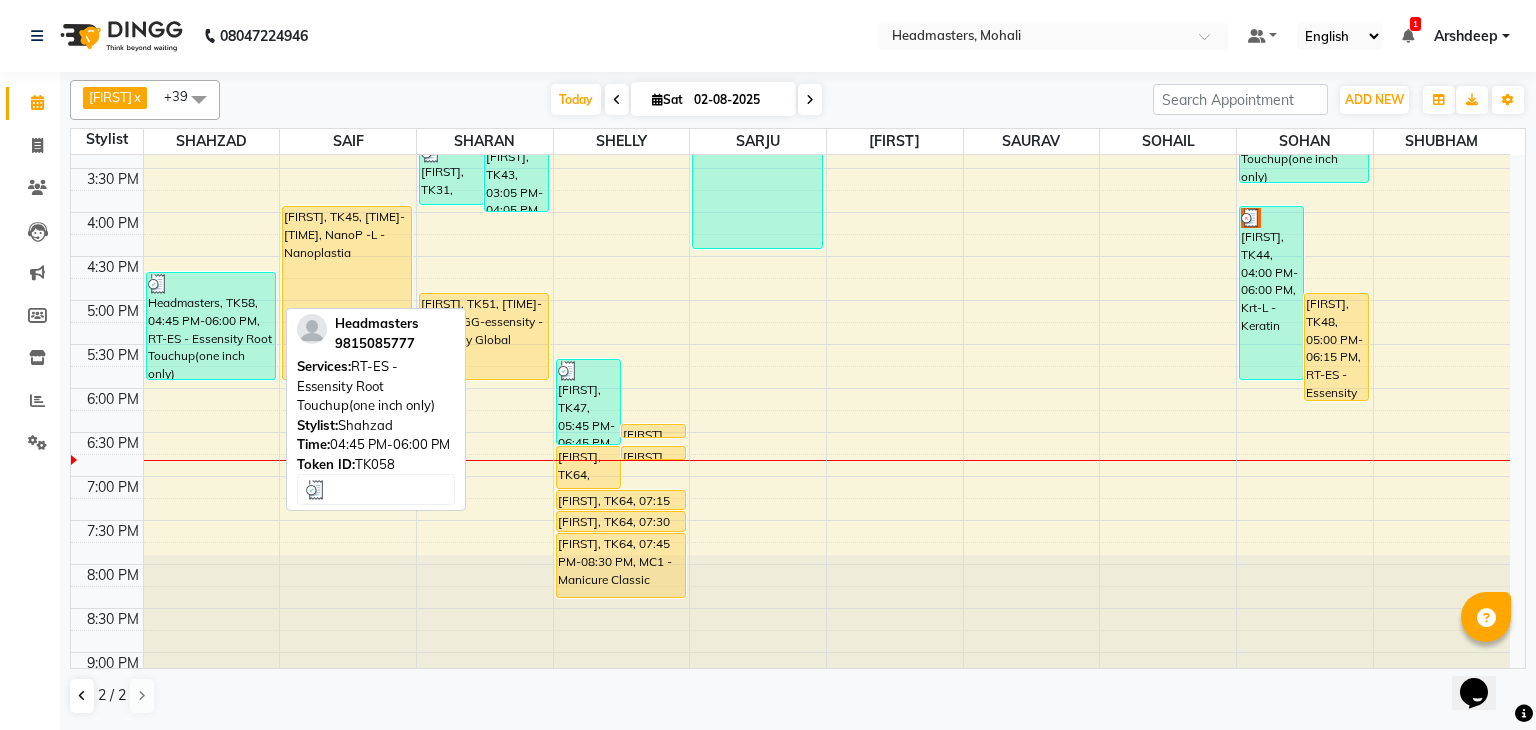 click on "Headmasters, TK58, 04:45 PM-06:00 PM, RT-ES - Essensity Root Touchup(one inch only)" at bounding box center (211, 326) 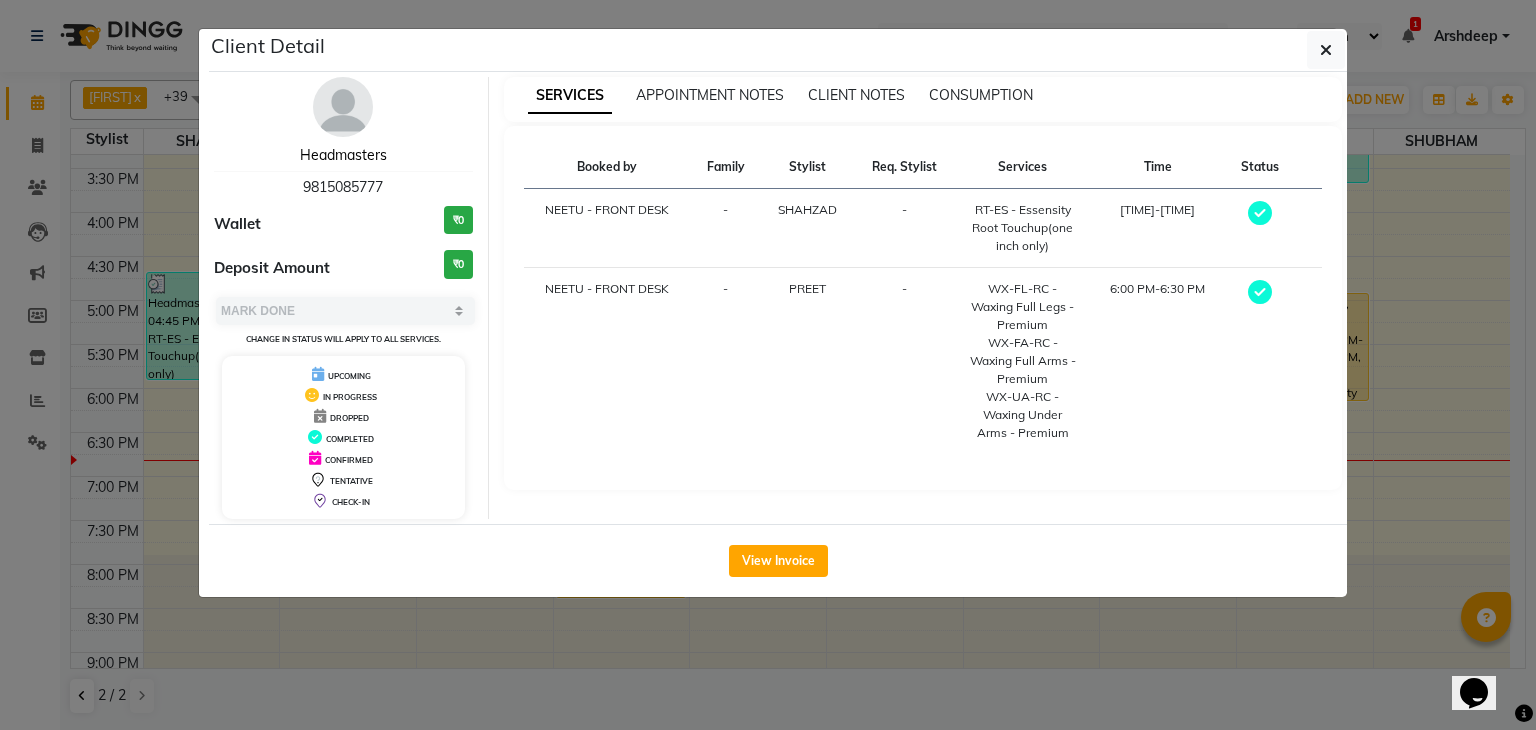 click on "Headmasters" at bounding box center (343, 155) 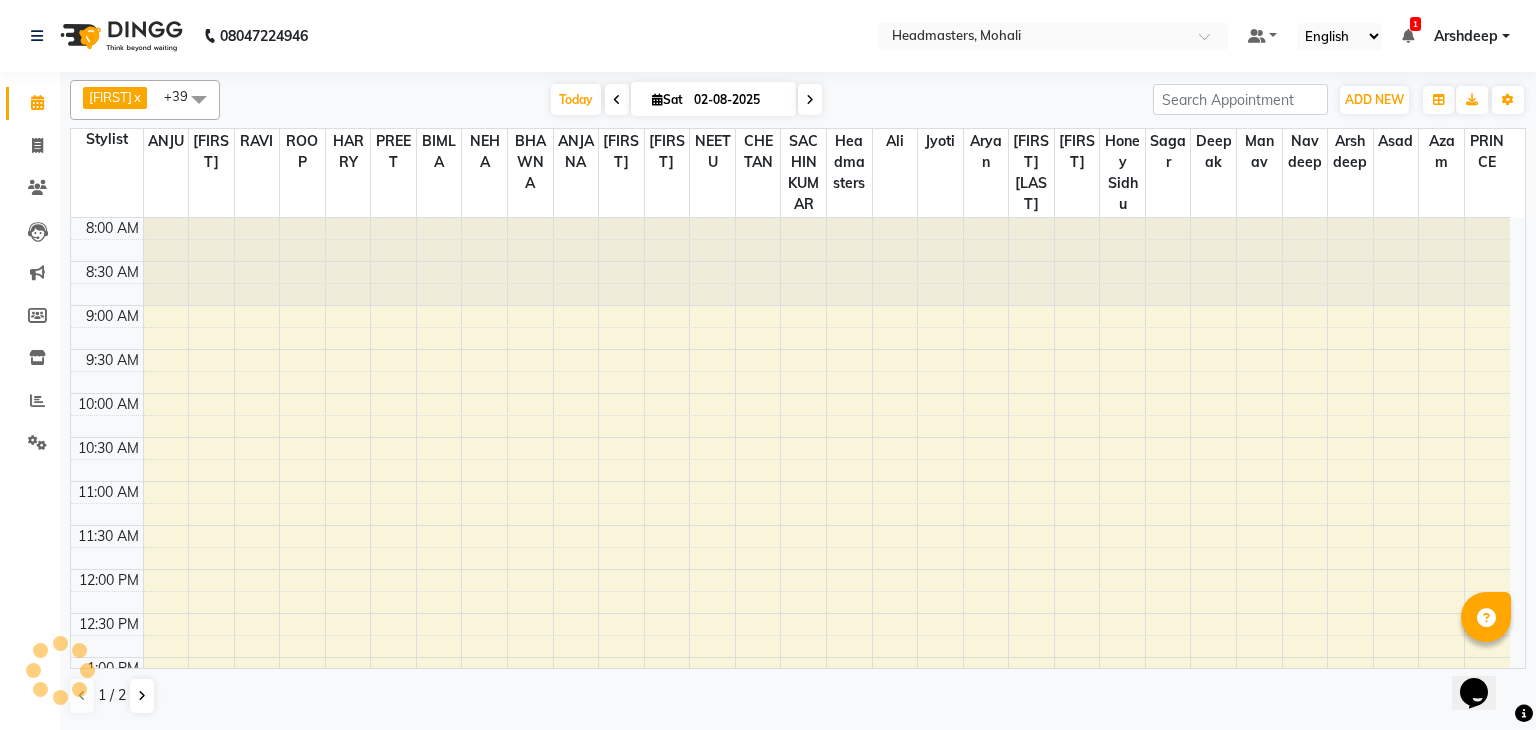 scroll, scrollTop: 0, scrollLeft: 0, axis: both 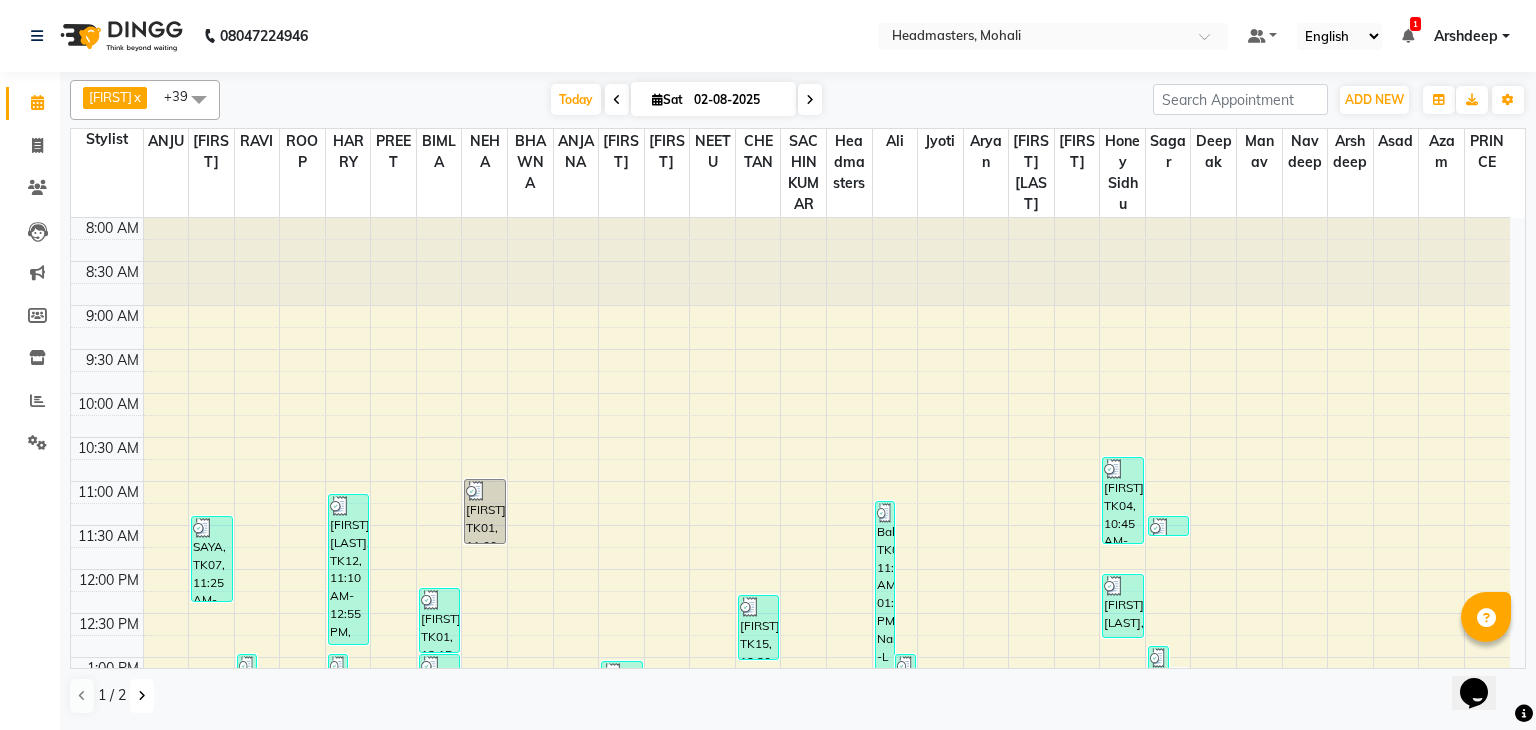 click at bounding box center [142, 696] 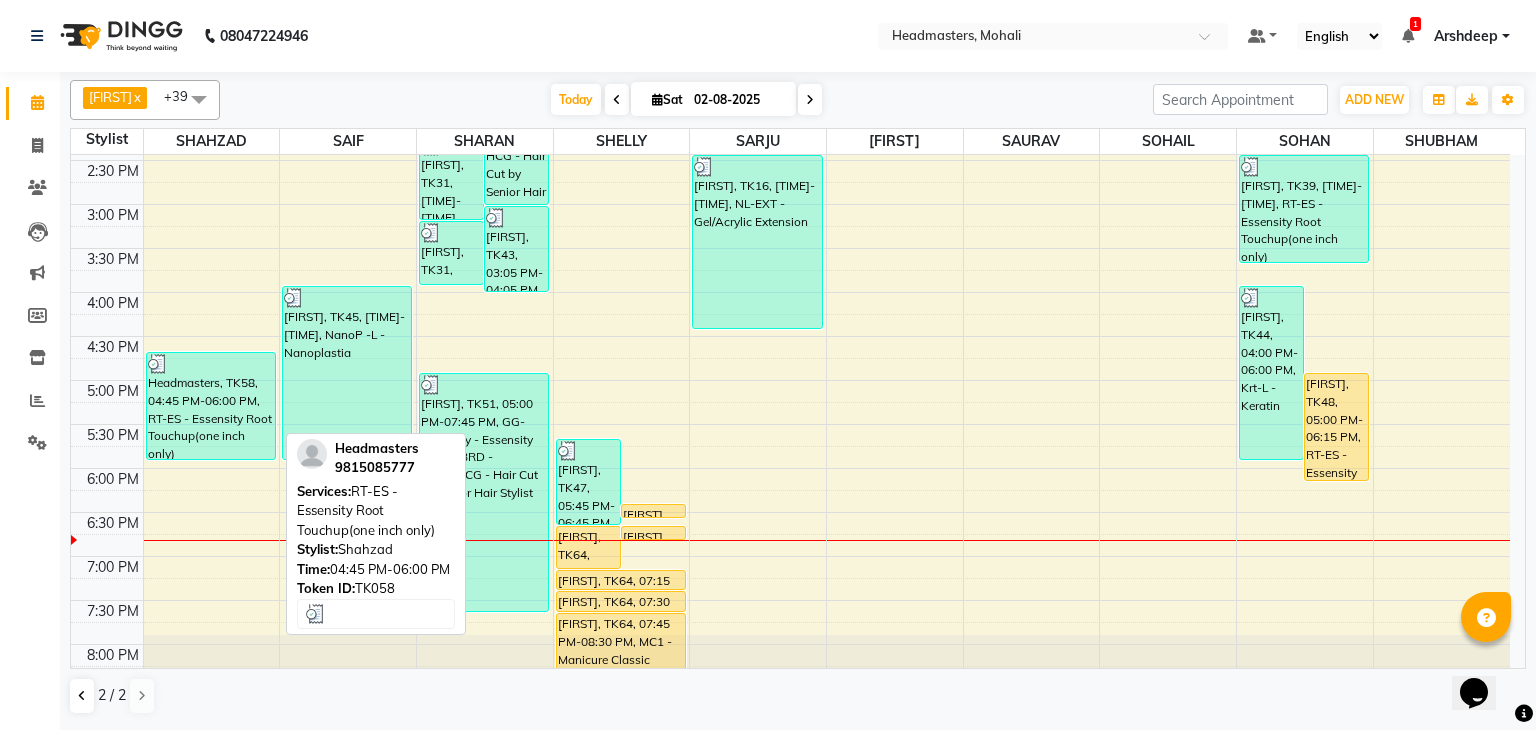 scroll, scrollTop: 572, scrollLeft: 0, axis: vertical 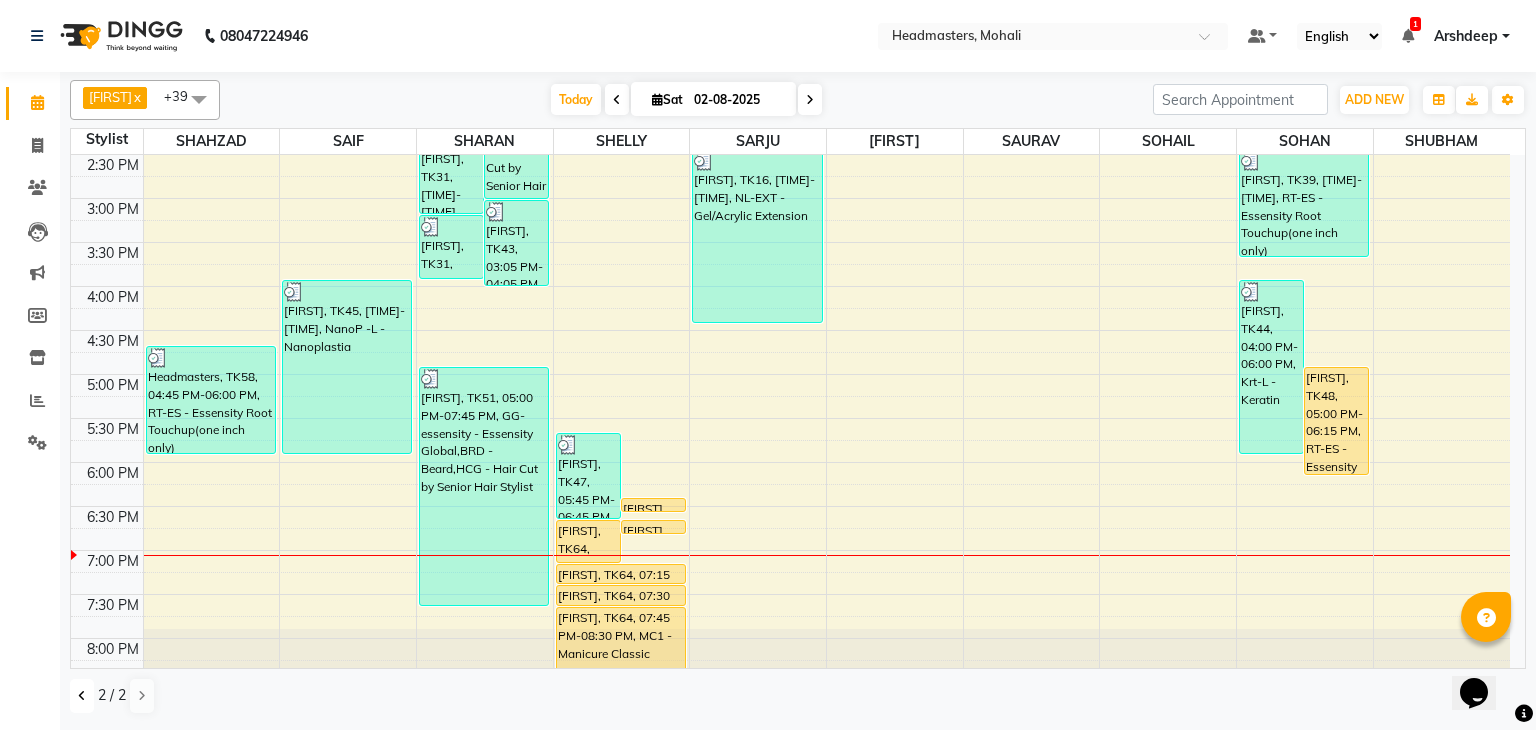 click at bounding box center [82, 696] 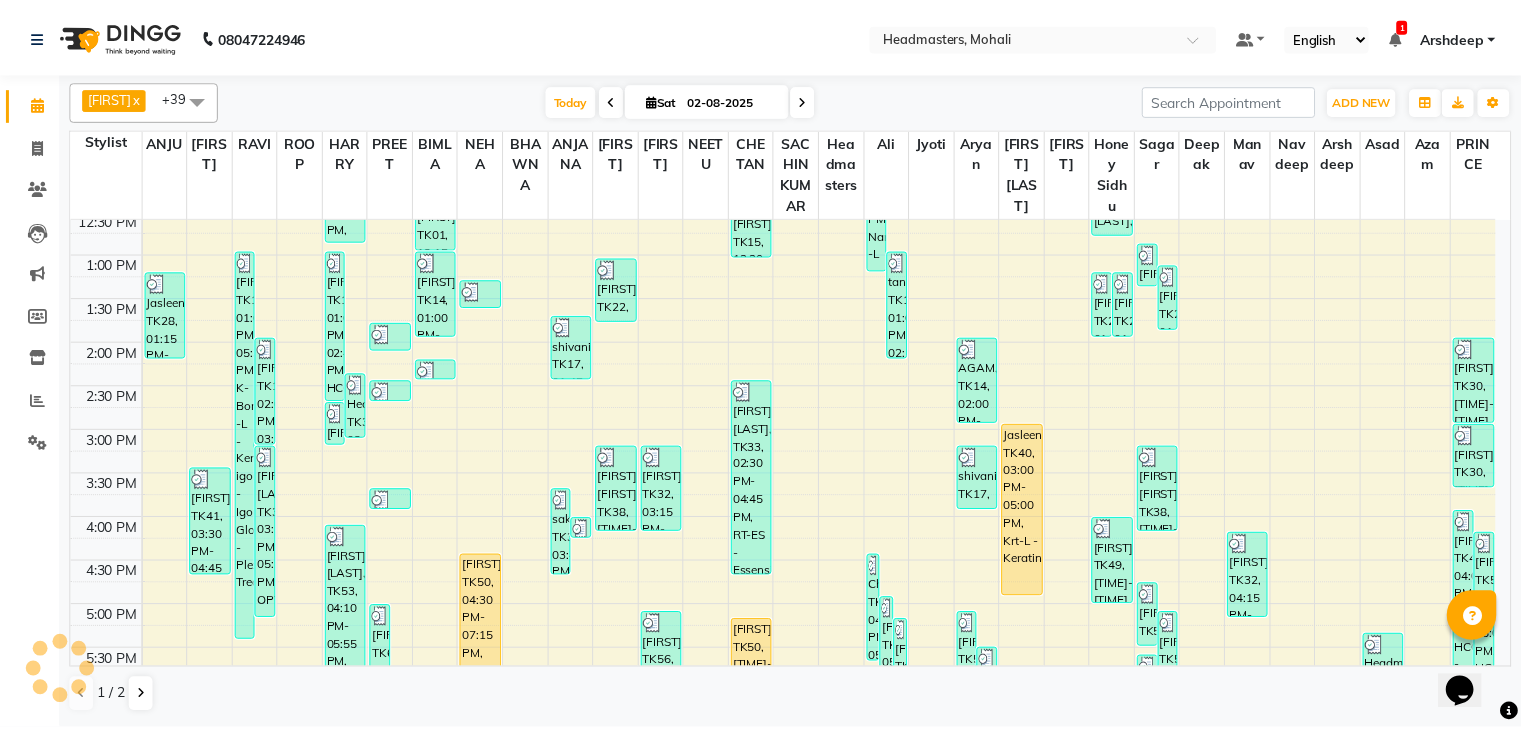 scroll, scrollTop: 434, scrollLeft: 0, axis: vertical 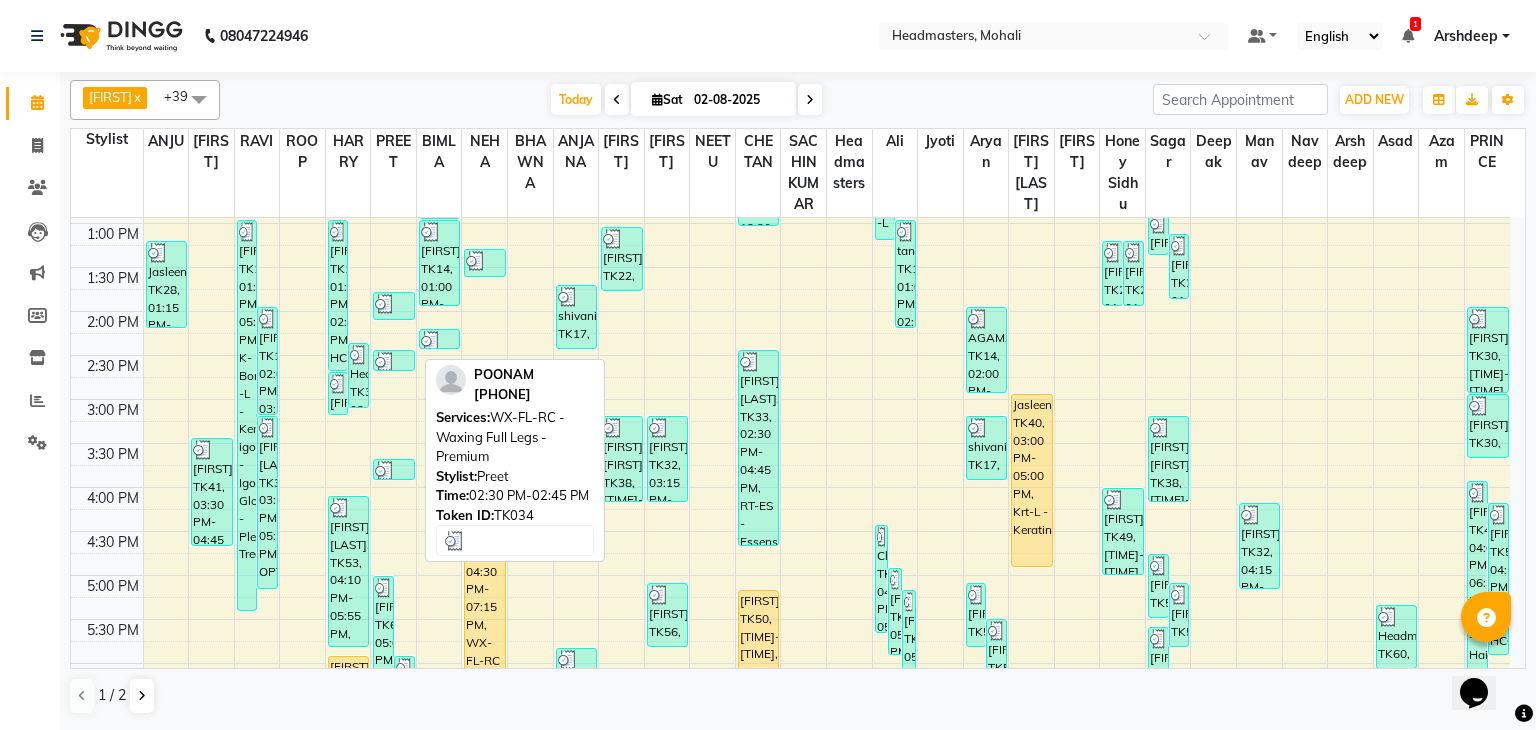 click at bounding box center [393, 362] 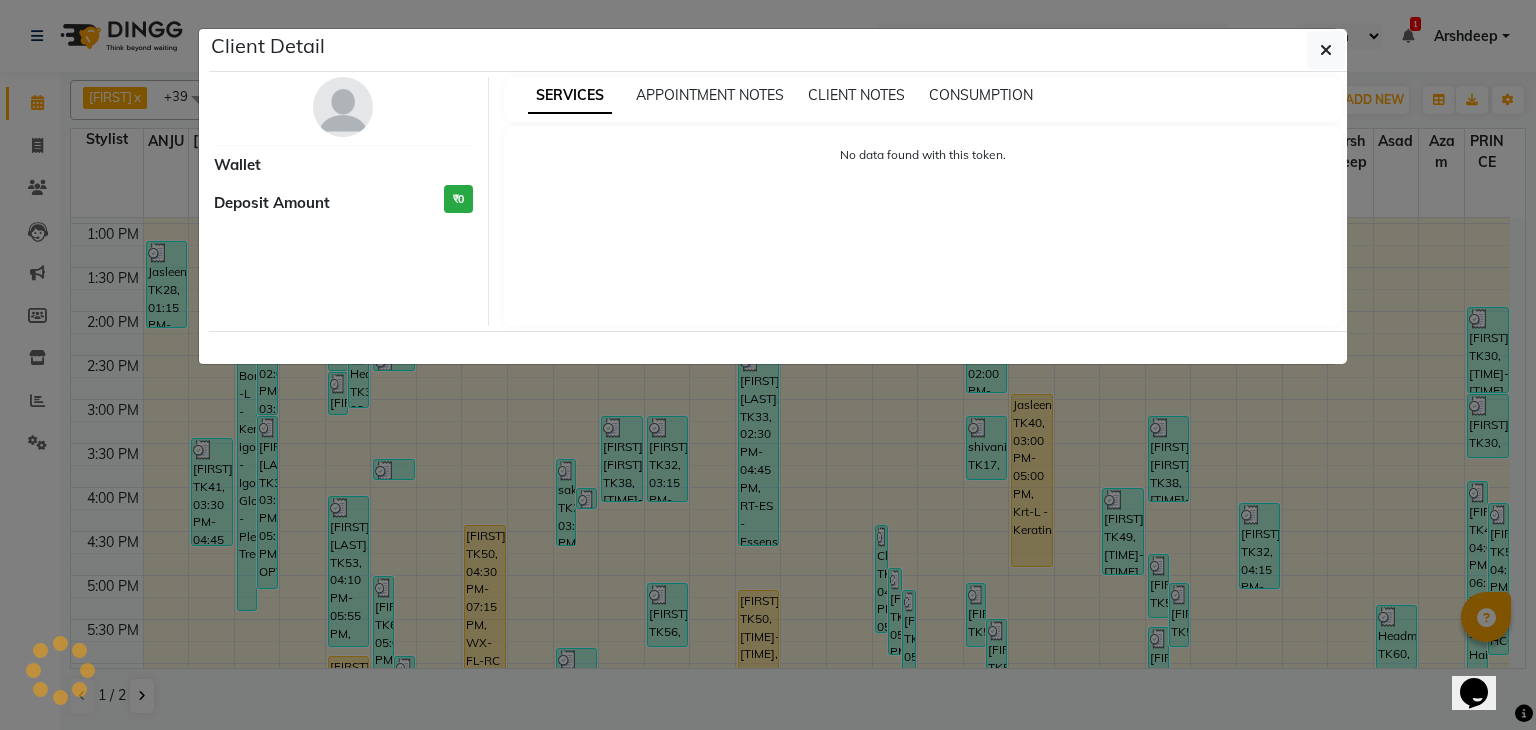 select on "3" 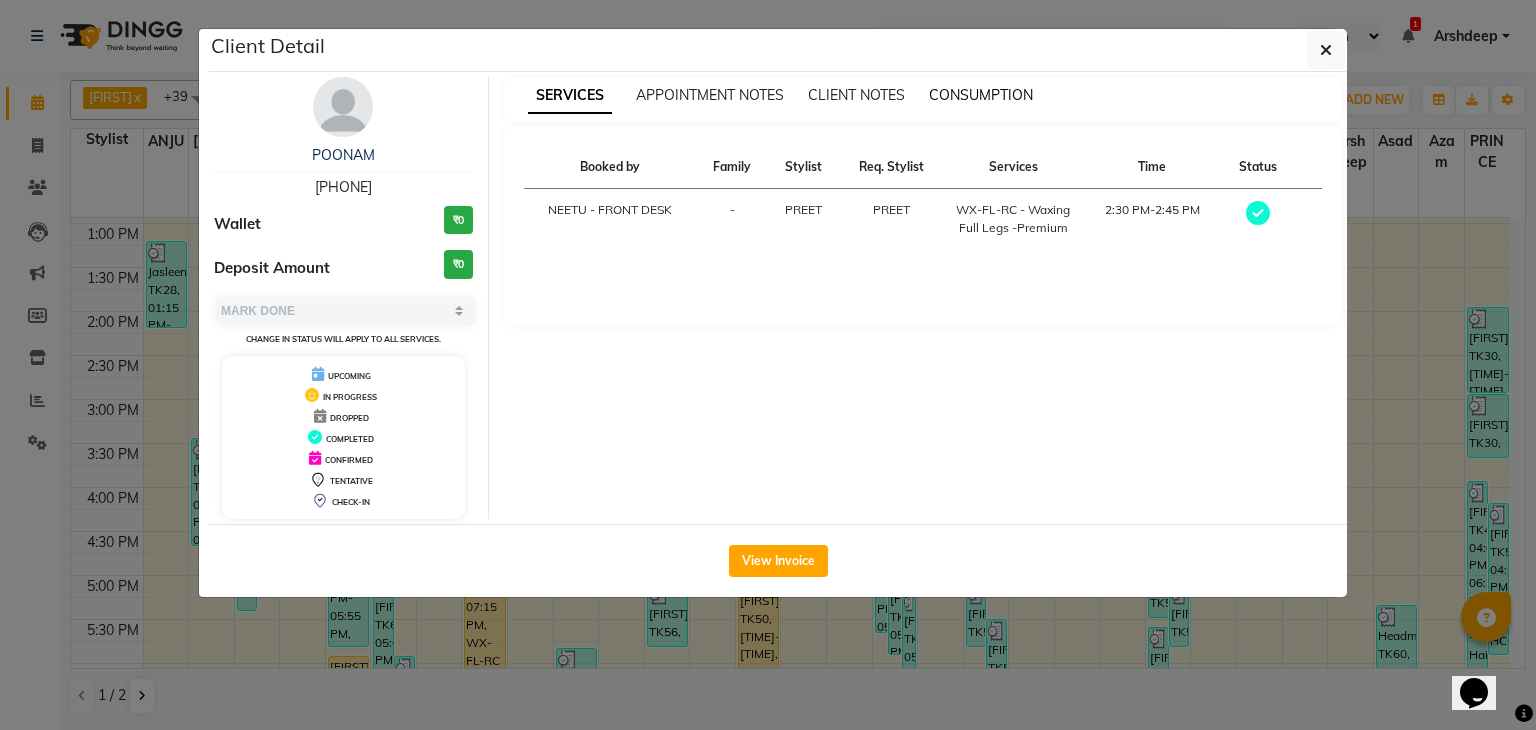 click on "CONSUMPTION" at bounding box center (981, 95) 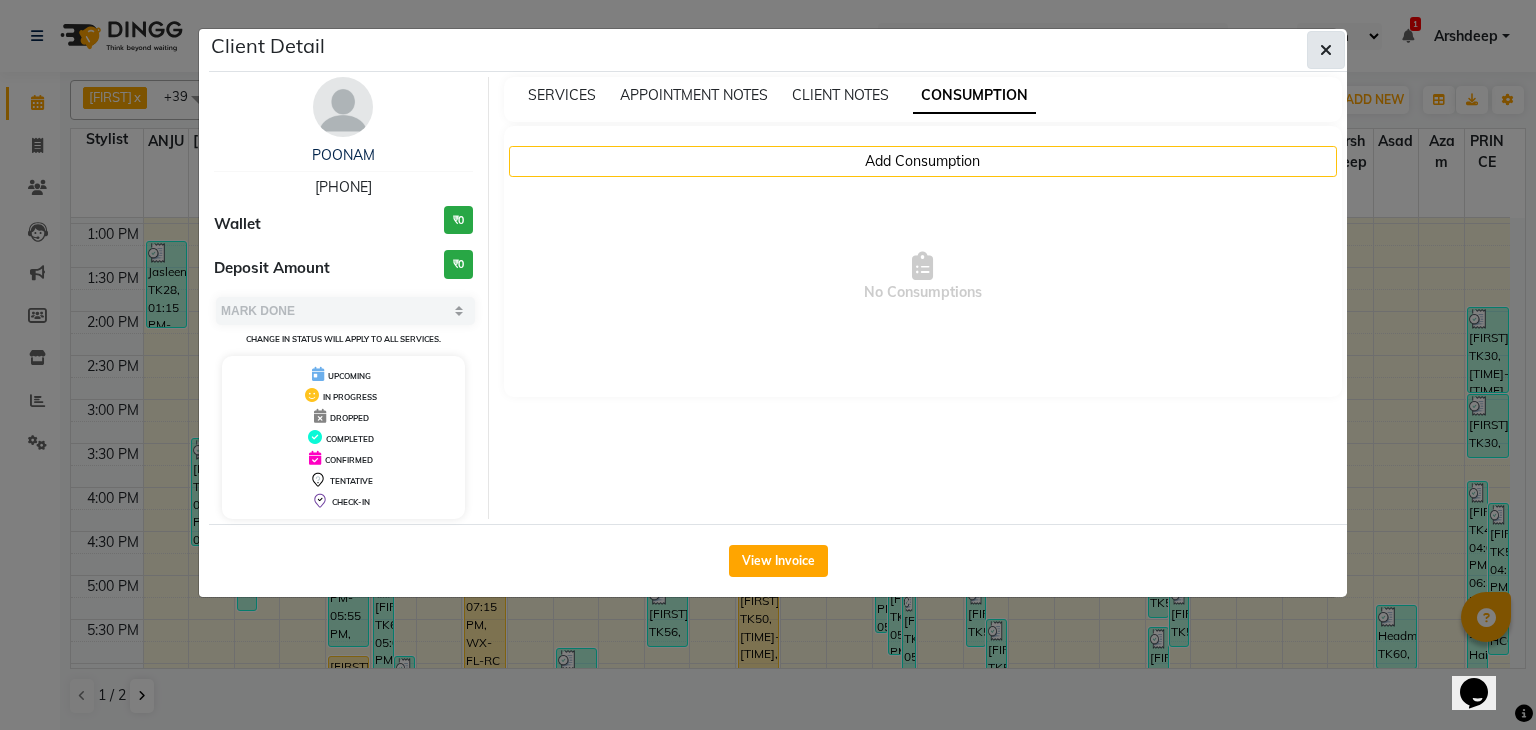 click 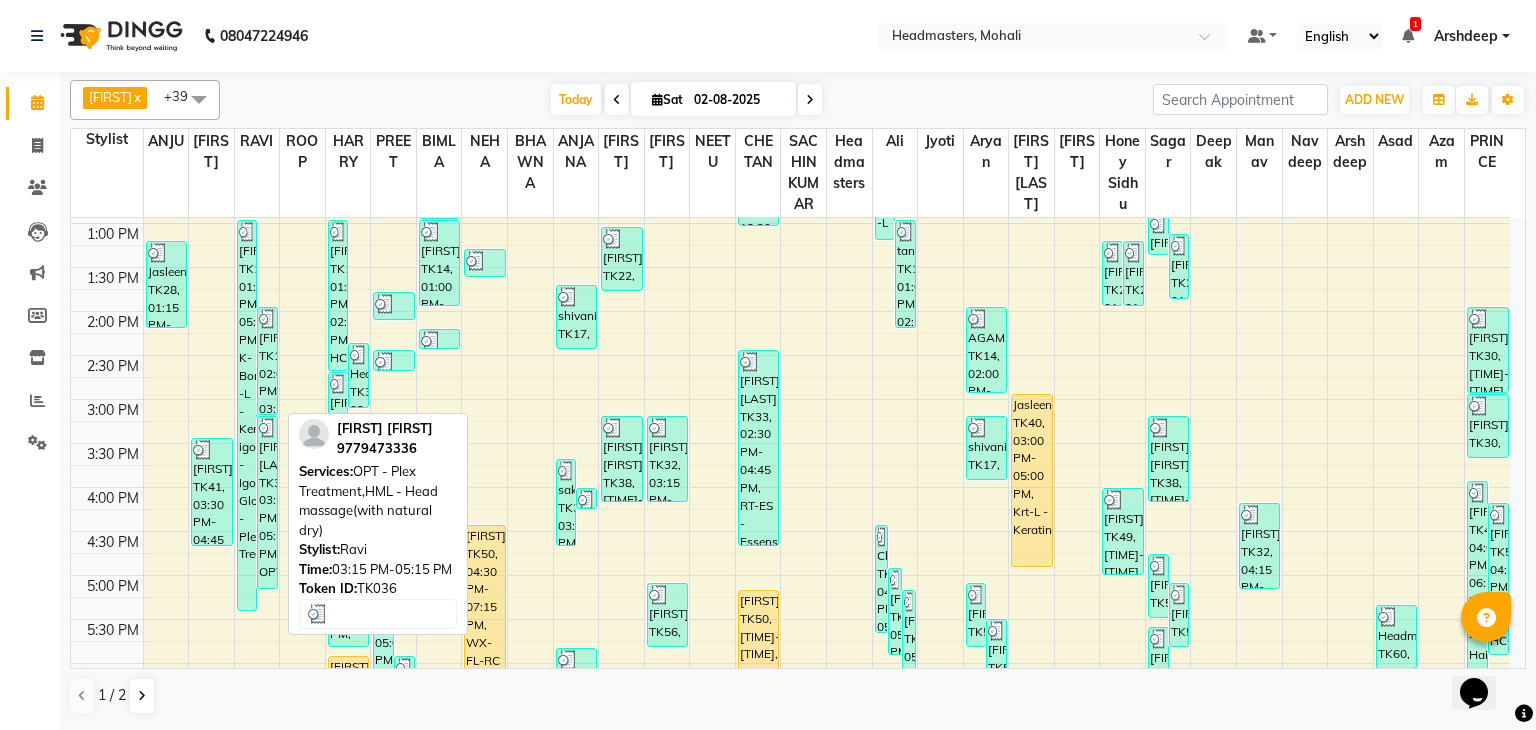 click on "[FIRST] [LAST], TK36, 03:15 PM-05:15 PM, OPT - Plex Treatment,HML - Head massage(with natural dry)" at bounding box center [267, 502] 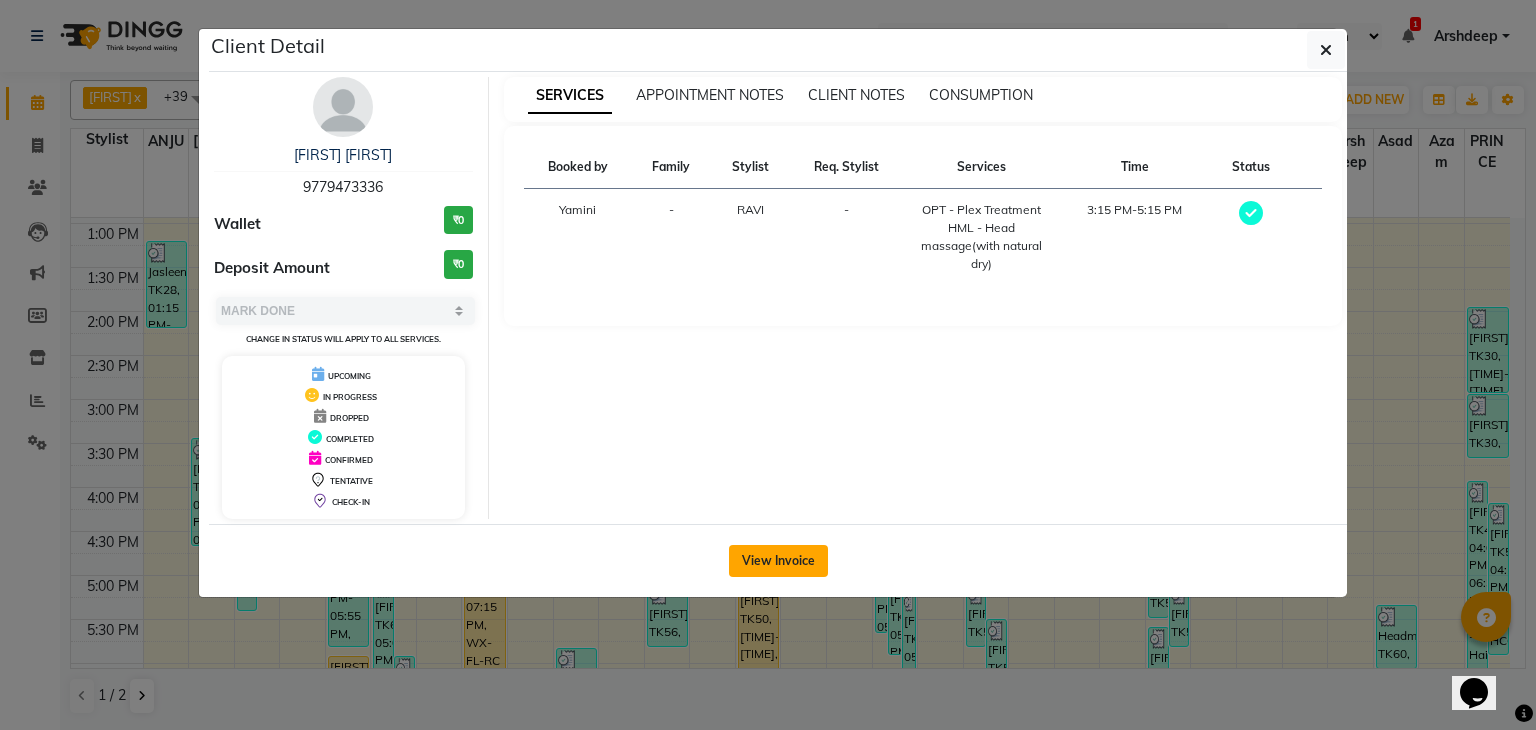 click on "View Invoice" 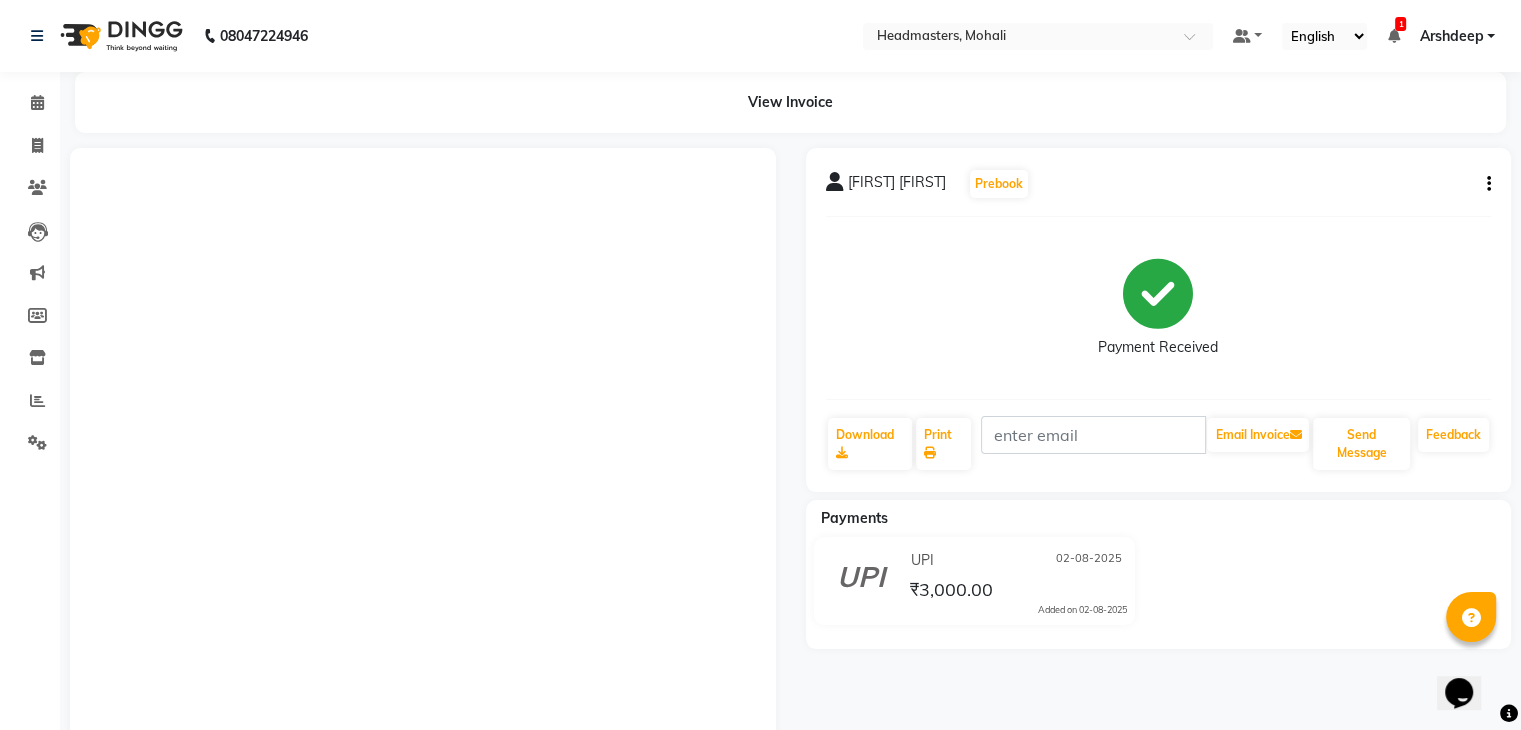 scroll, scrollTop: 232, scrollLeft: 0, axis: vertical 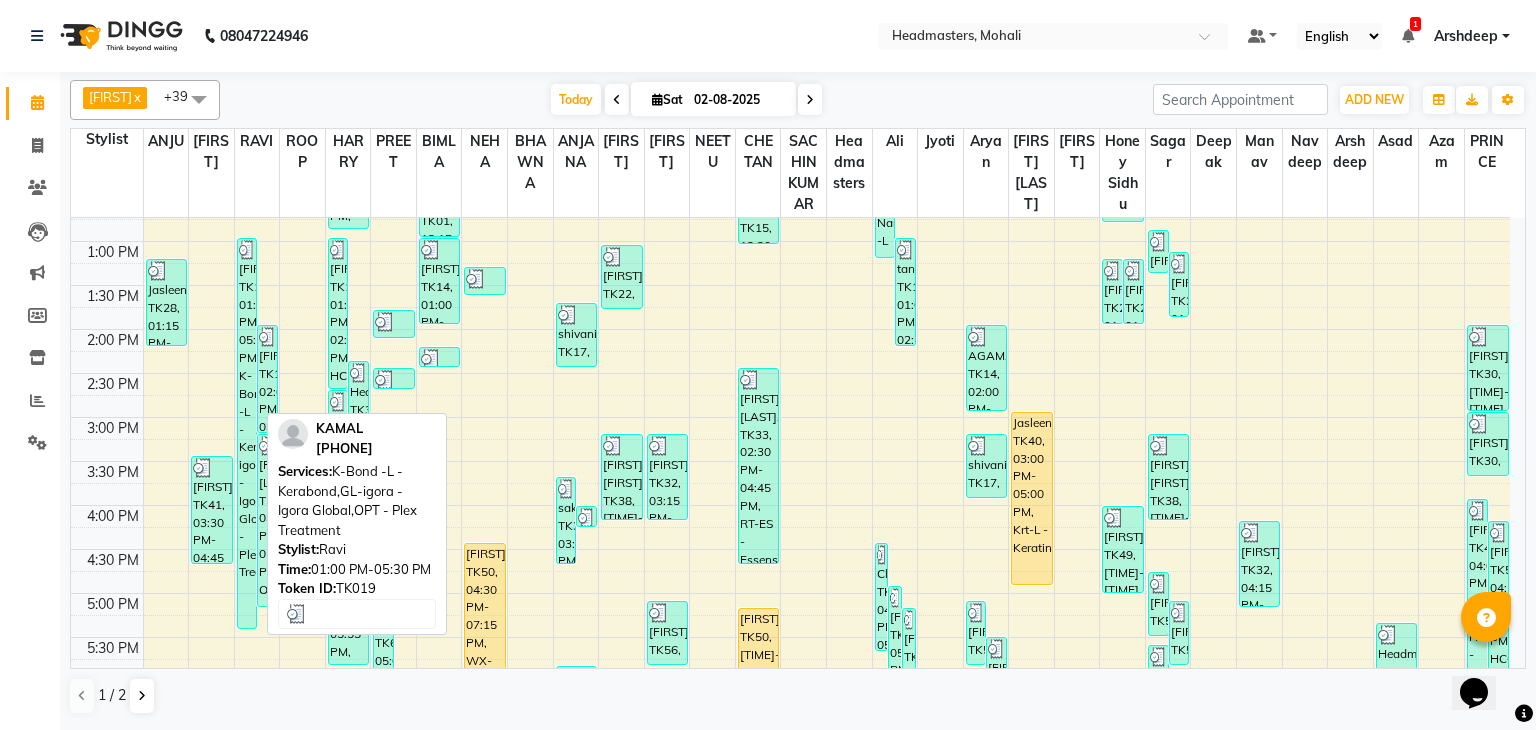 click on "[FIRST], TK19, 01:00 PM-05:30 PM, K-Bond -L  - Kerabond,GL-igora - Igora Global,OPT - Plex Treatment" at bounding box center [247, 433] 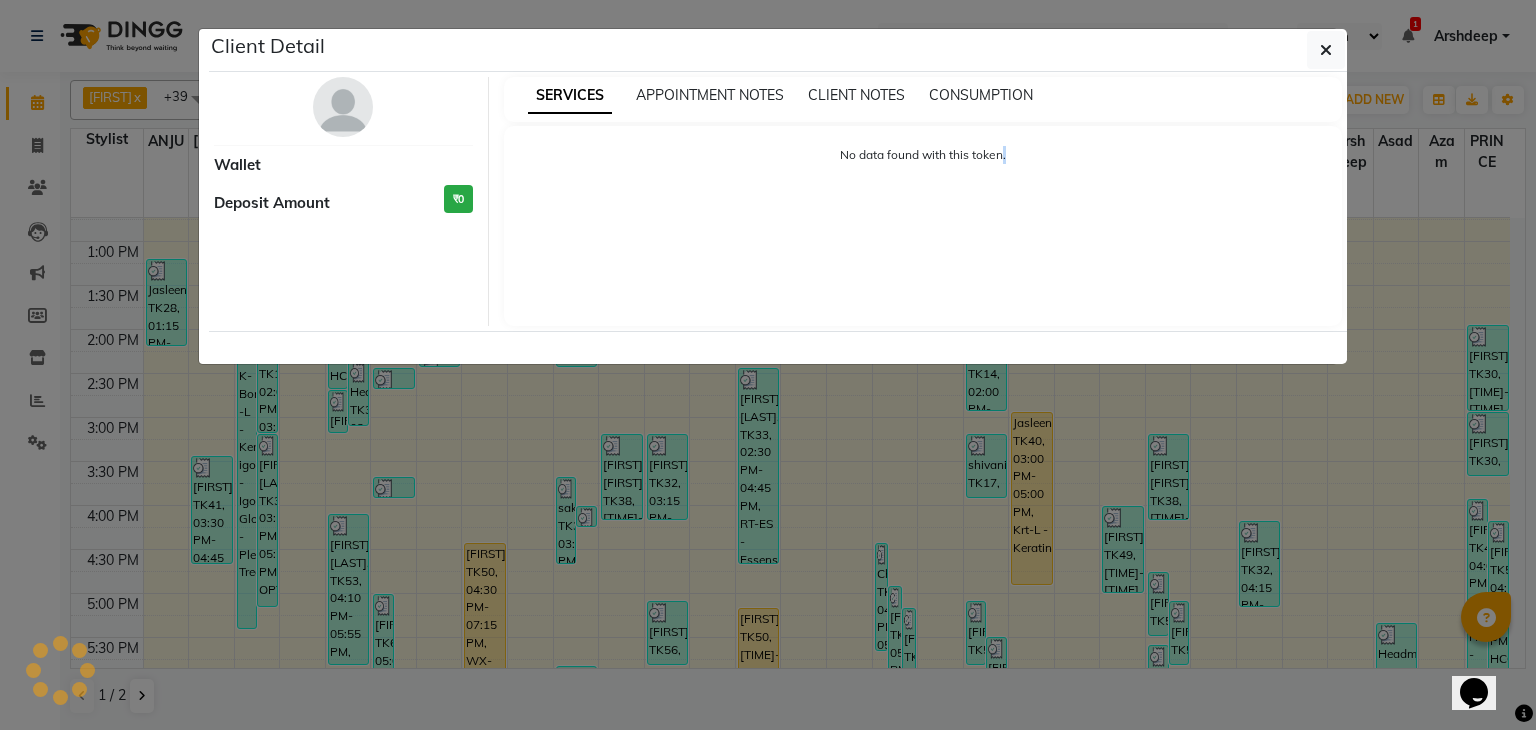 click on "Client Detail     Wallet Deposit Amount  ₹0  SERVICES APPOINTMENT NOTES CLIENT NOTES CONSUMPTION No data found with this token." 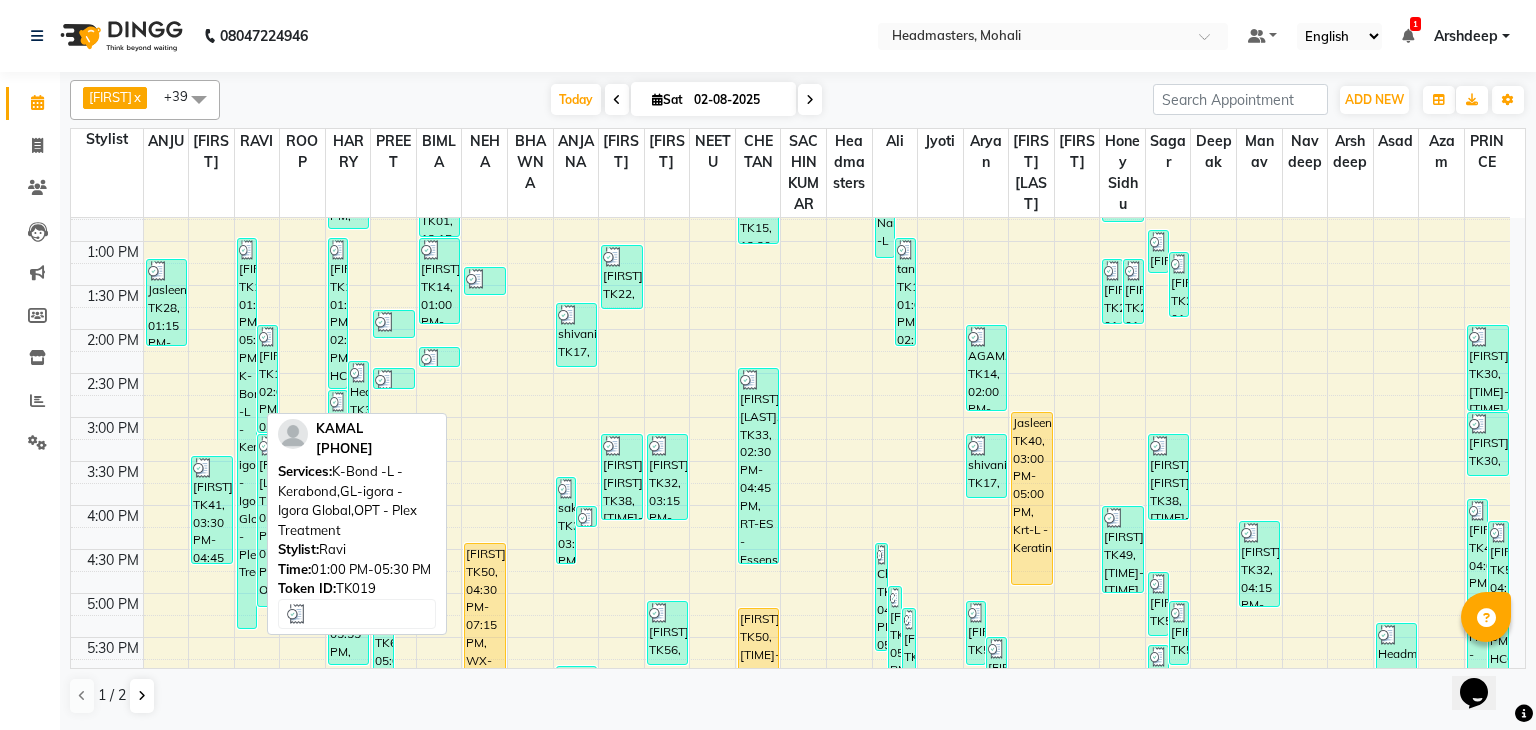 click on "[FIRST], TK19, 01:00 PM-05:30 PM, K-Bond -L  - Kerabond,GL-igora - Igora Global,OPT - Plex Treatment" at bounding box center (247, 433) 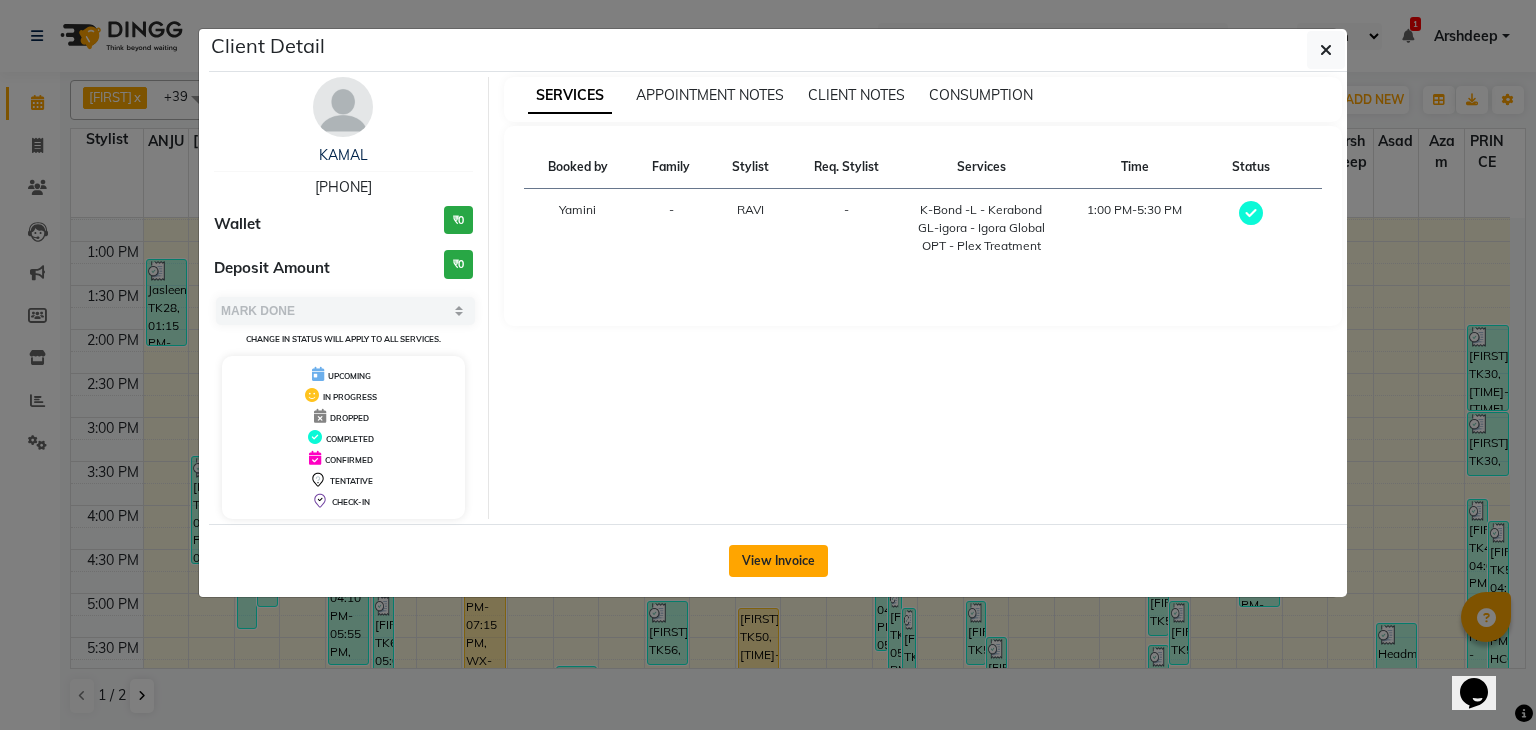 click on "View Invoice" 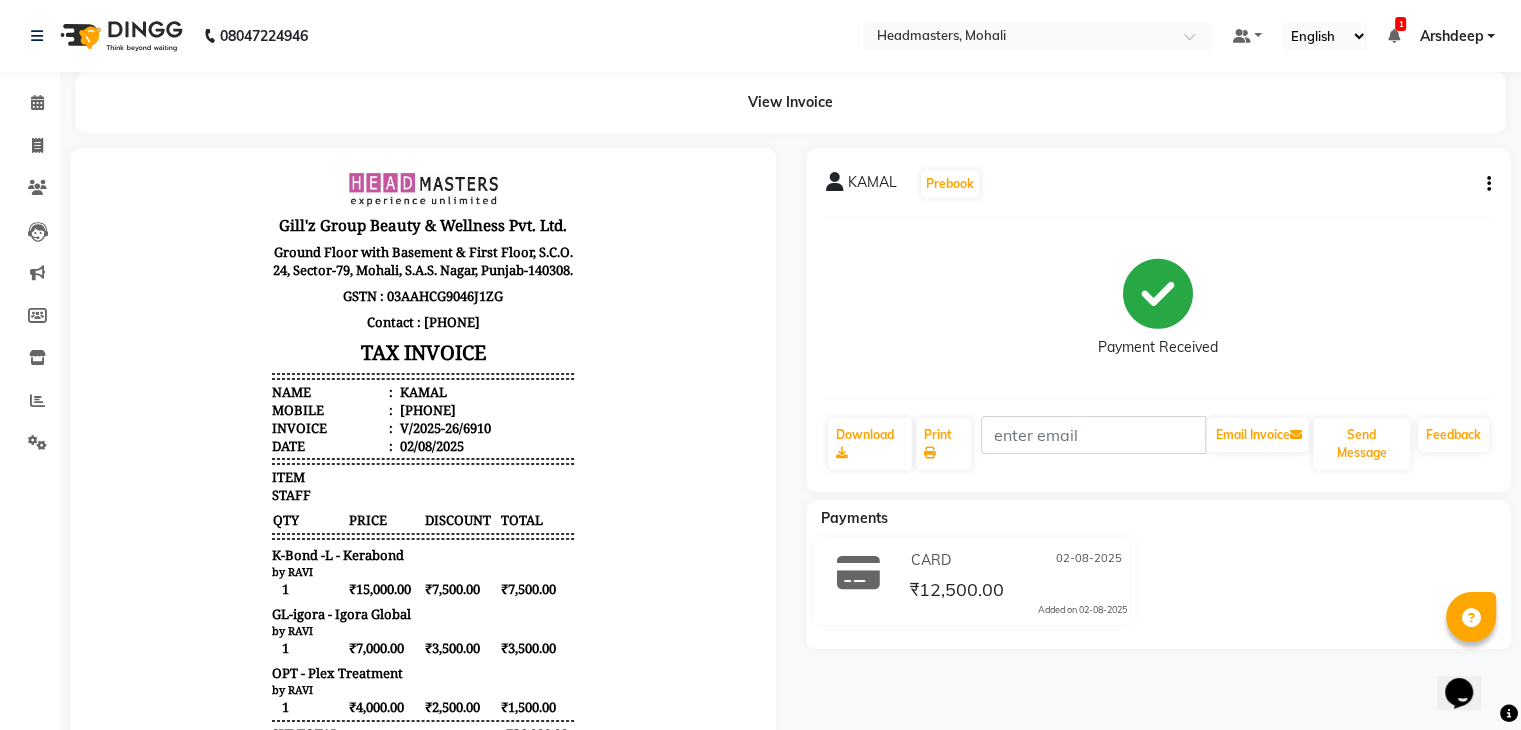 scroll, scrollTop: 132, scrollLeft: 0, axis: vertical 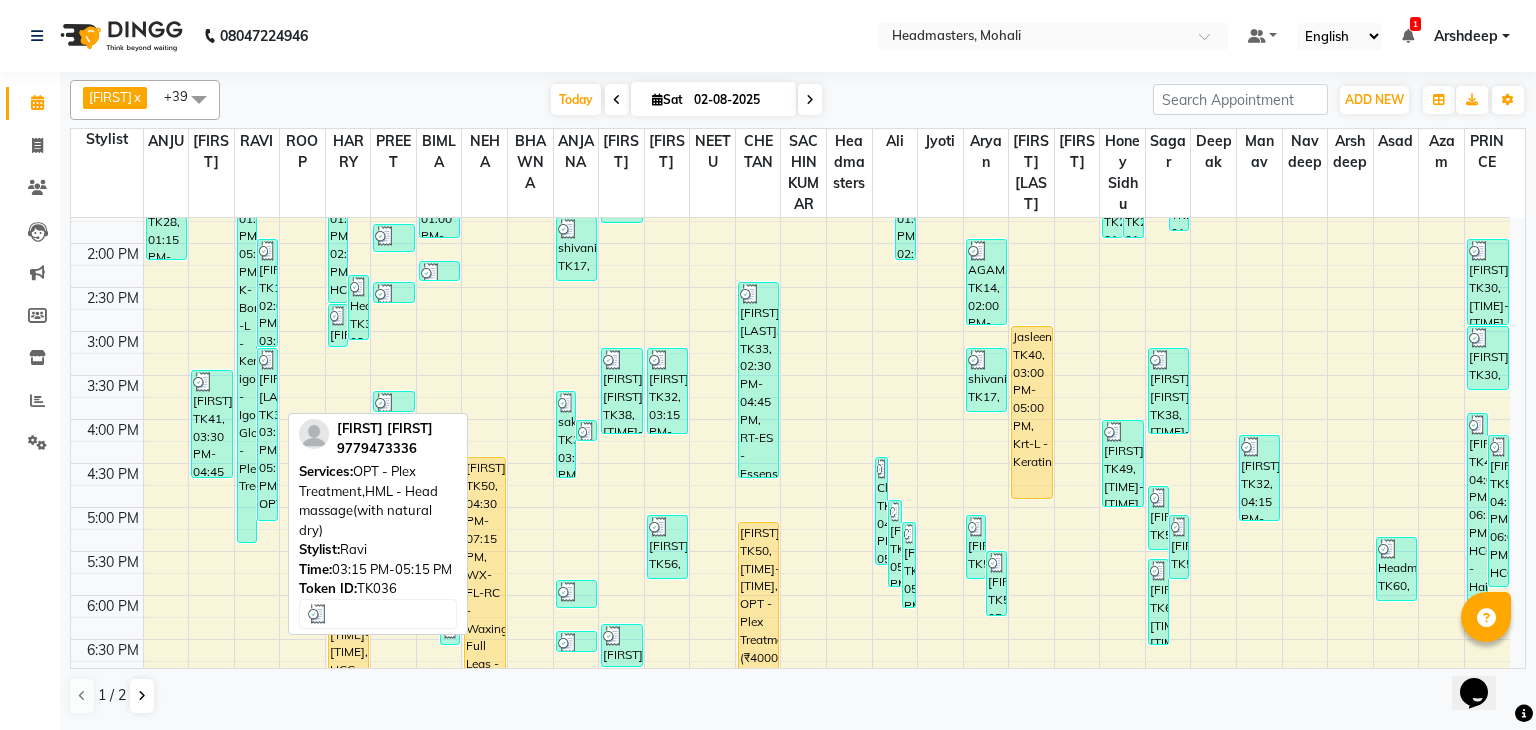 click on "[FIRST] [LAST], TK36, 03:15 PM-05:15 PM, OPT - Plex Treatment,HML - Head massage(with natural dry)" at bounding box center (267, 434) 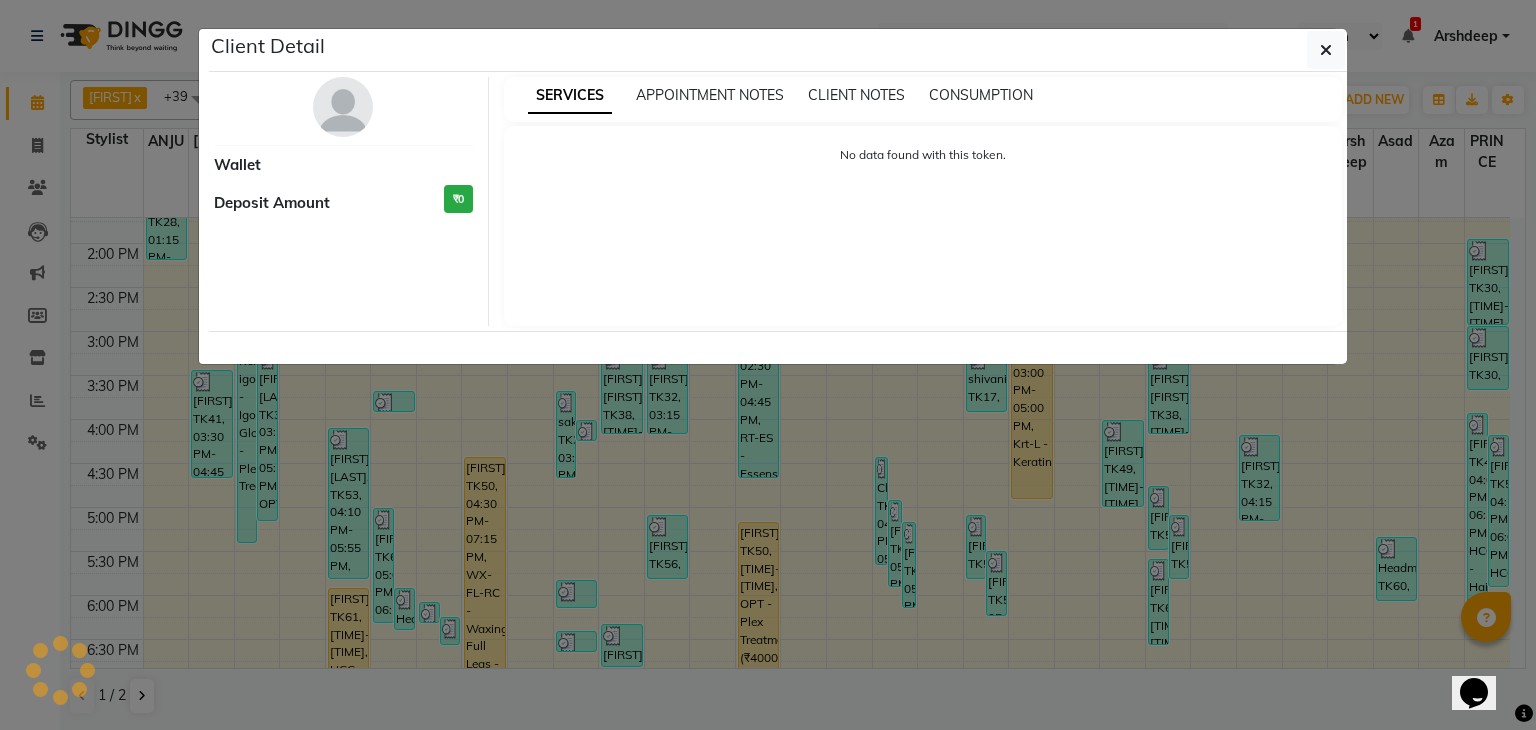 select on "3" 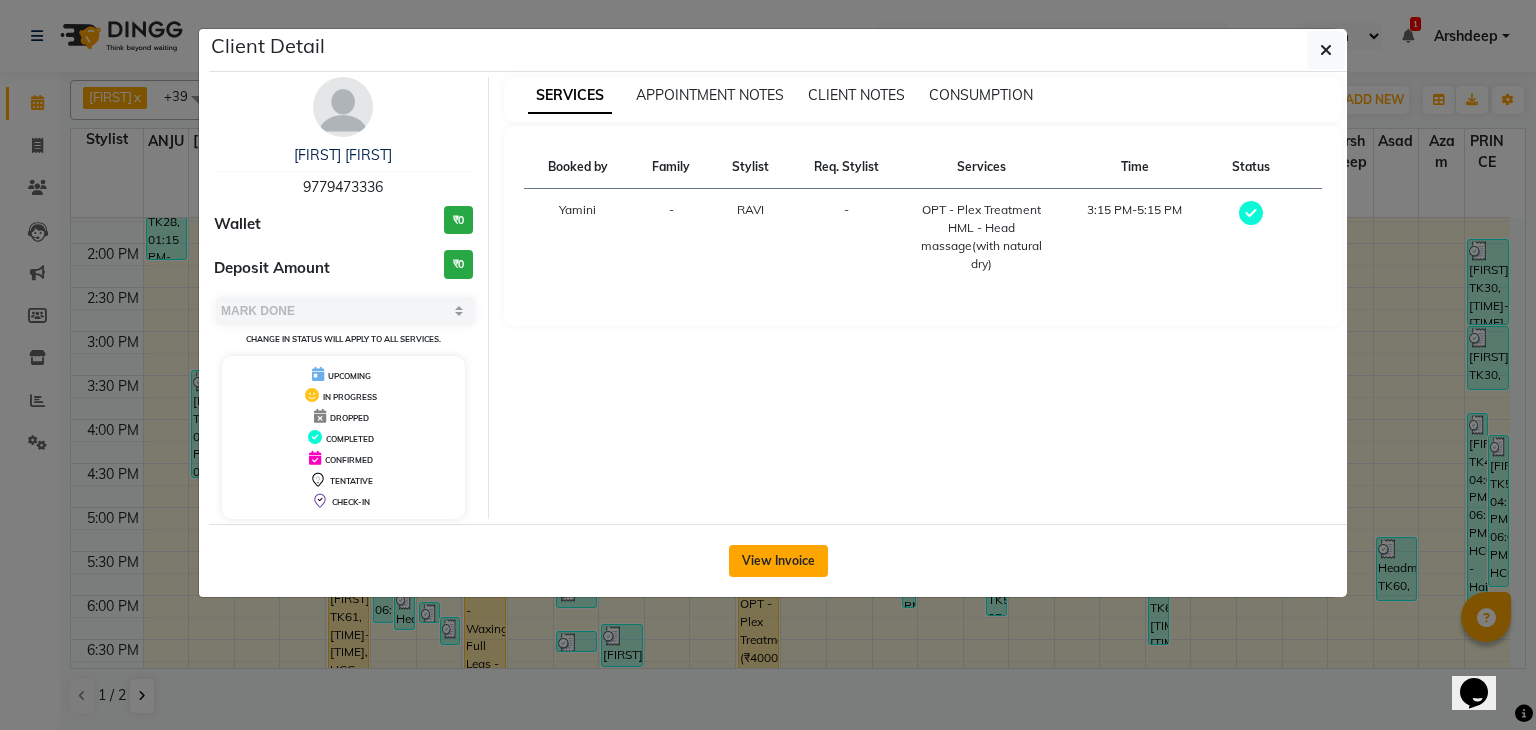 click on "View Invoice" 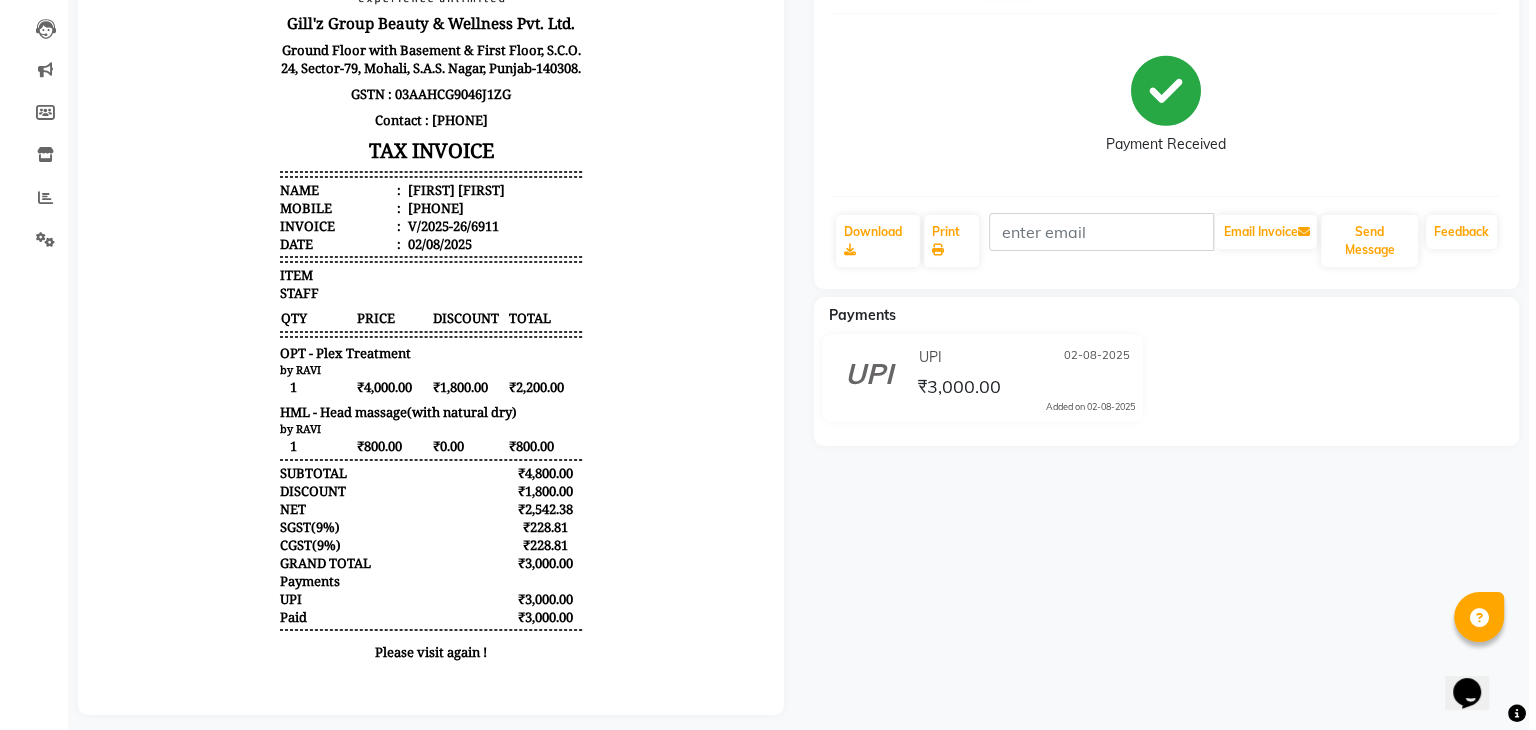 scroll, scrollTop: 0, scrollLeft: 0, axis: both 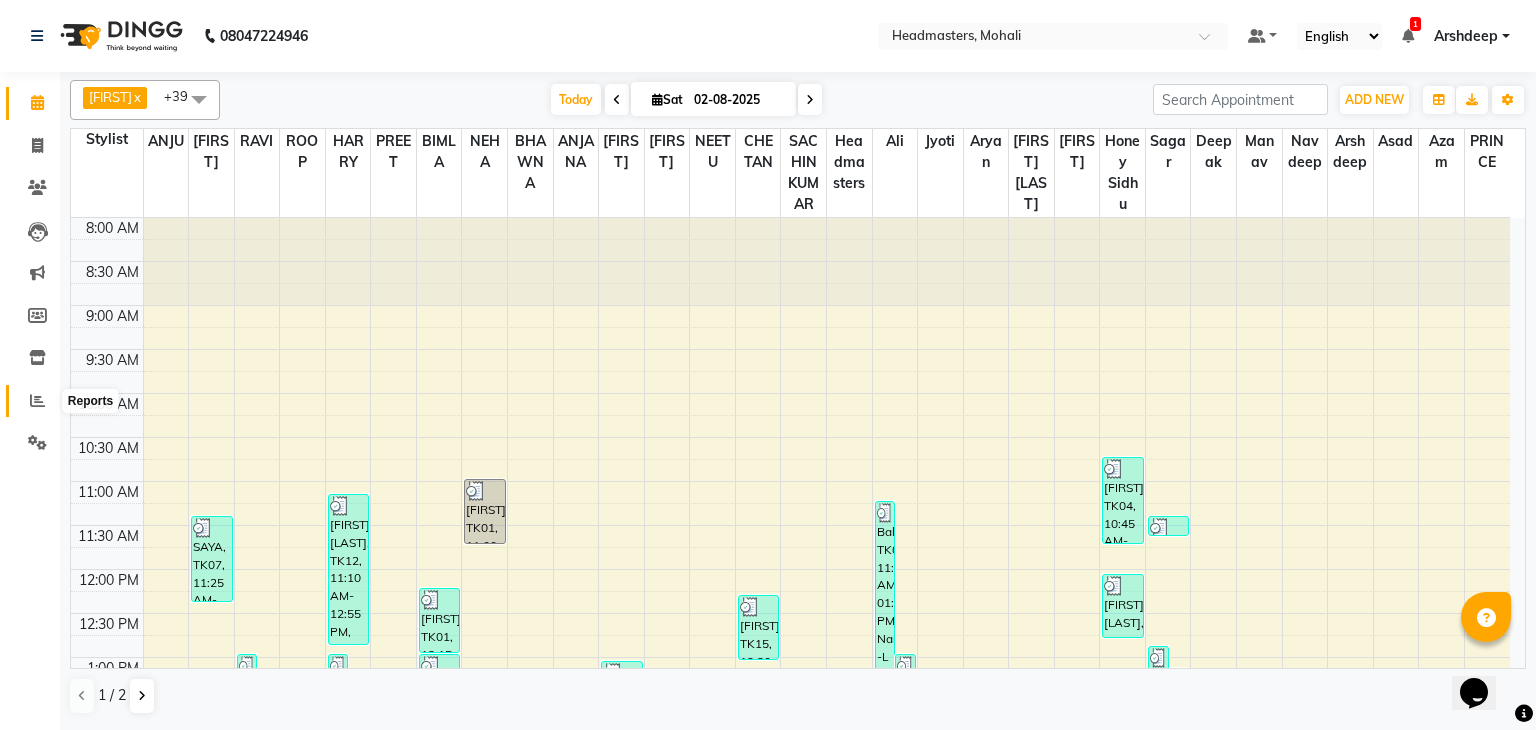 click 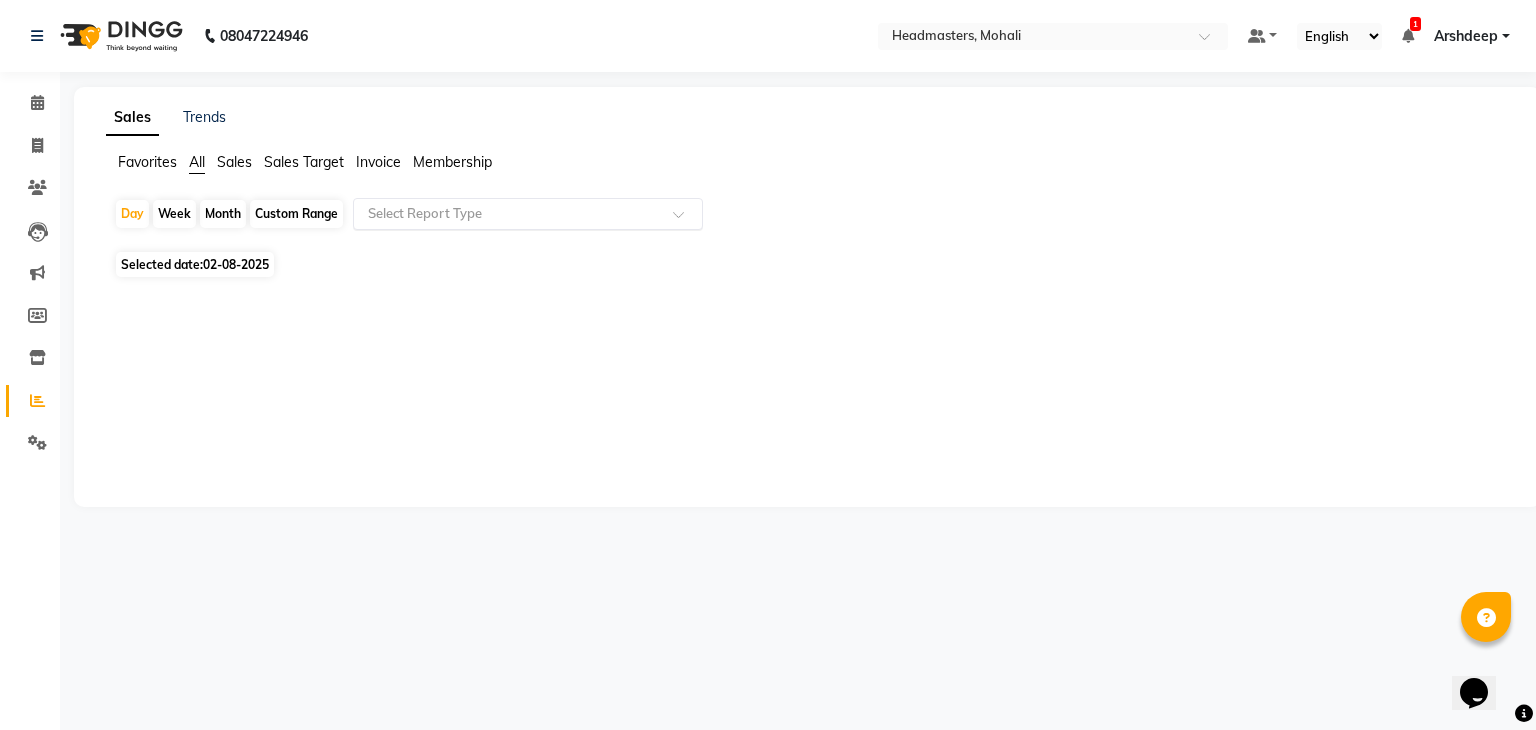 click 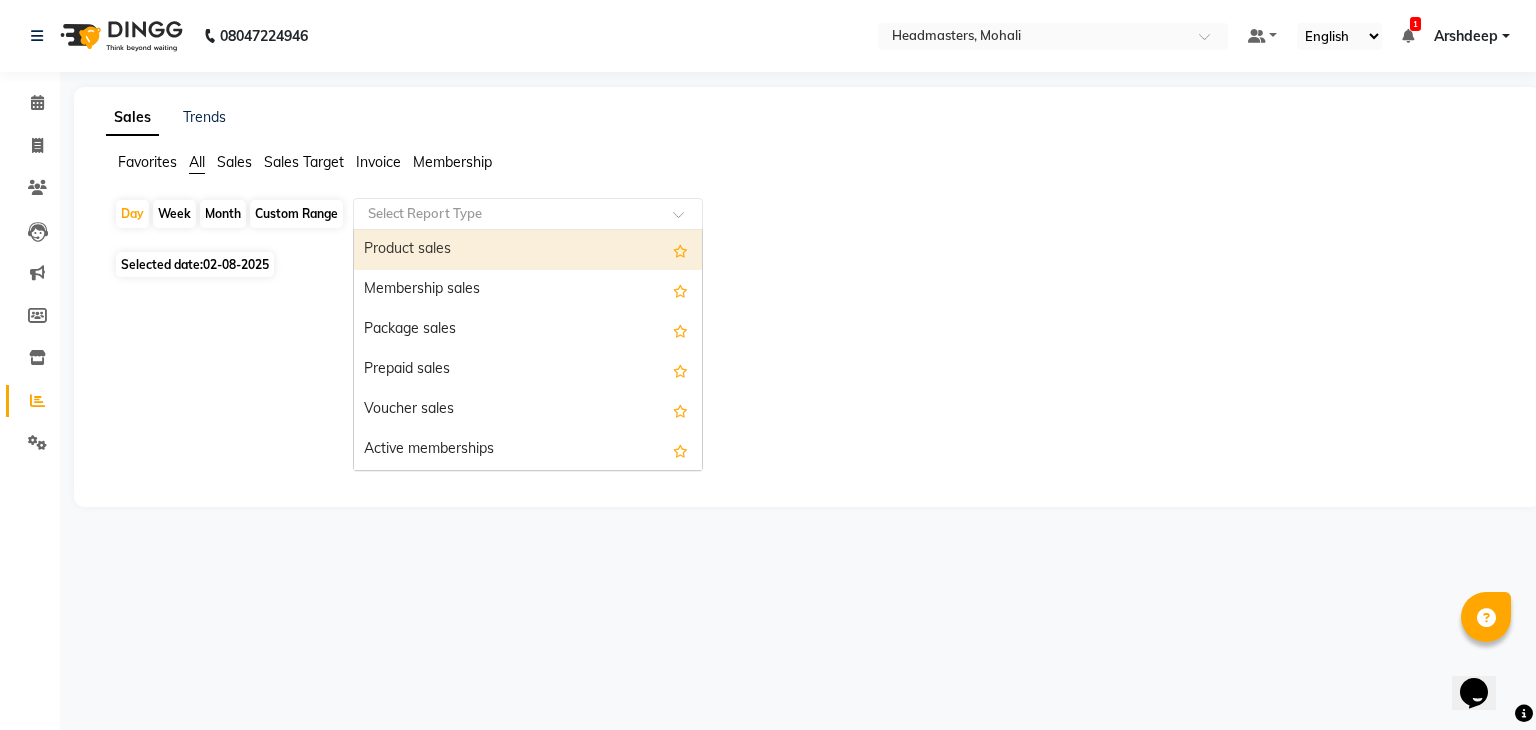 click on "Product sales" at bounding box center (528, 250) 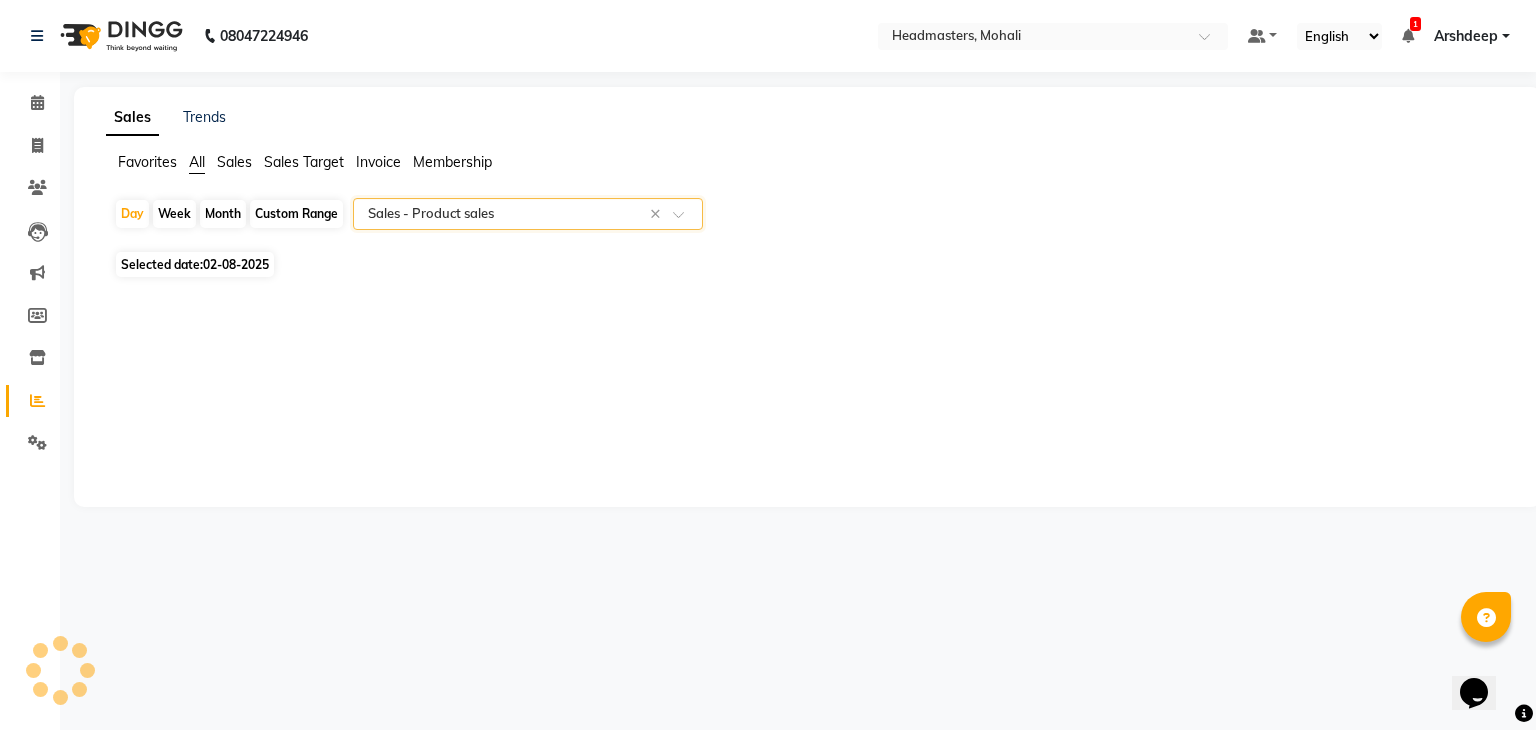 select on "csv" 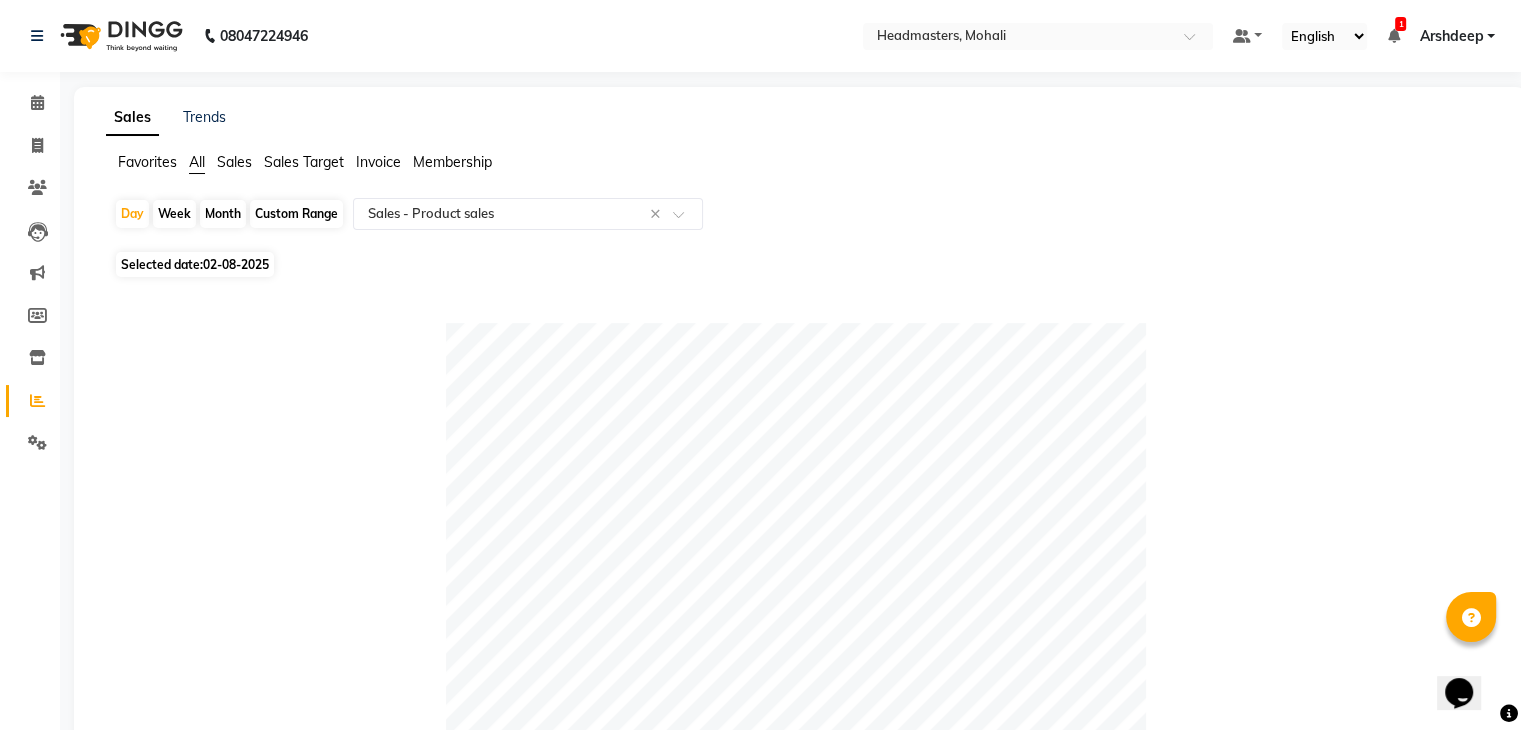 click on "02-08-2025" 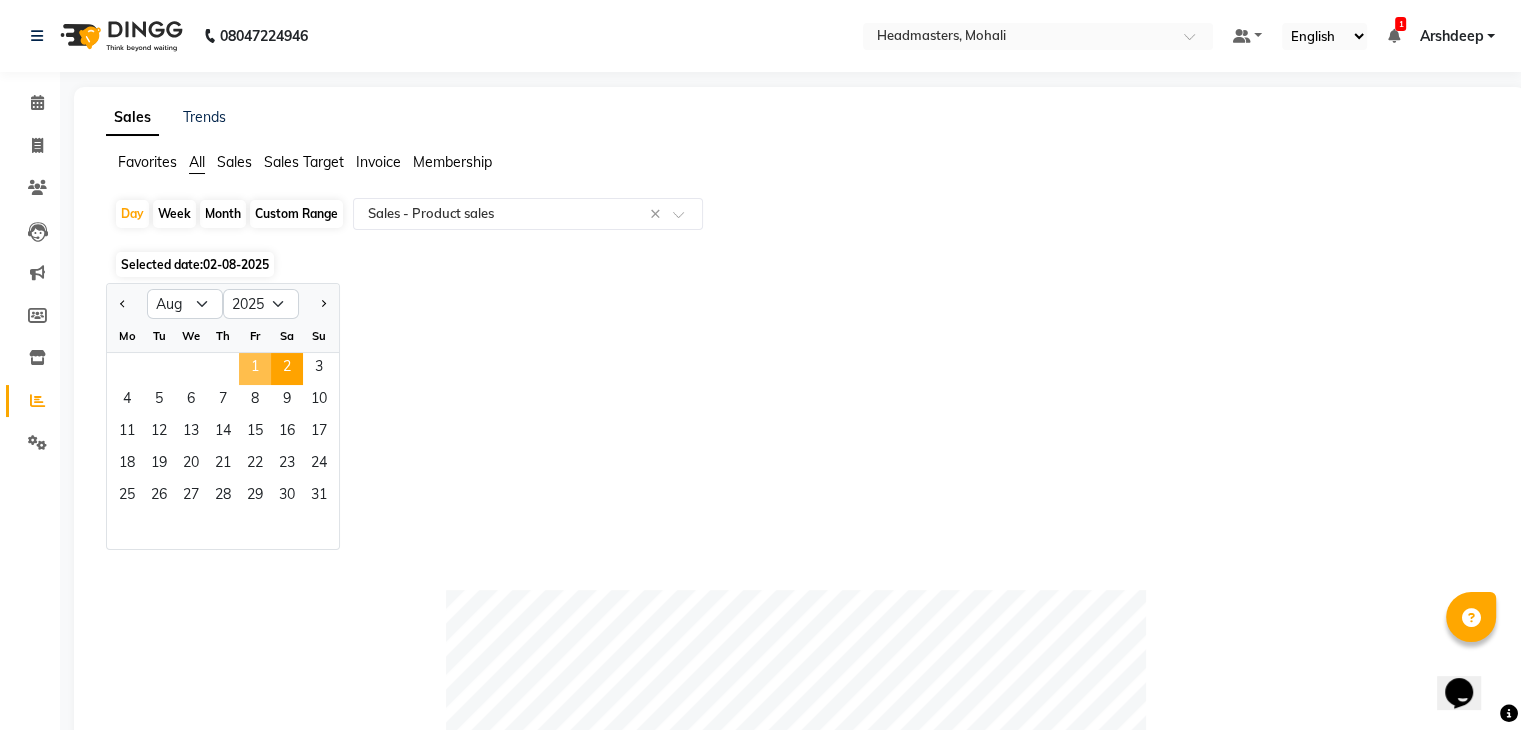 click on "1" 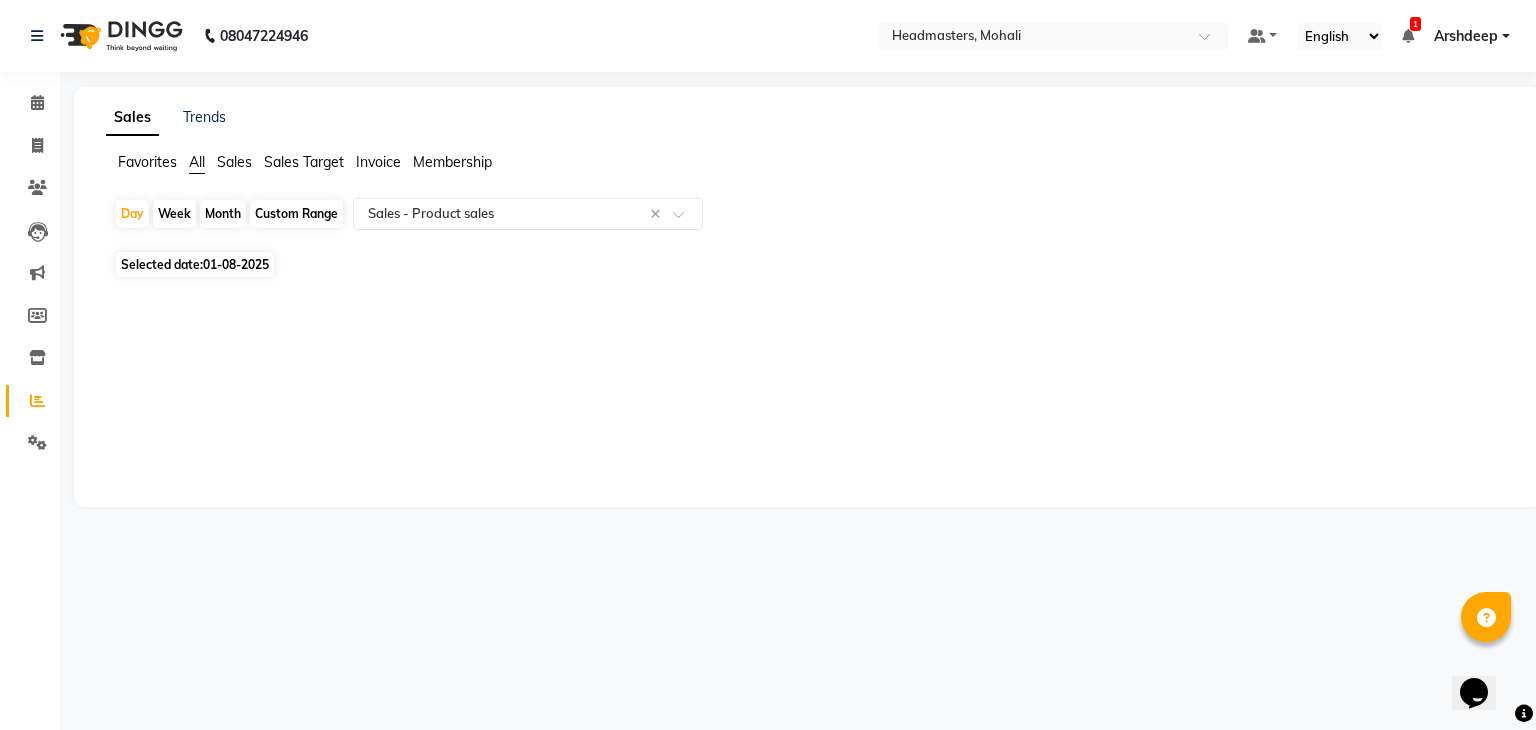 click on "01-08-2025" 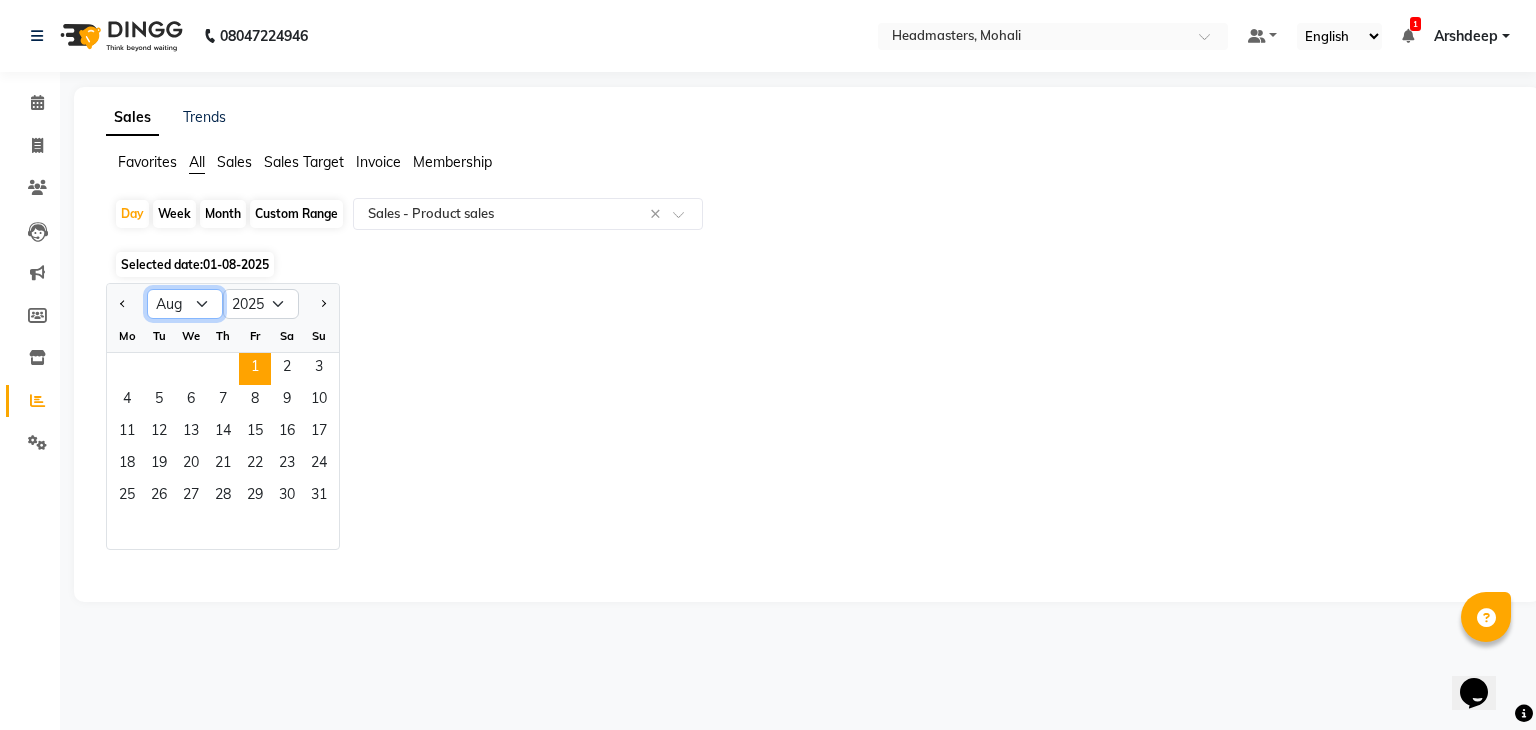 click on "Jan Feb Mar Apr May Jun Jul Aug Sep Oct Nov Dec" 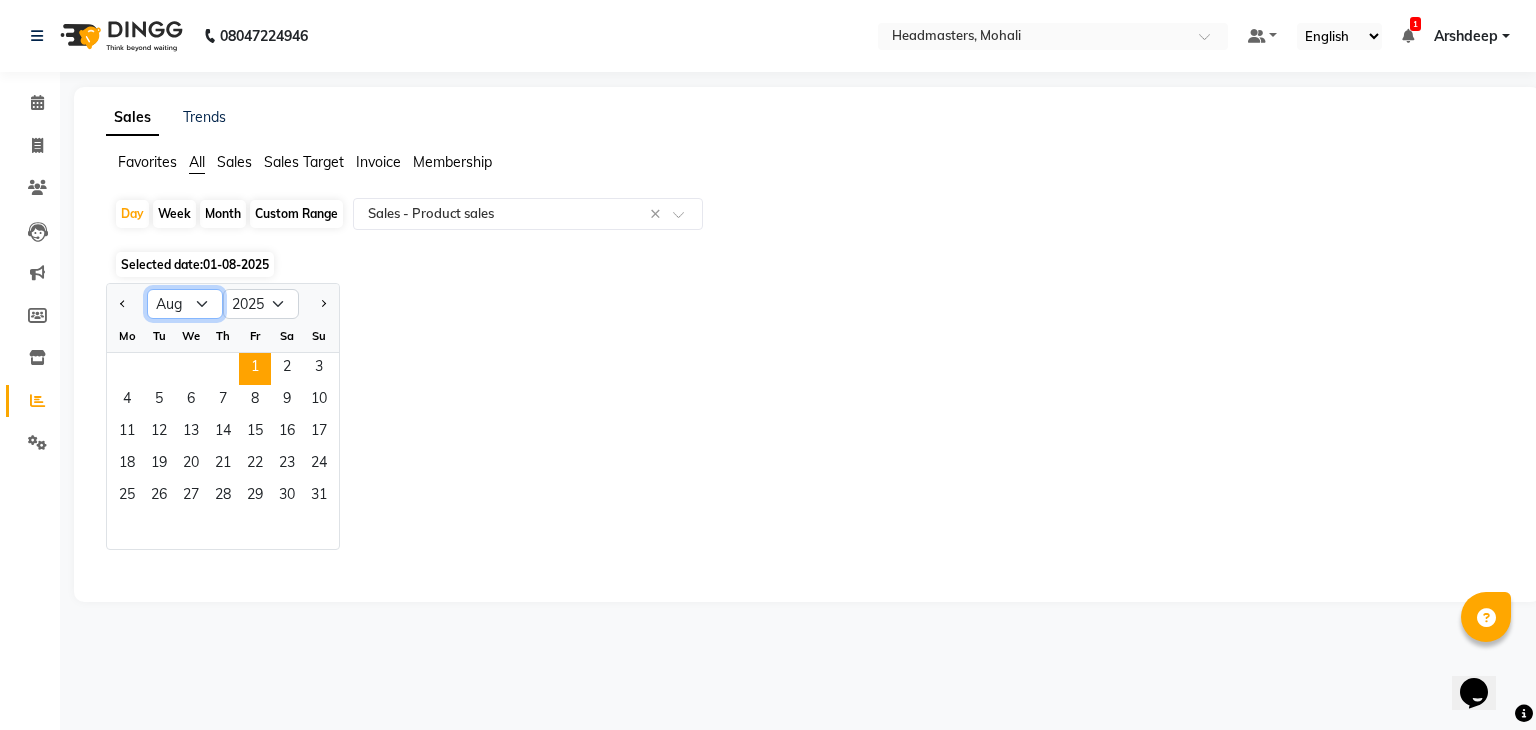 select on "7" 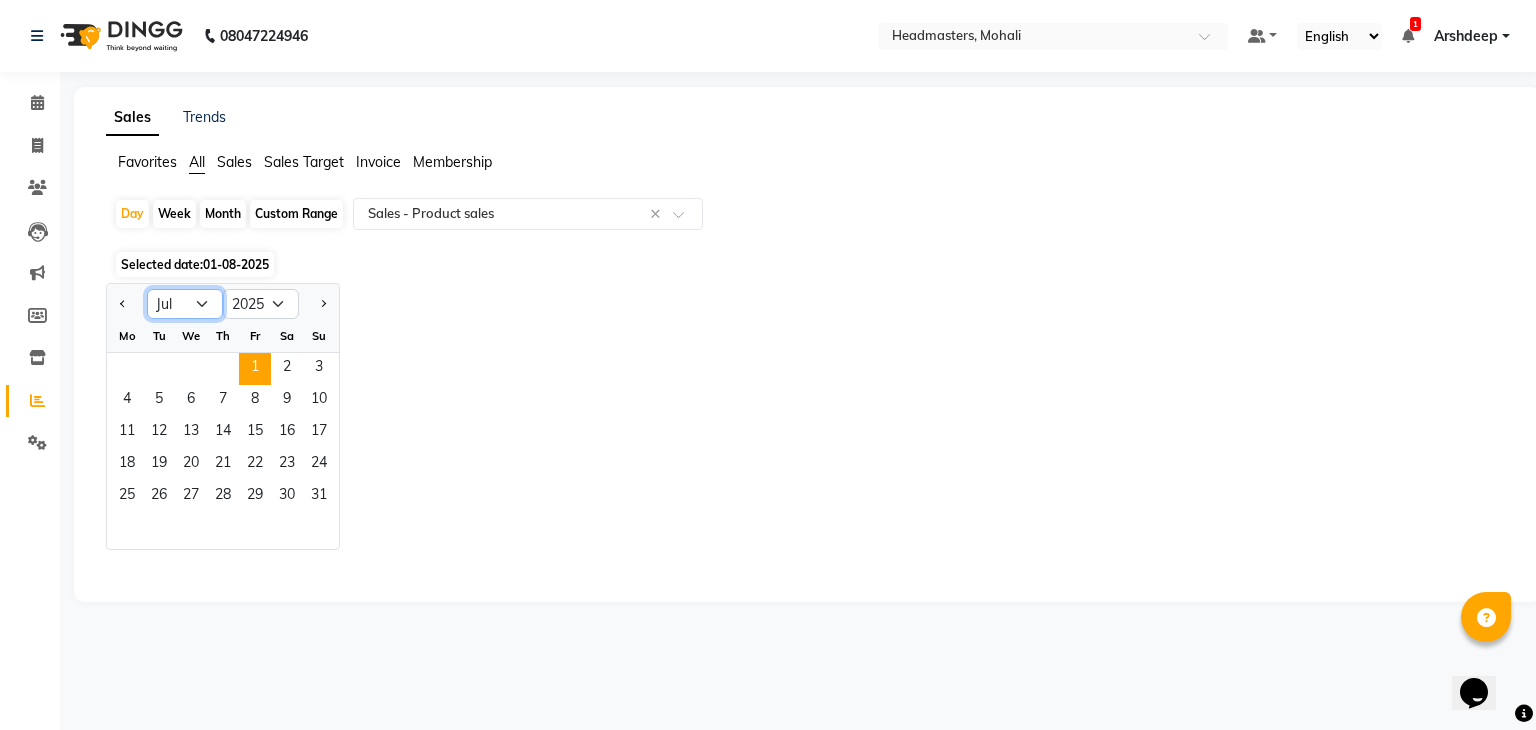 click on "Jan Feb Mar Apr May Jun Jul Aug Sep Oct Nov Dec" 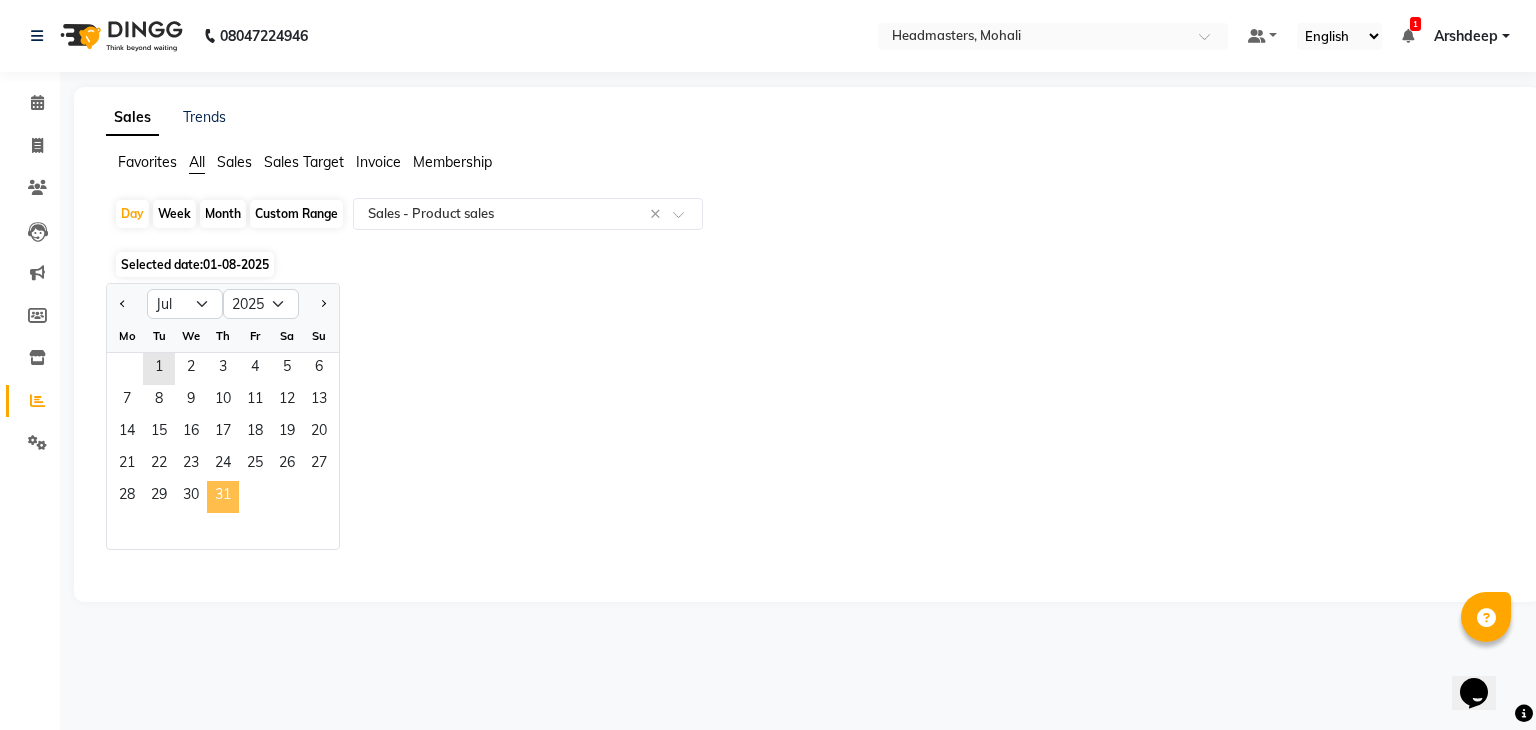click on "31" 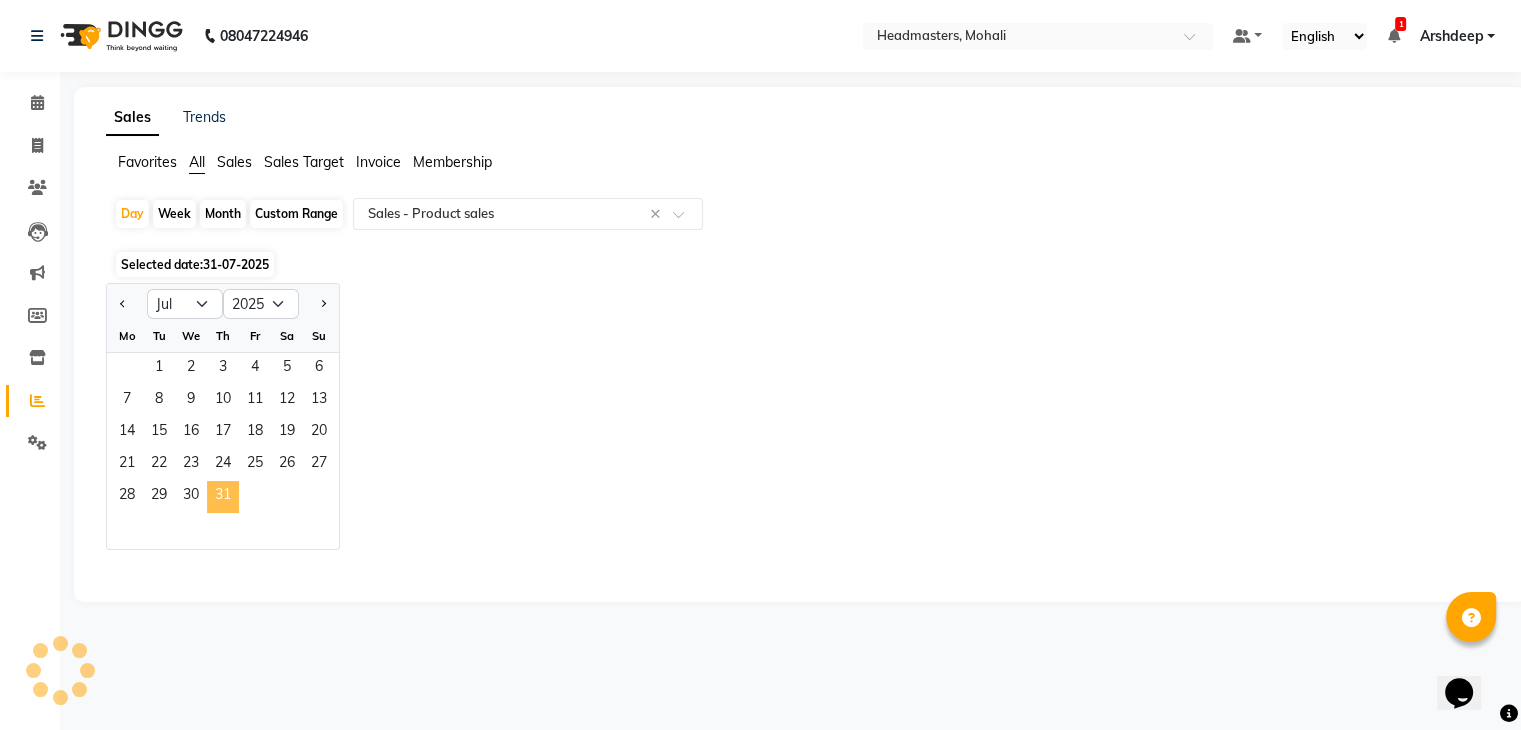 select on "csv" 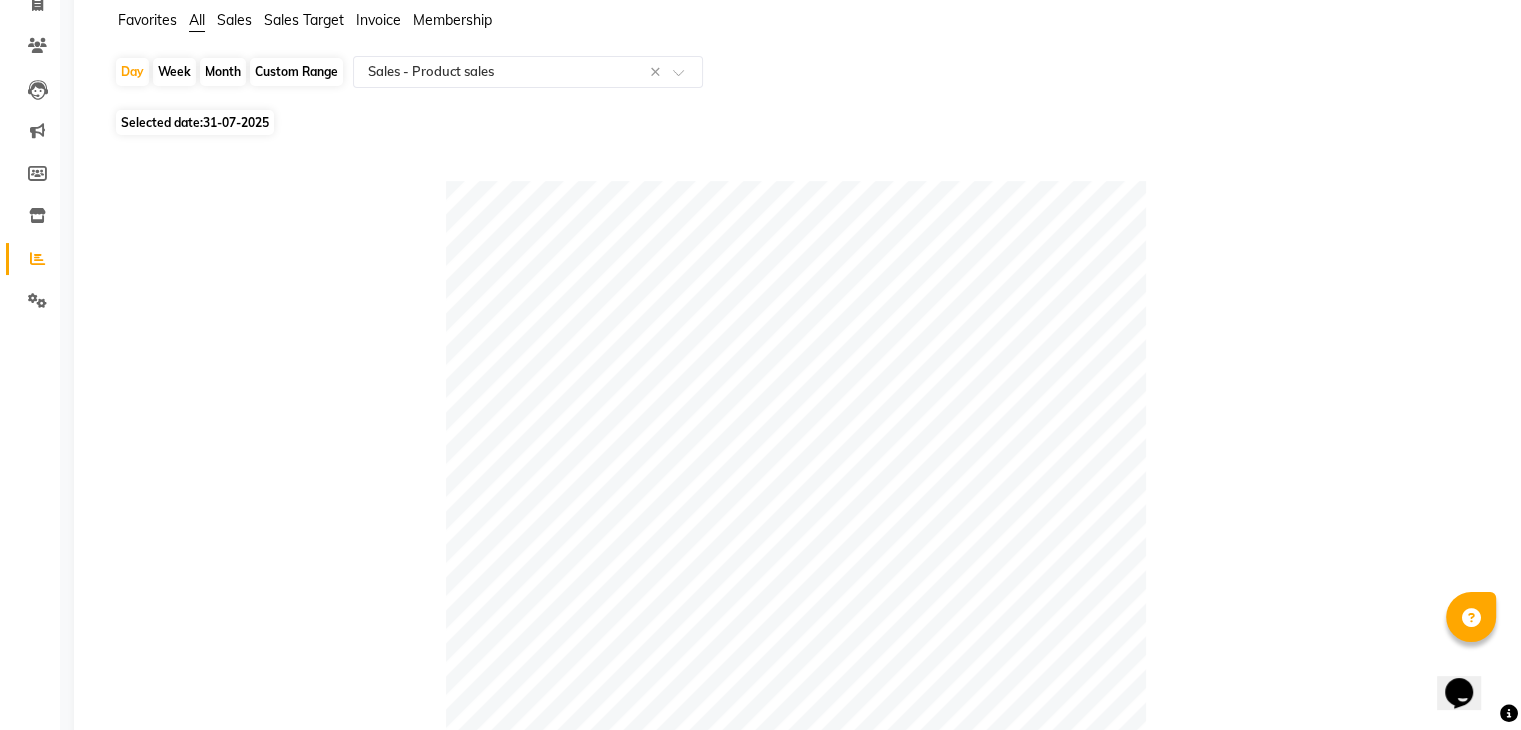 scroll, scrollTop: 175, scrollLeft: 0, axis: vertical 